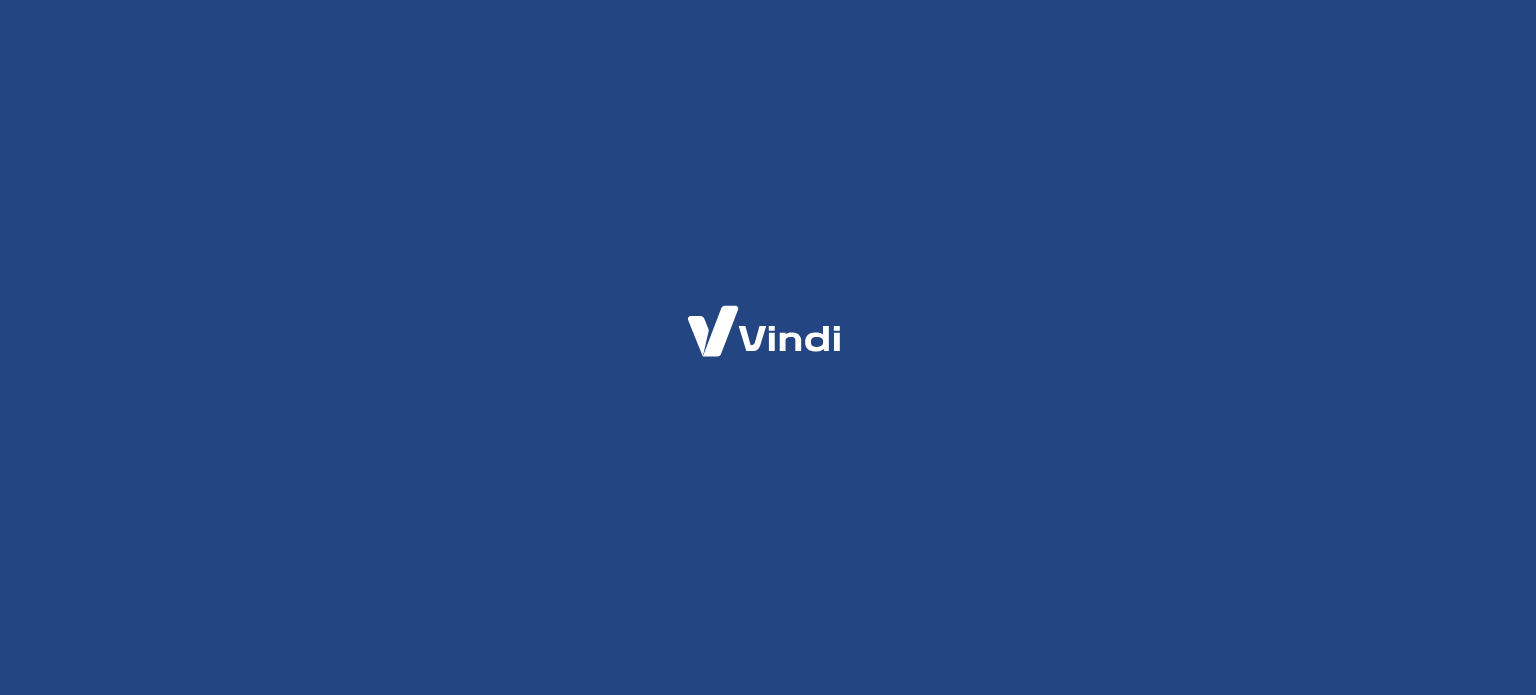 scroll, scrollTop: 0, scrollLeft: 0, axis: both 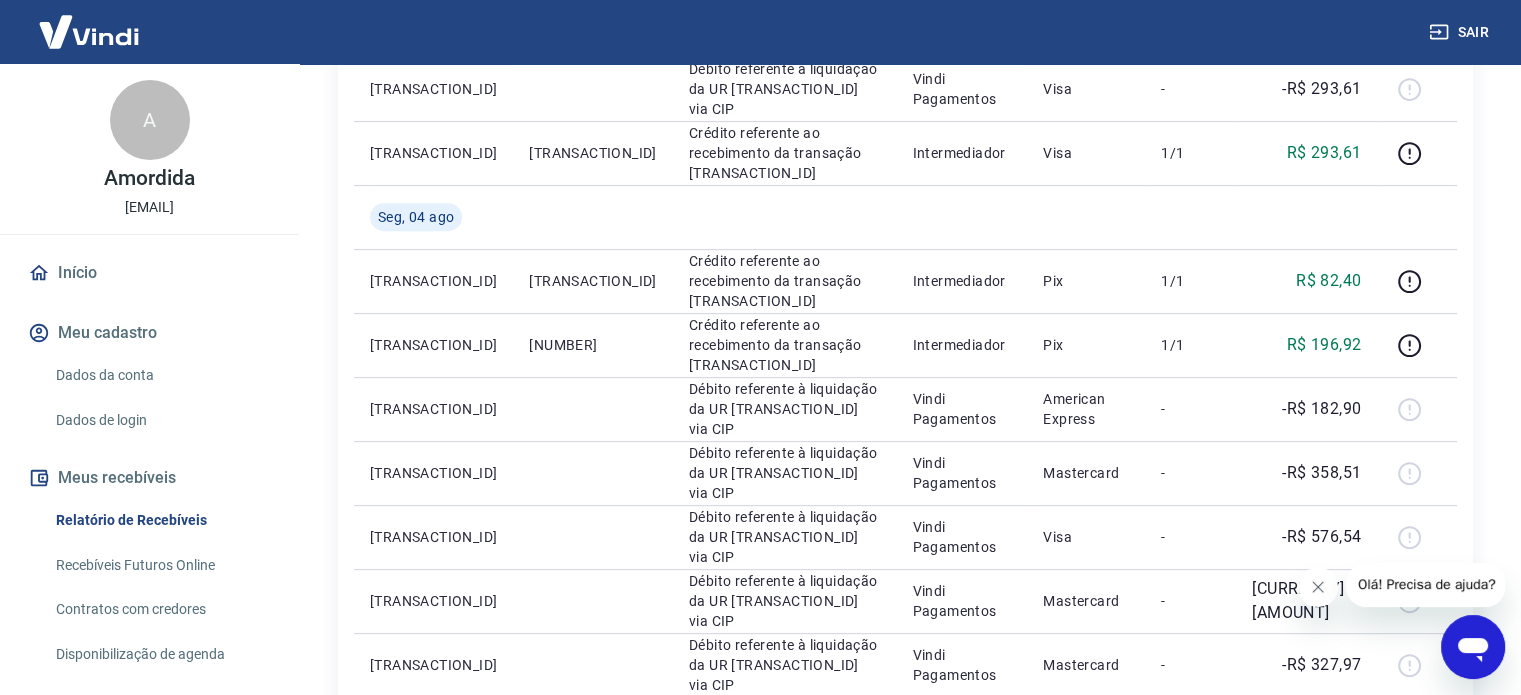 click 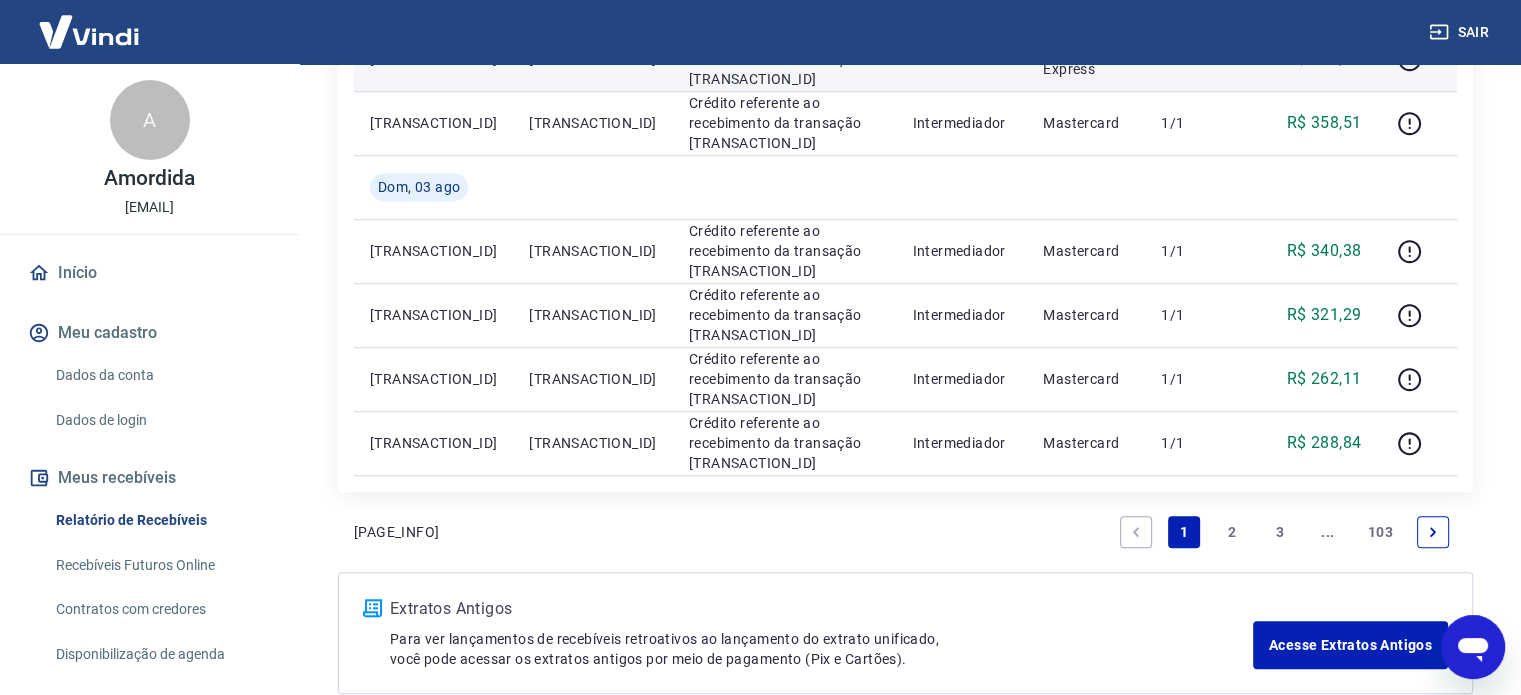 scroll, scrollTop: 1500, scrollLeft: 0, axis: vertical 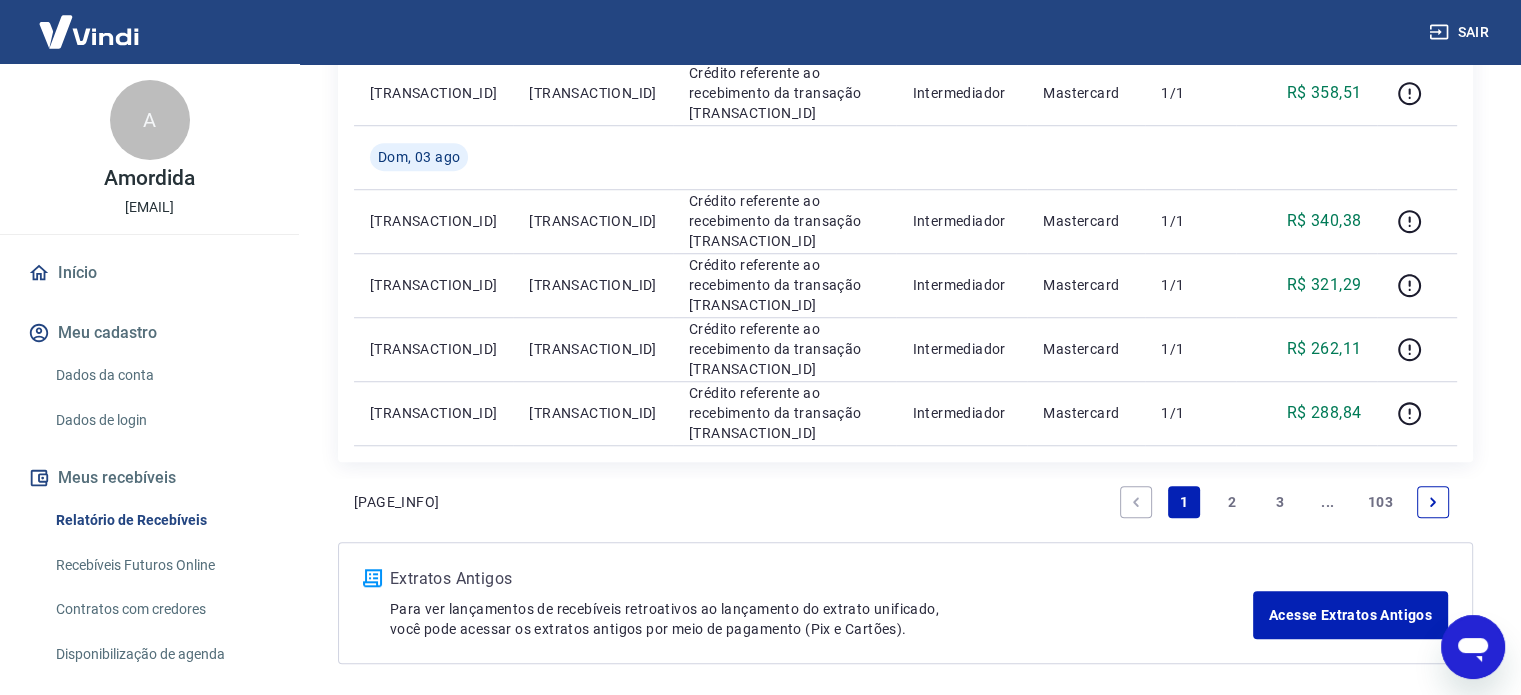 click on "2" at bounding box center [1232, 502] 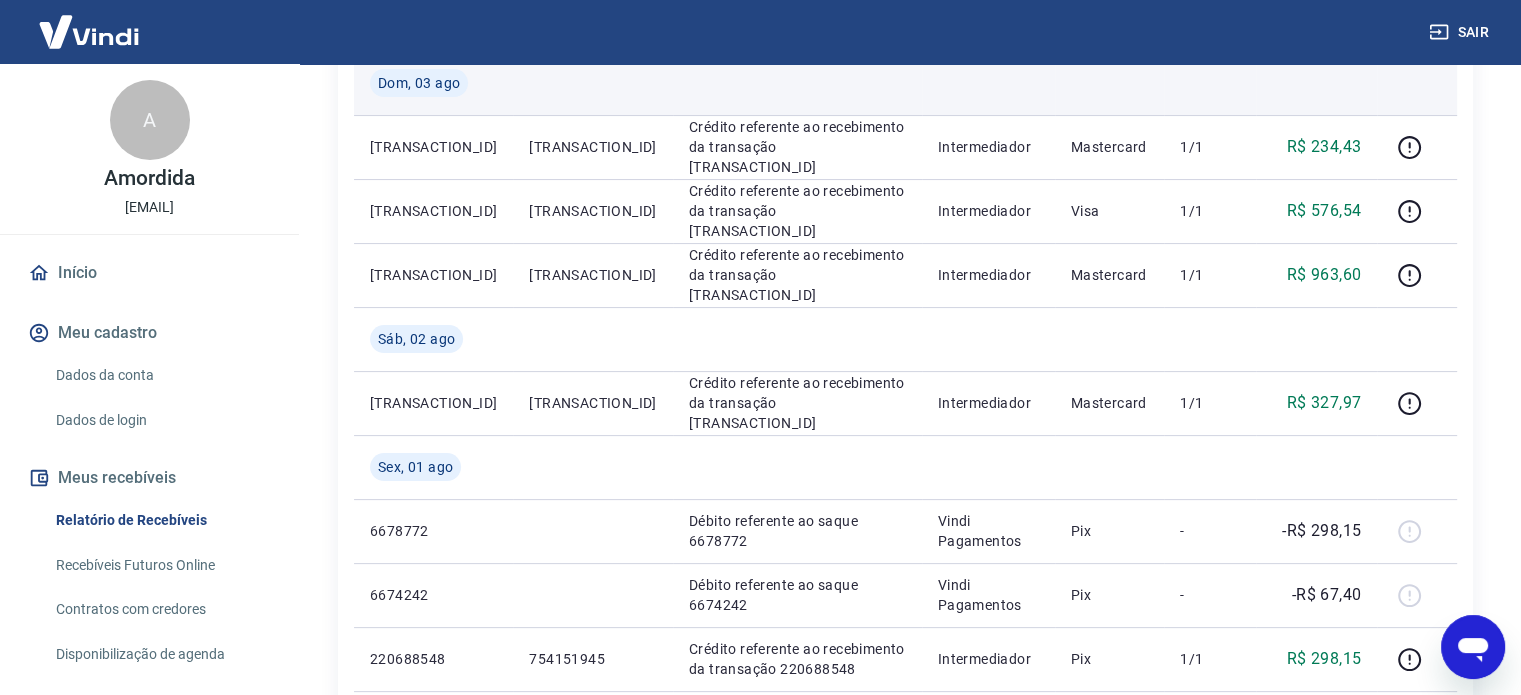 scroll, scrollTop: 400, scrollLeft: 0, axis: vertical 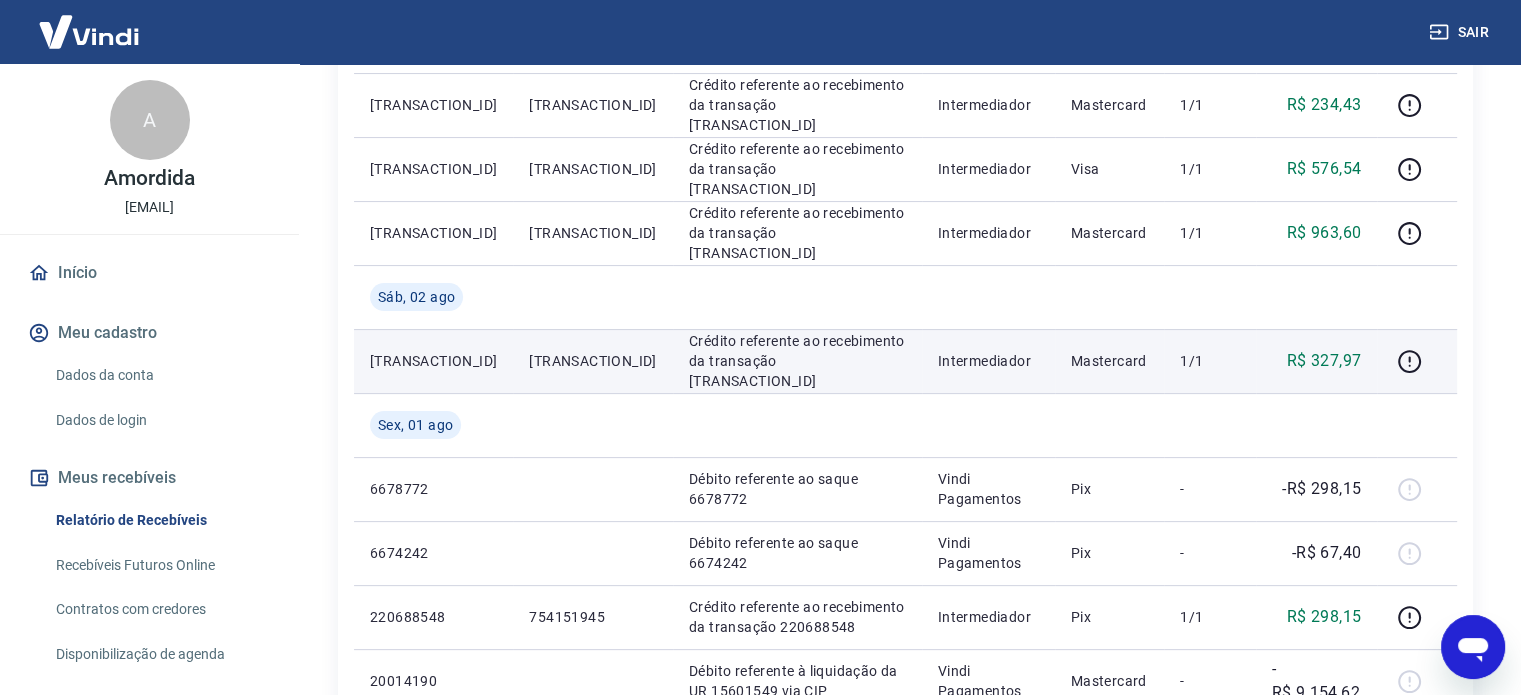 click on "[TRANSACTION_ID]" at bounding box center (592, 361) 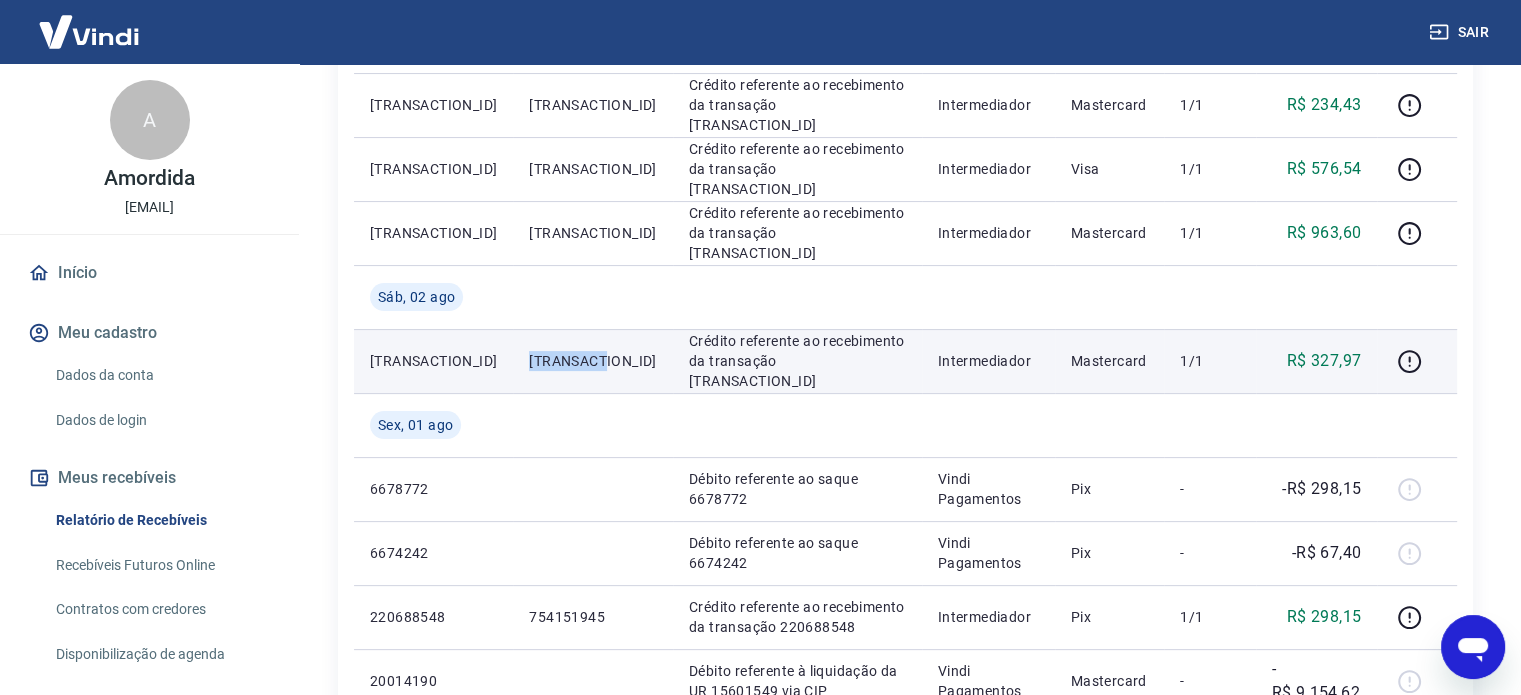 click on "[TRANSACTION_ID]" at bounding box center [592, 361] 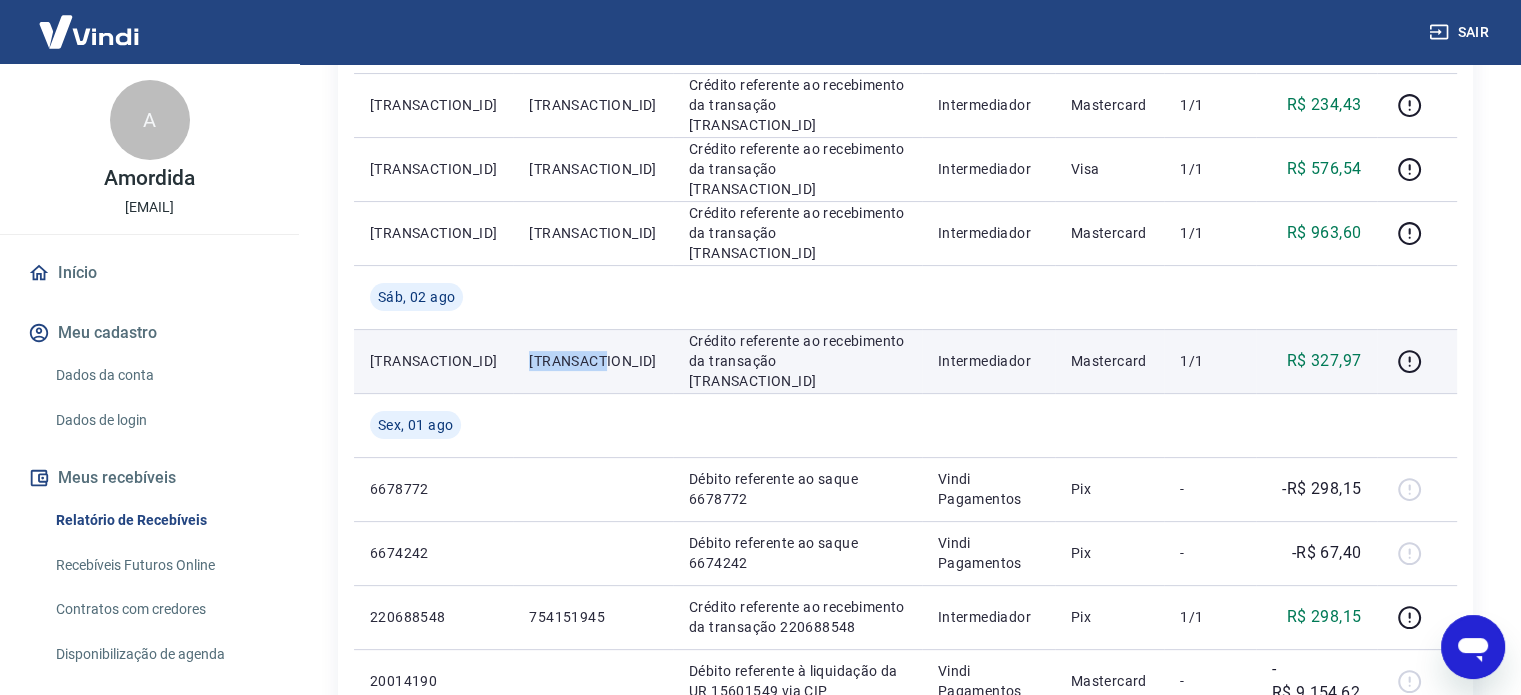 copy on "[TRANSACTION_ID]" 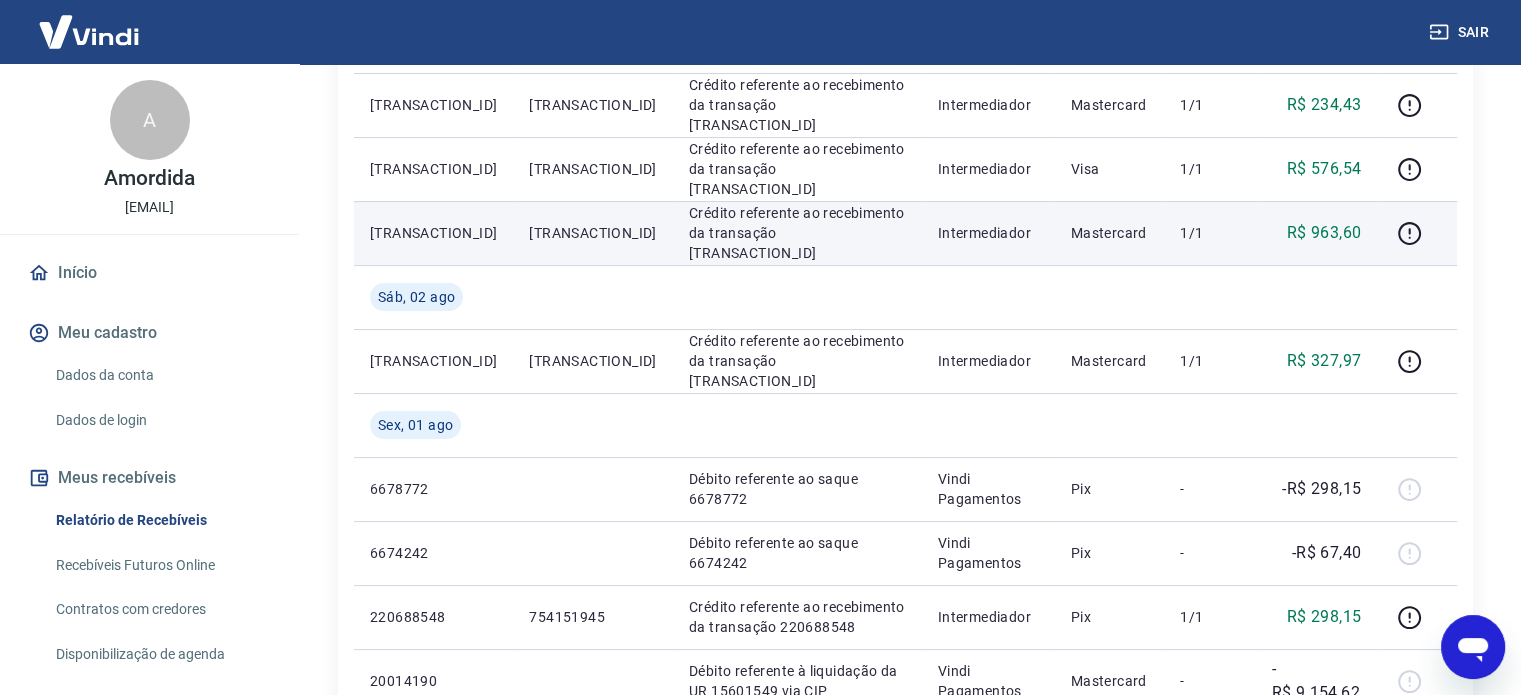 click on "[TRANSACTION_ID]" at bounding box center (592, 233) 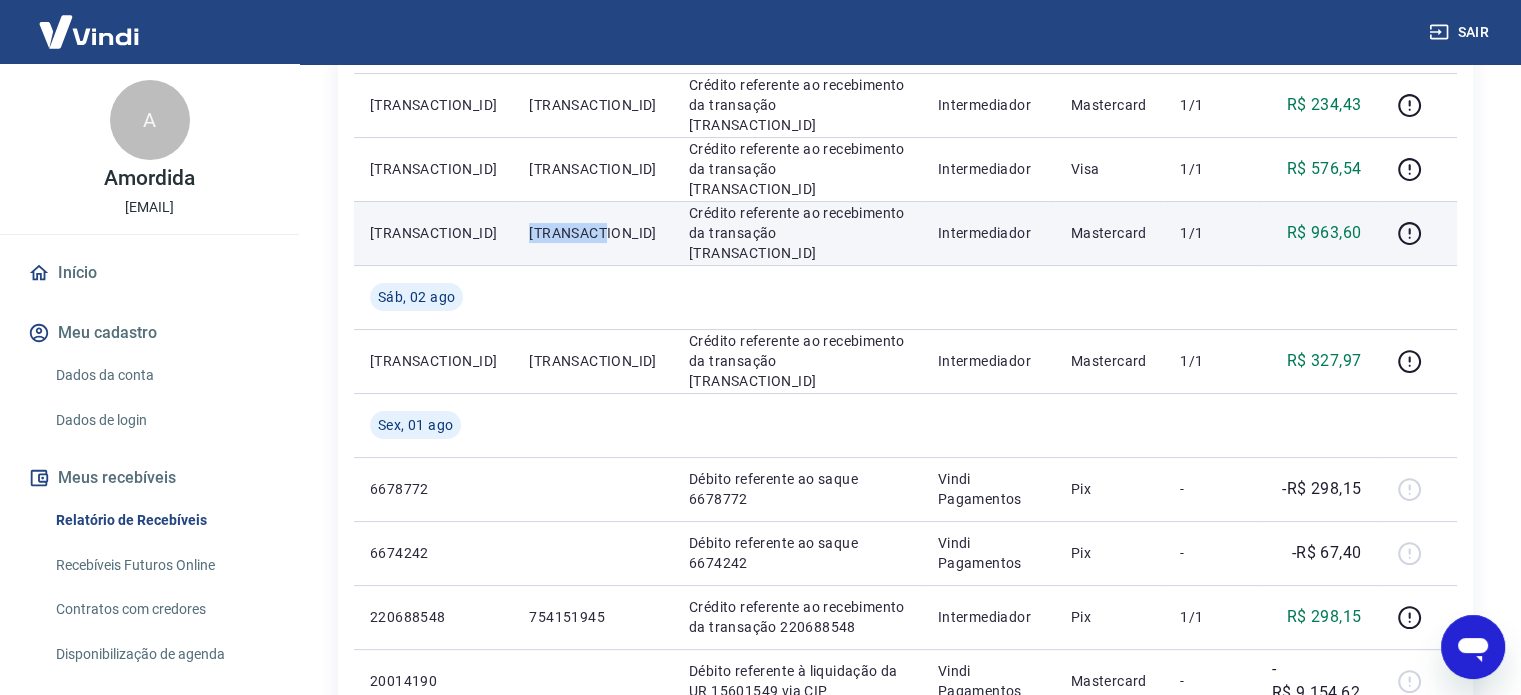 click on "[TRANSACTION_ID]" at bounding box center (592, 233) 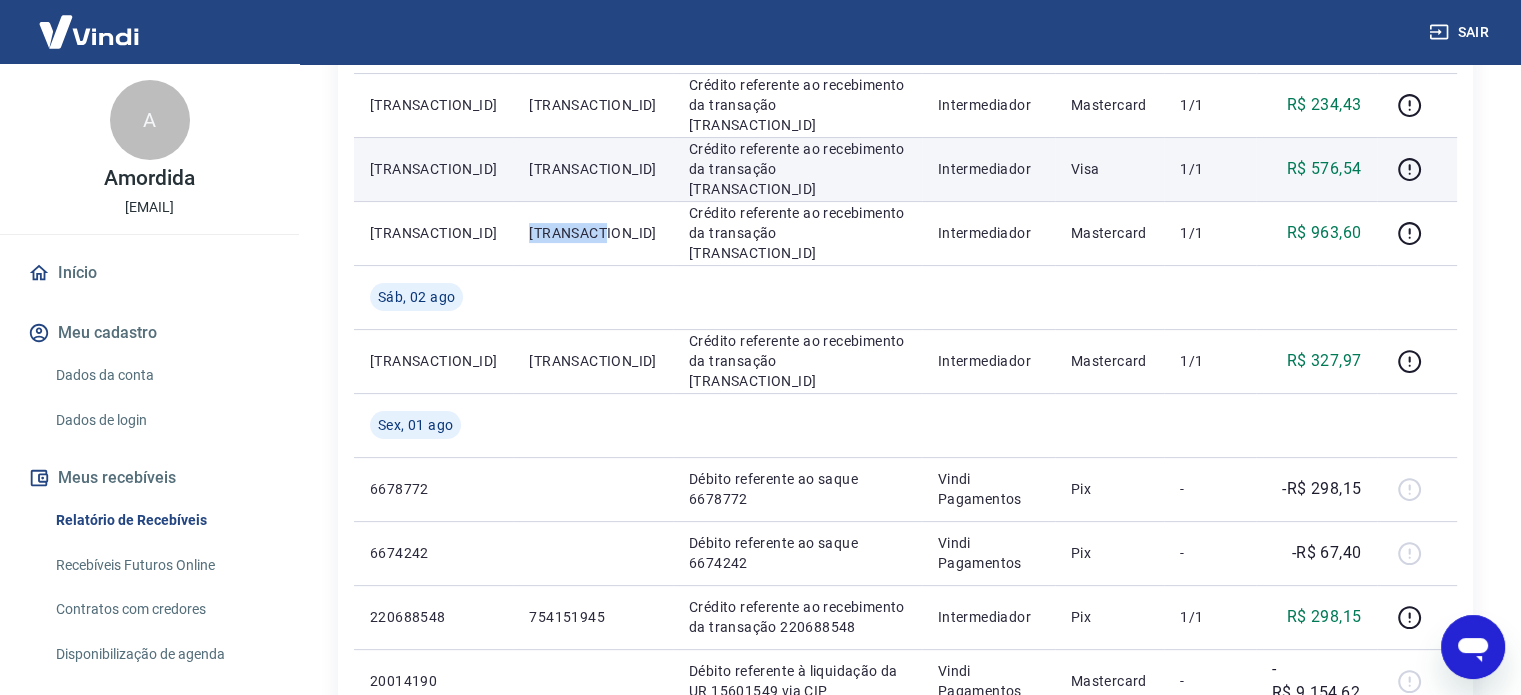 click on "[TRANSACTION_ID]" at bounding box center [592, 169] 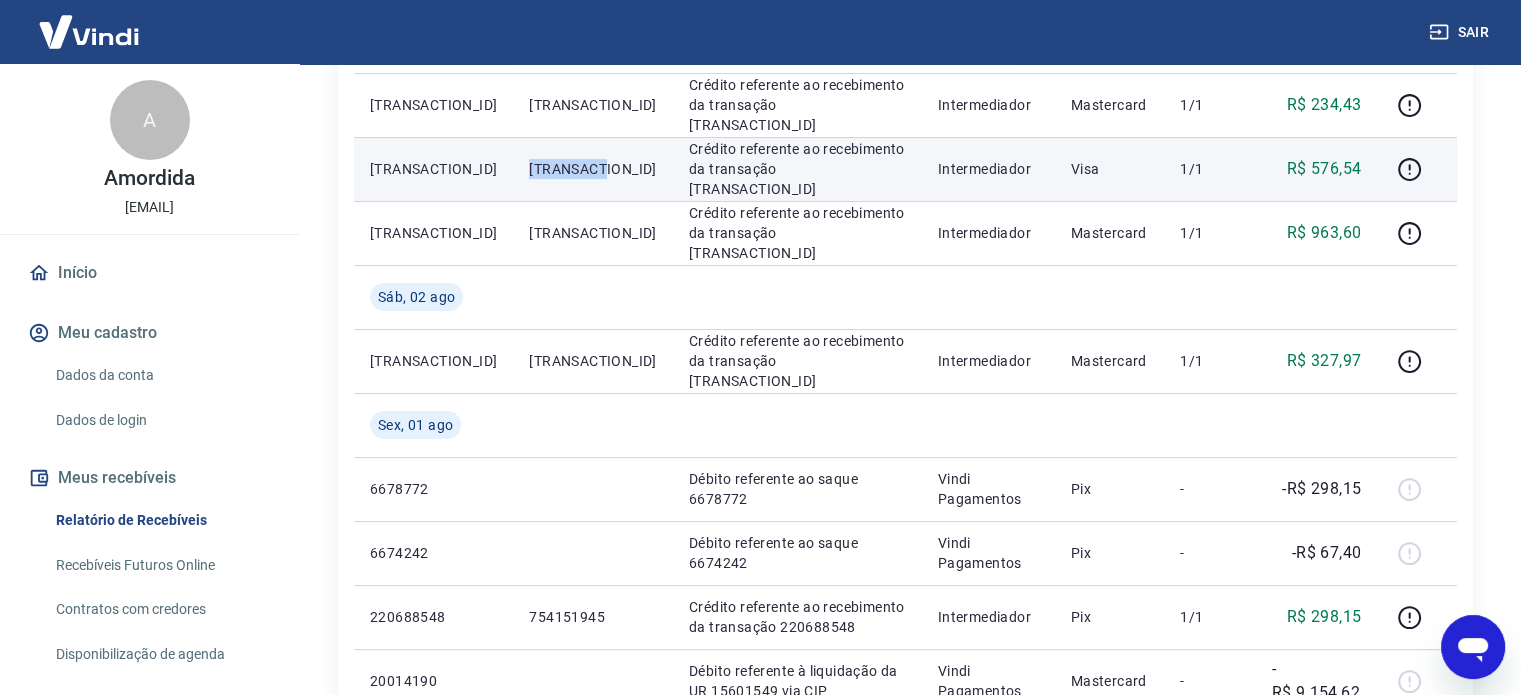 click on "[TRANSACTION_ID]" at bounding box center (592, 169) 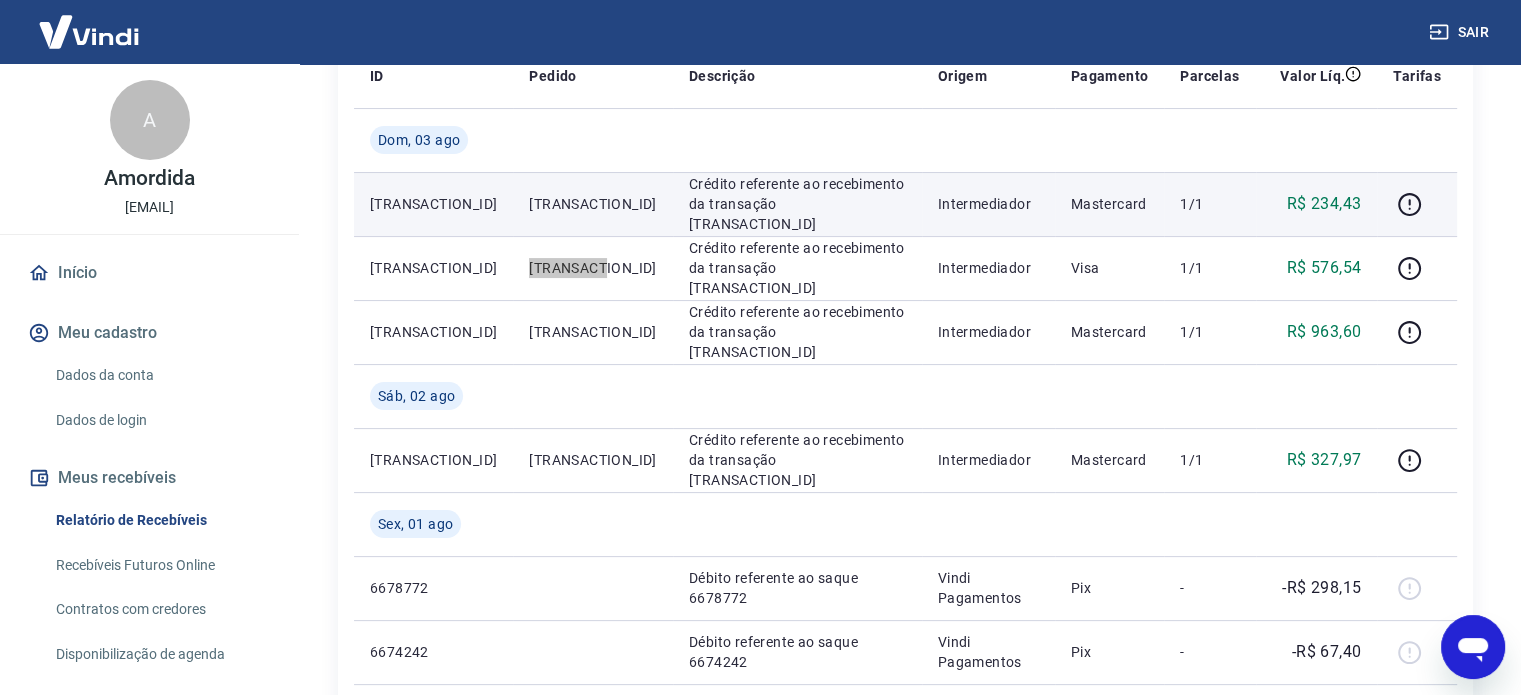scroll, scrollTop: 300, scrollLeft: 0, axis: vertical 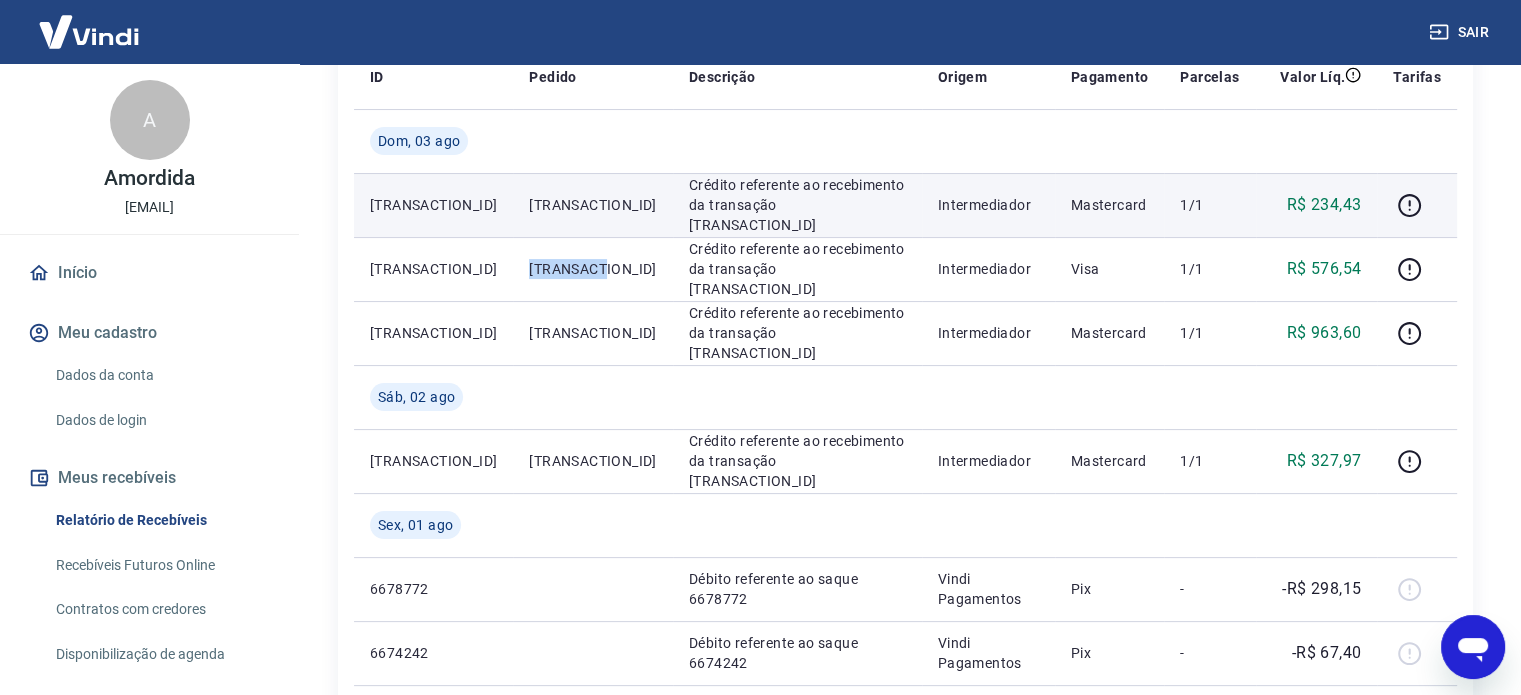 click on "[TRANSACTION_ID]" at bounding box center (592, 205) 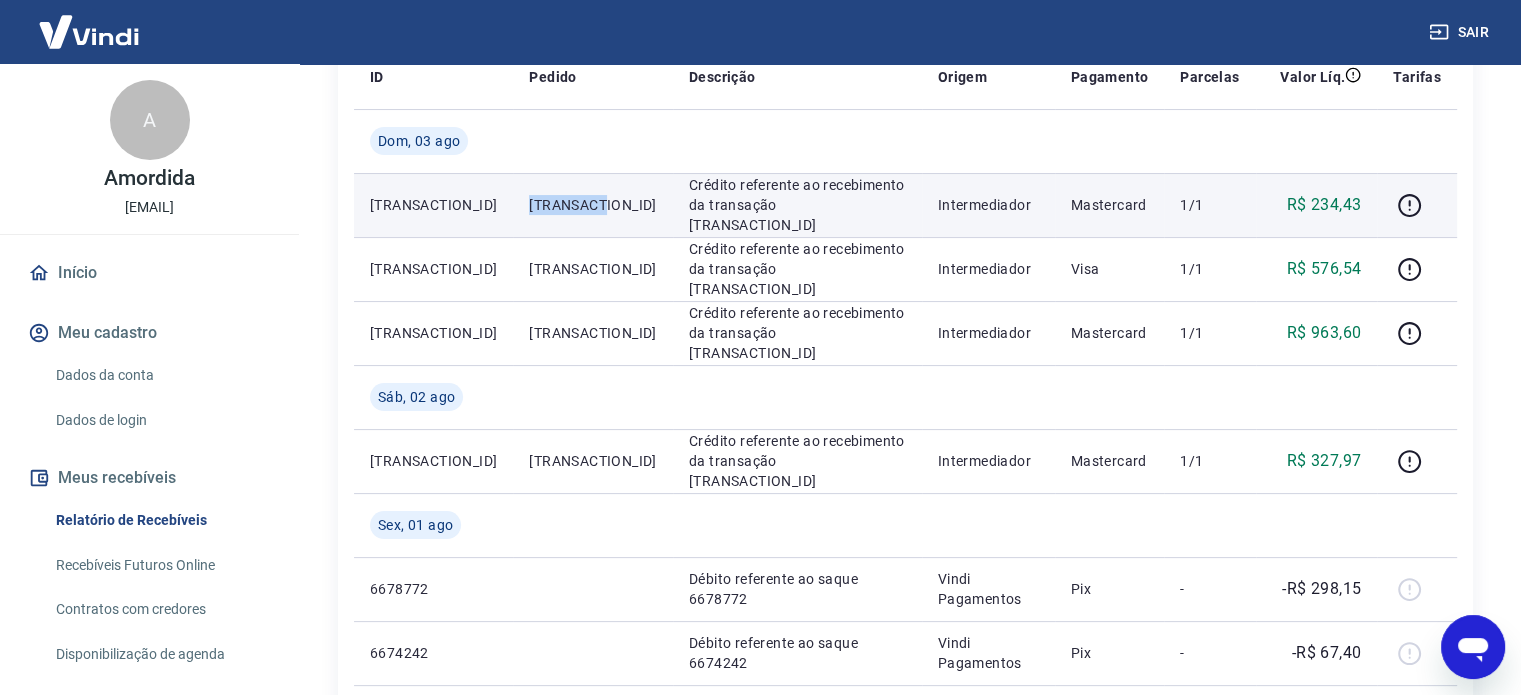 click on "[TRANSACTION_ID]" at bounding box center (592, 205) 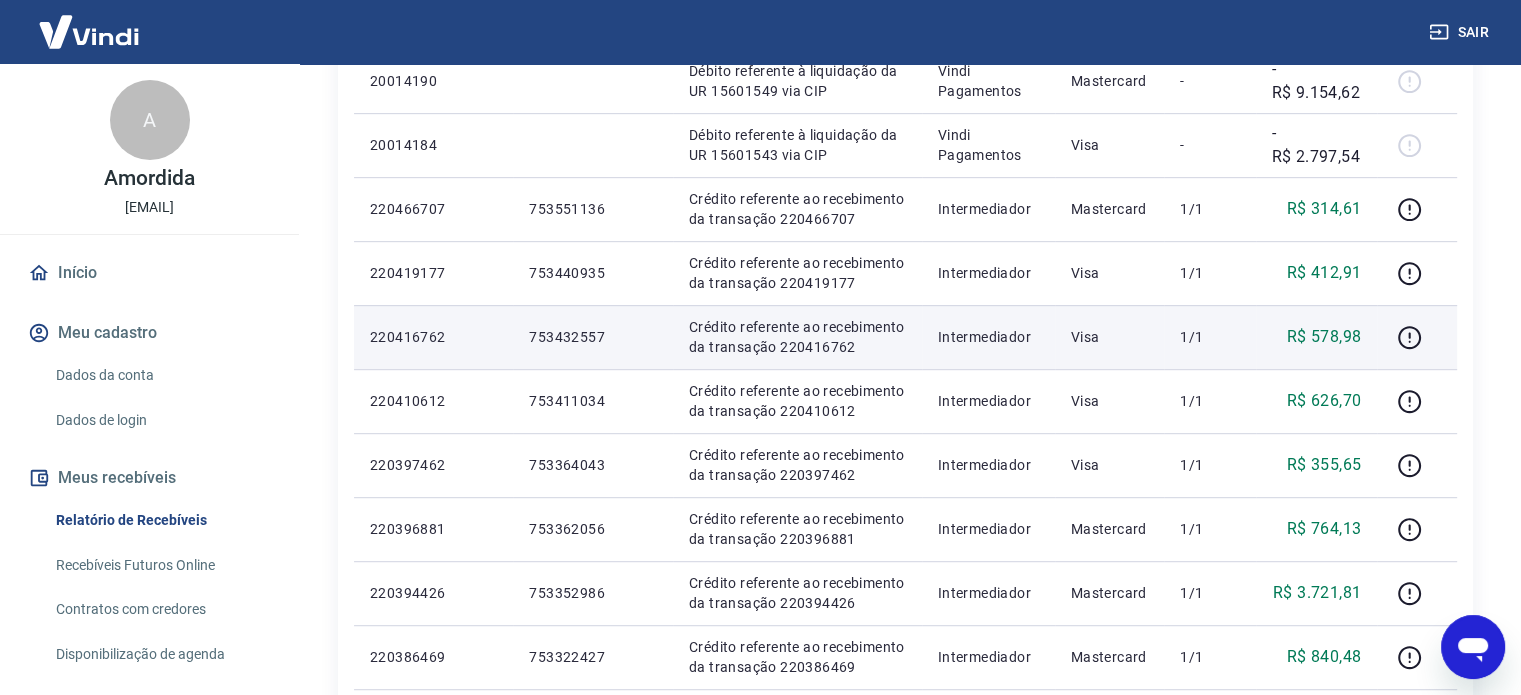 scroll, scrollTop: 1513, scrollLeft: 0, axis: vertical 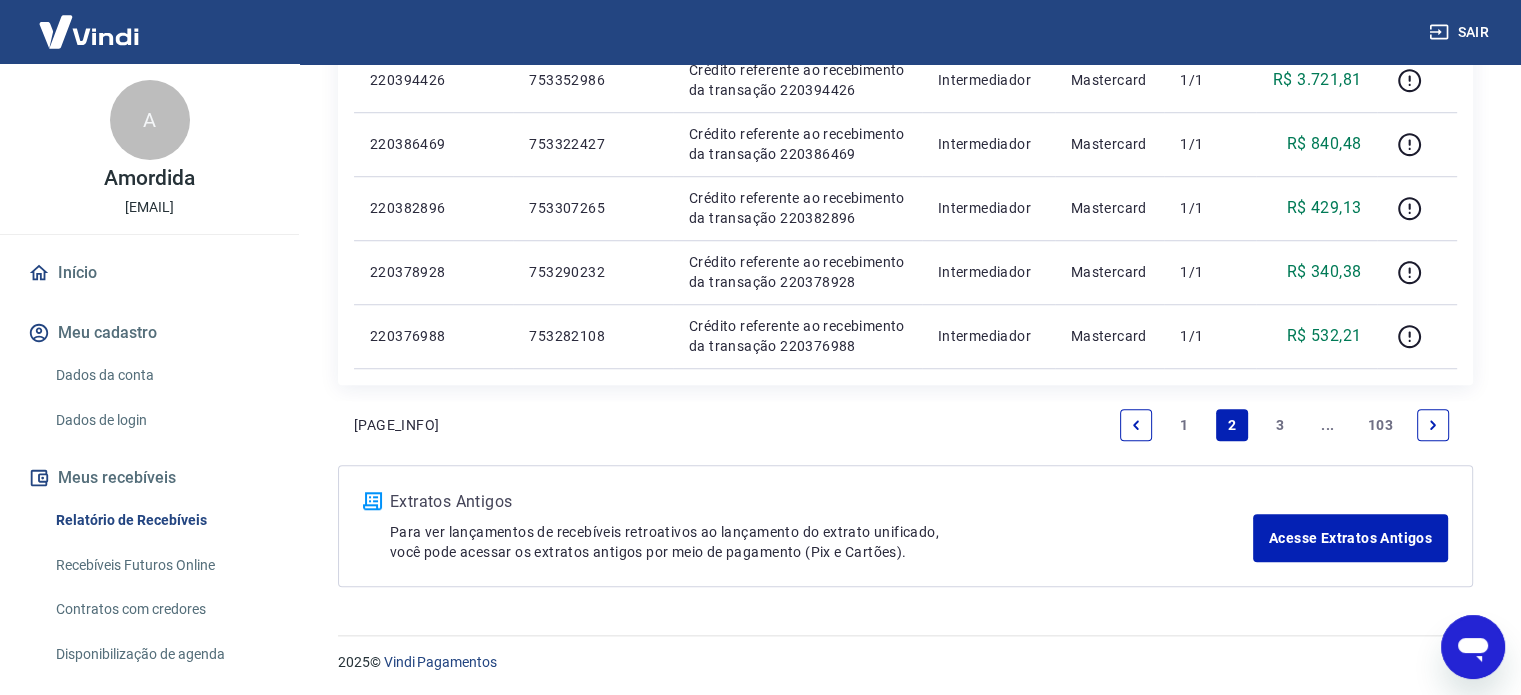 drag, startPoint x: 1174, startPoint y: 424, endPoint x: 778, endPoint y: 381, distance: 398.32776 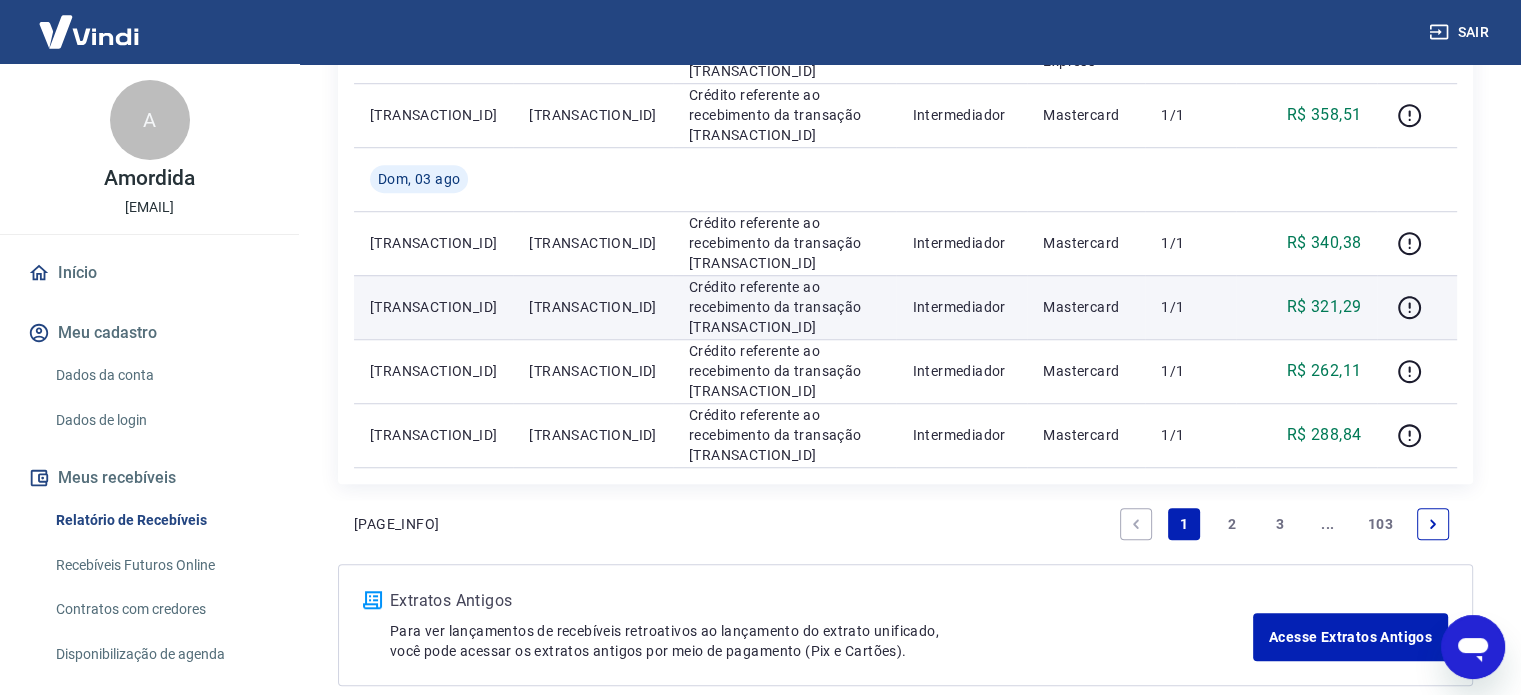 scroll, scrollTop: 1577, scrollLeft: 0, axis: vertical 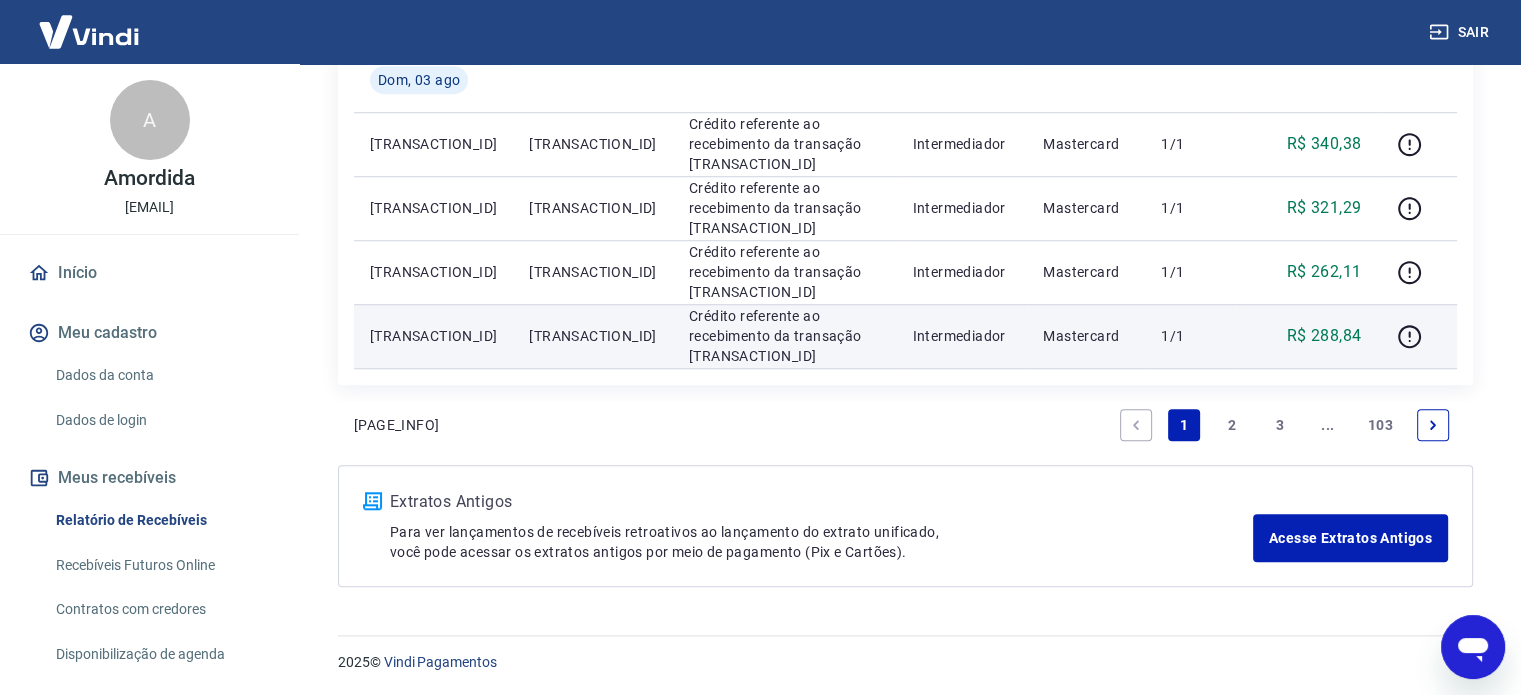 click on "[TRANSACTION_ID]" at bounding box center [592, 336] 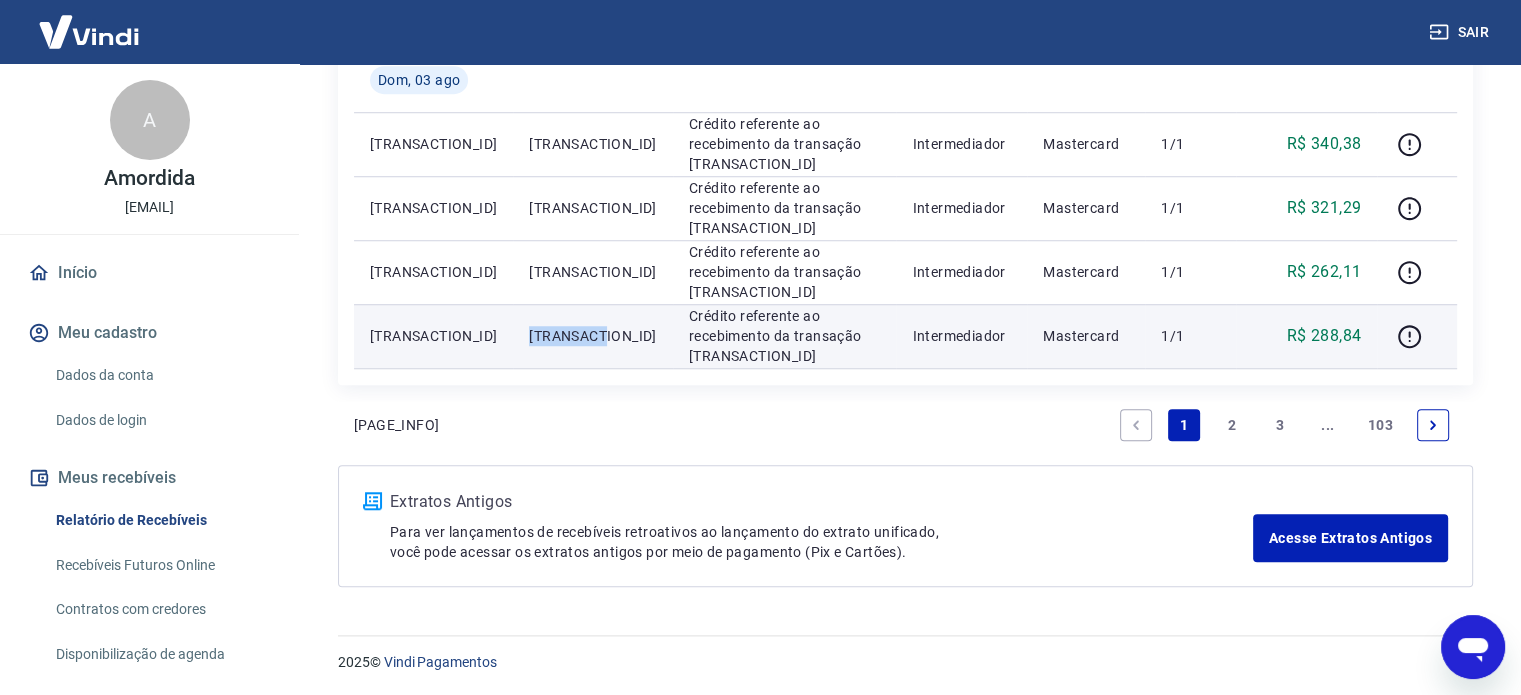 click on "[TRANSACTION_ID]" at bounding box center [592, 336] 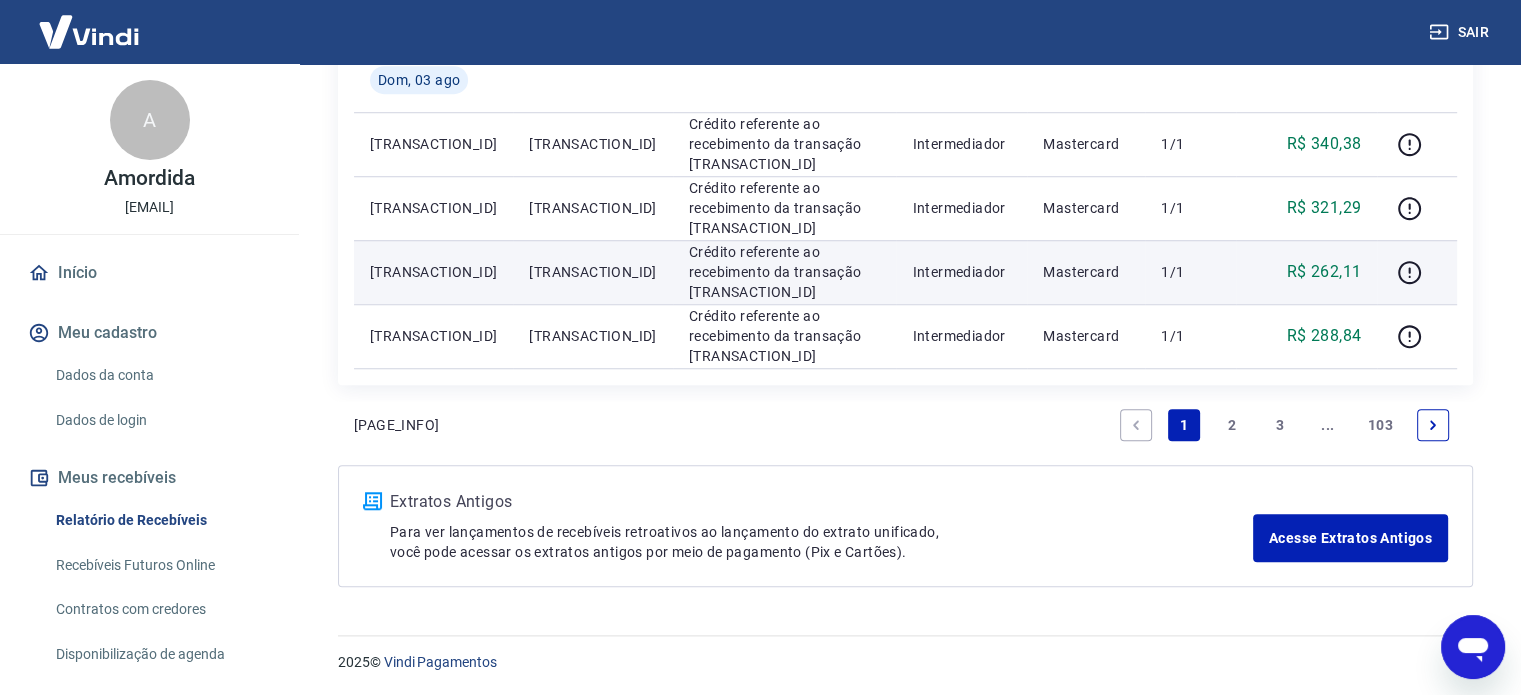 click on "[TRANSACTION_ID]" at bounding box center (592, 272) 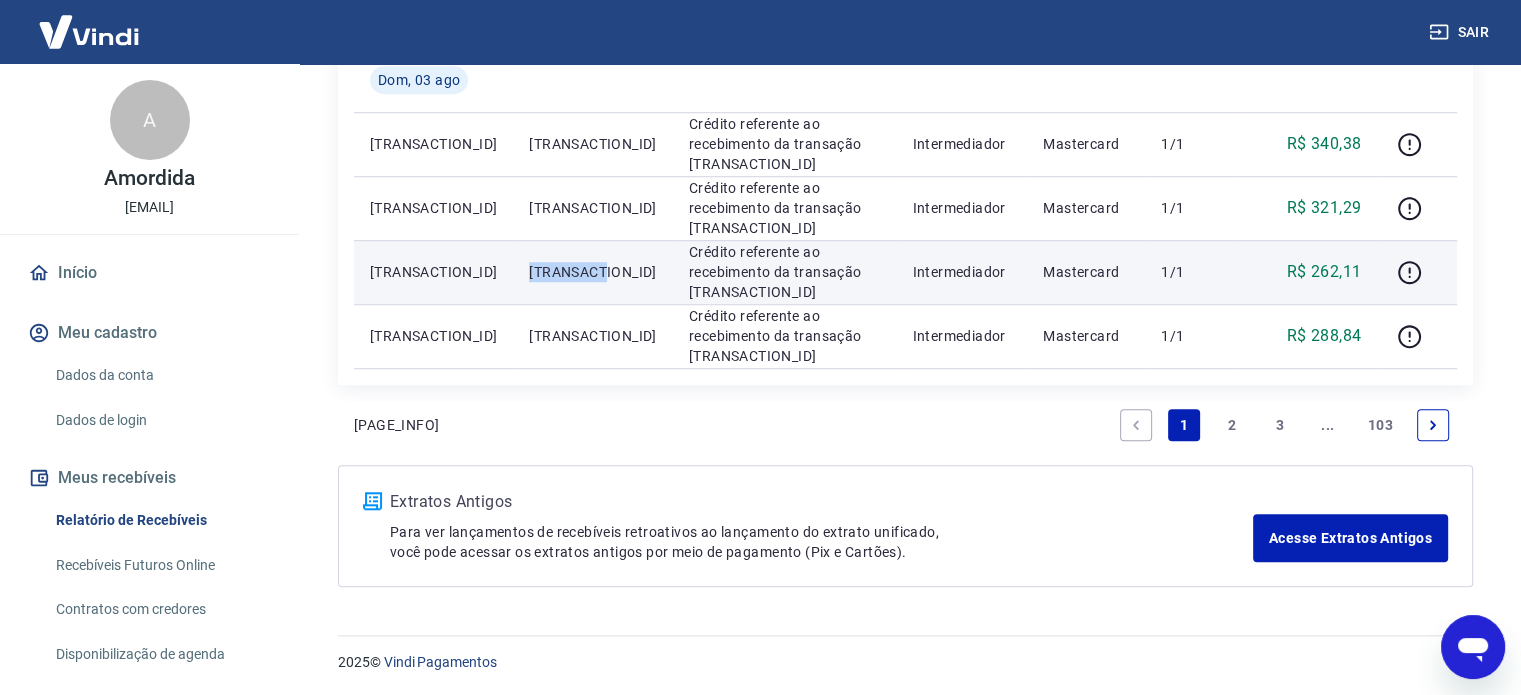 click on "[TRANSACTION_ID]" at bounding box center (592, 272) 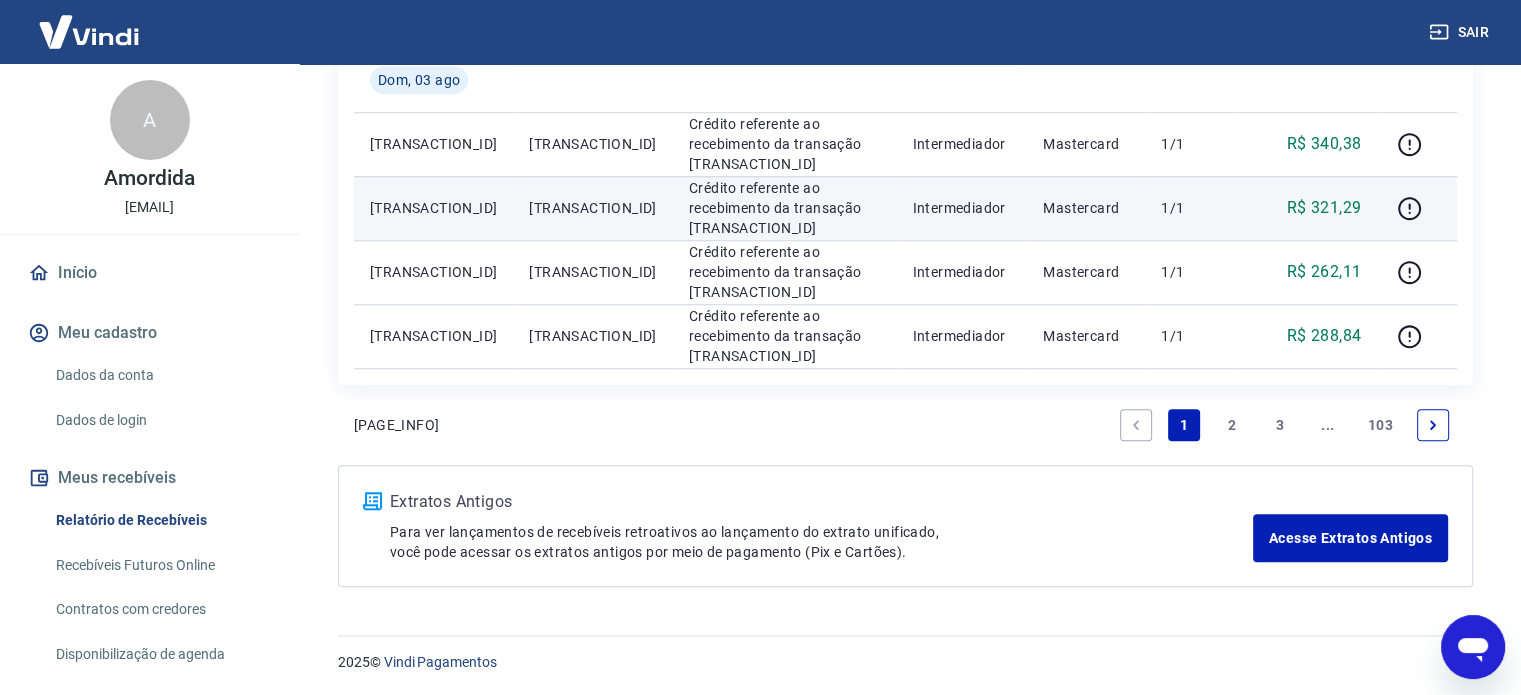 click on "[TRANSACTION_ID]" at bounding box center [592, 208] 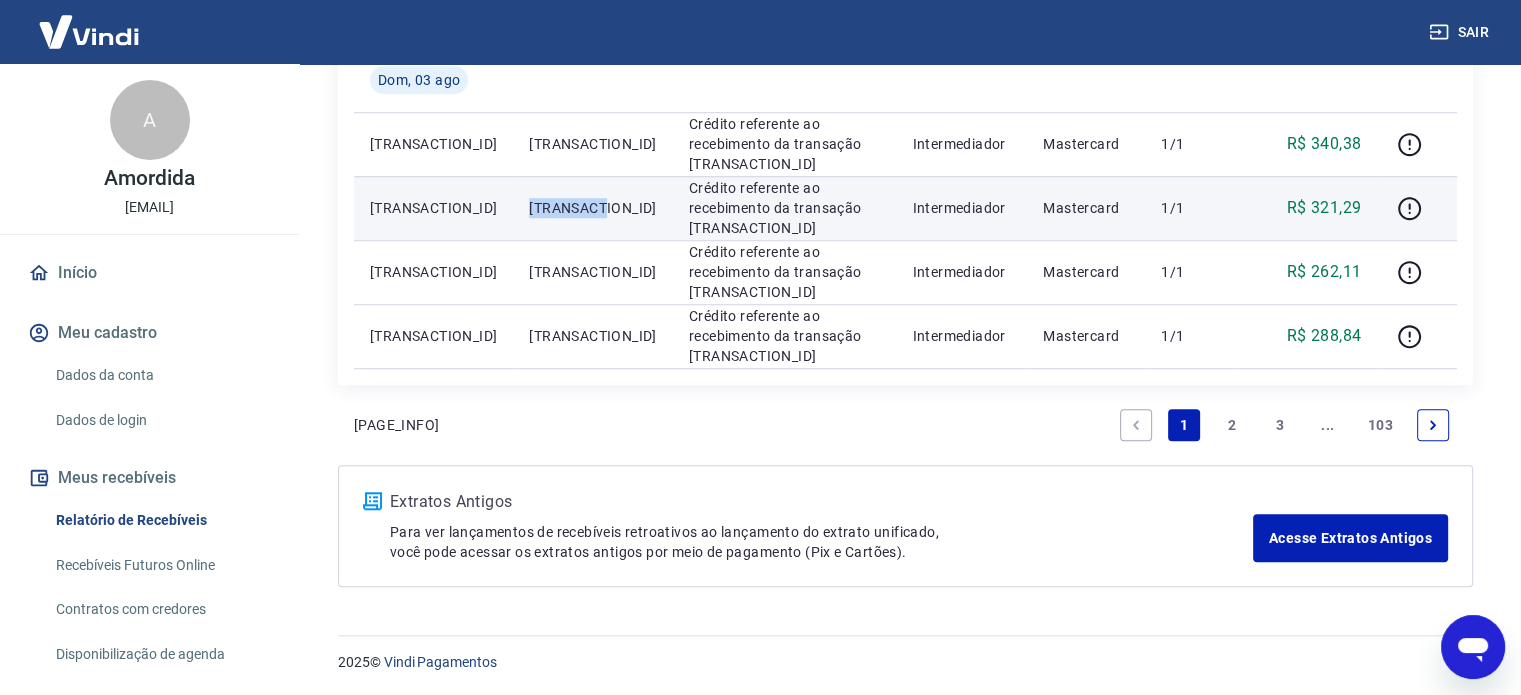 click on "[TRANSACTION_ID]" at bounding box center (592, 208) 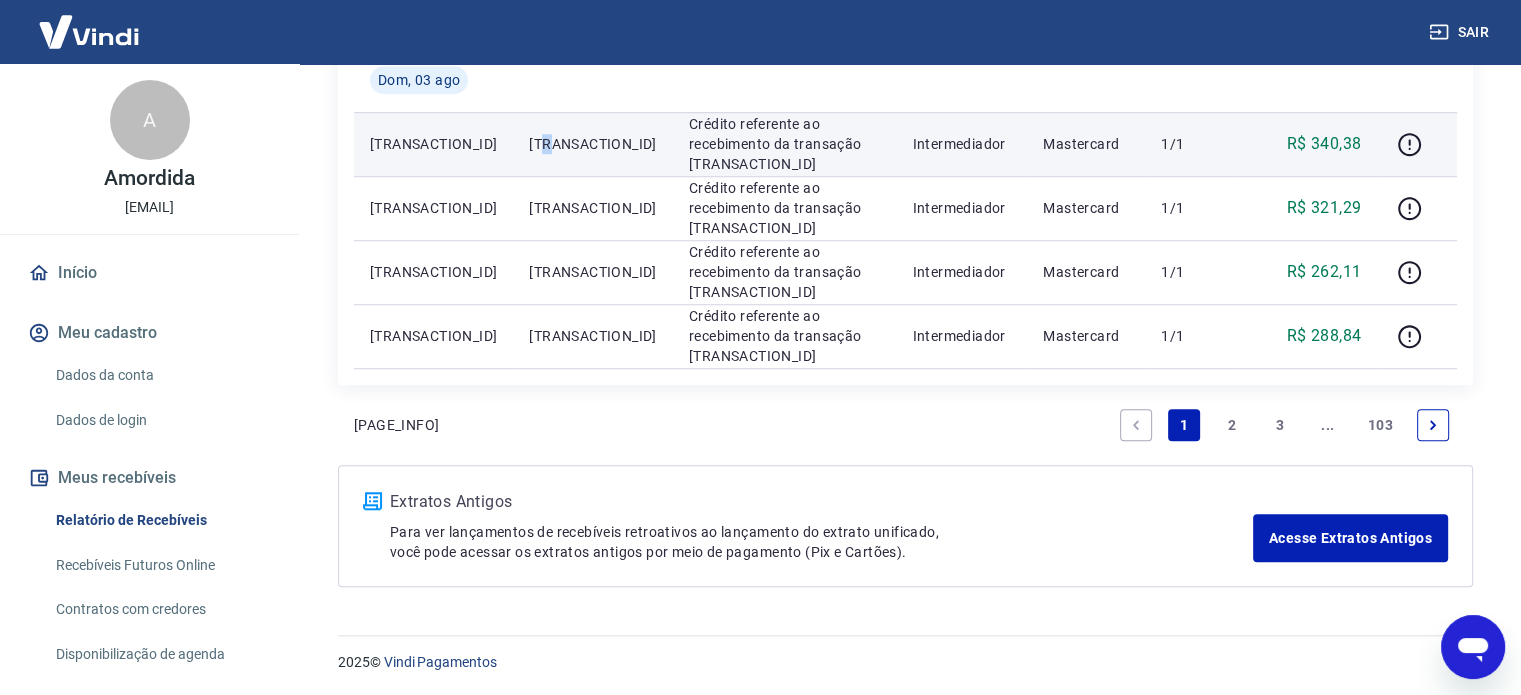 click on "[TRANSACTION_ID]" at bounding box center (592, 144) 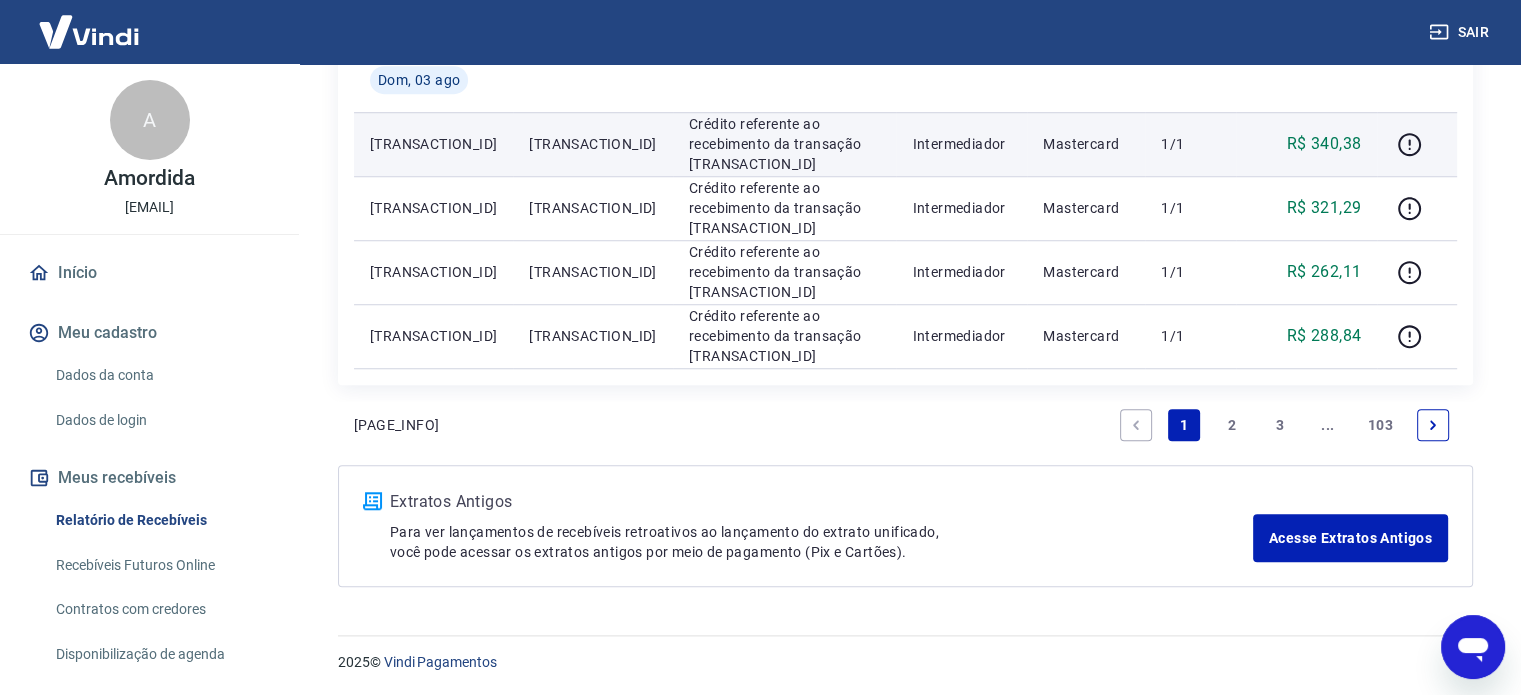 click on "[TRANSACTION_ID]" at bounding box center [592, 144] 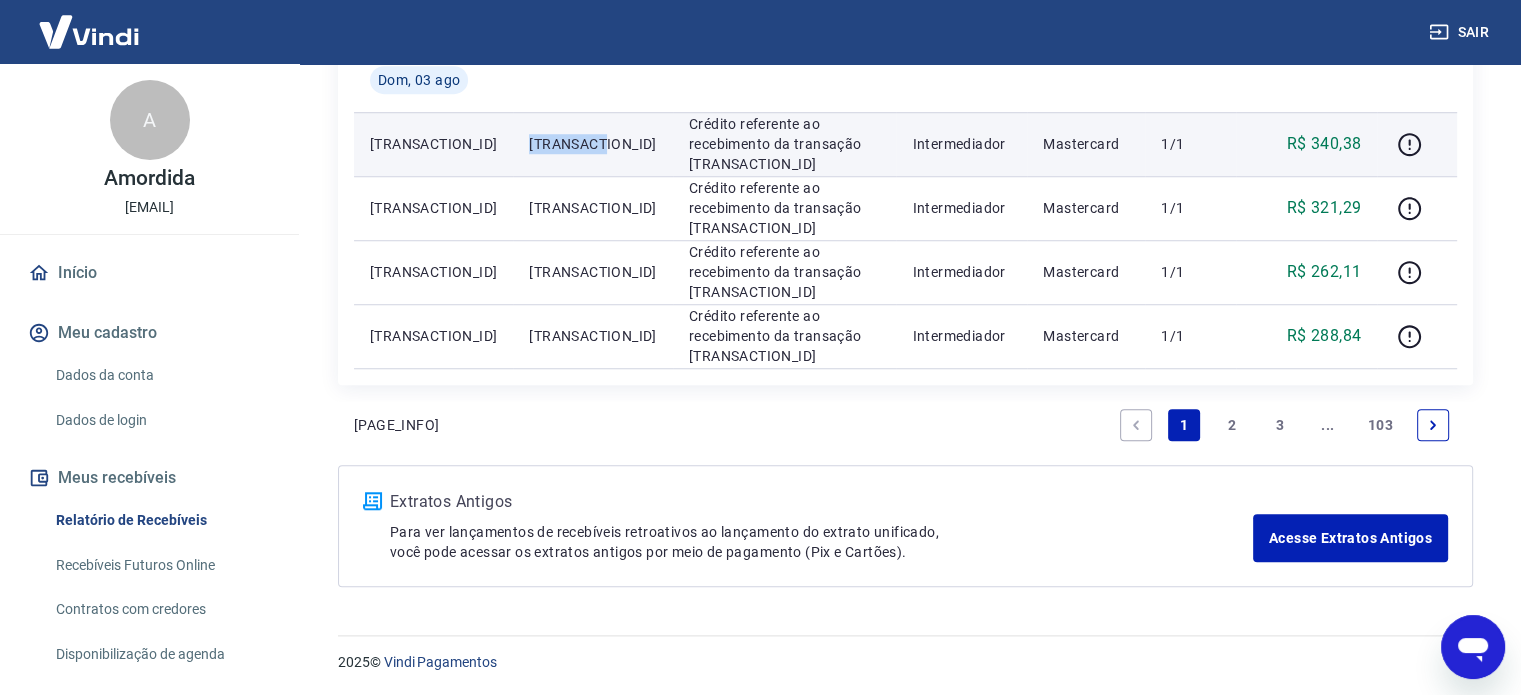 click on "[TRANSACTION_ID]" at bounding box center [592, 144] 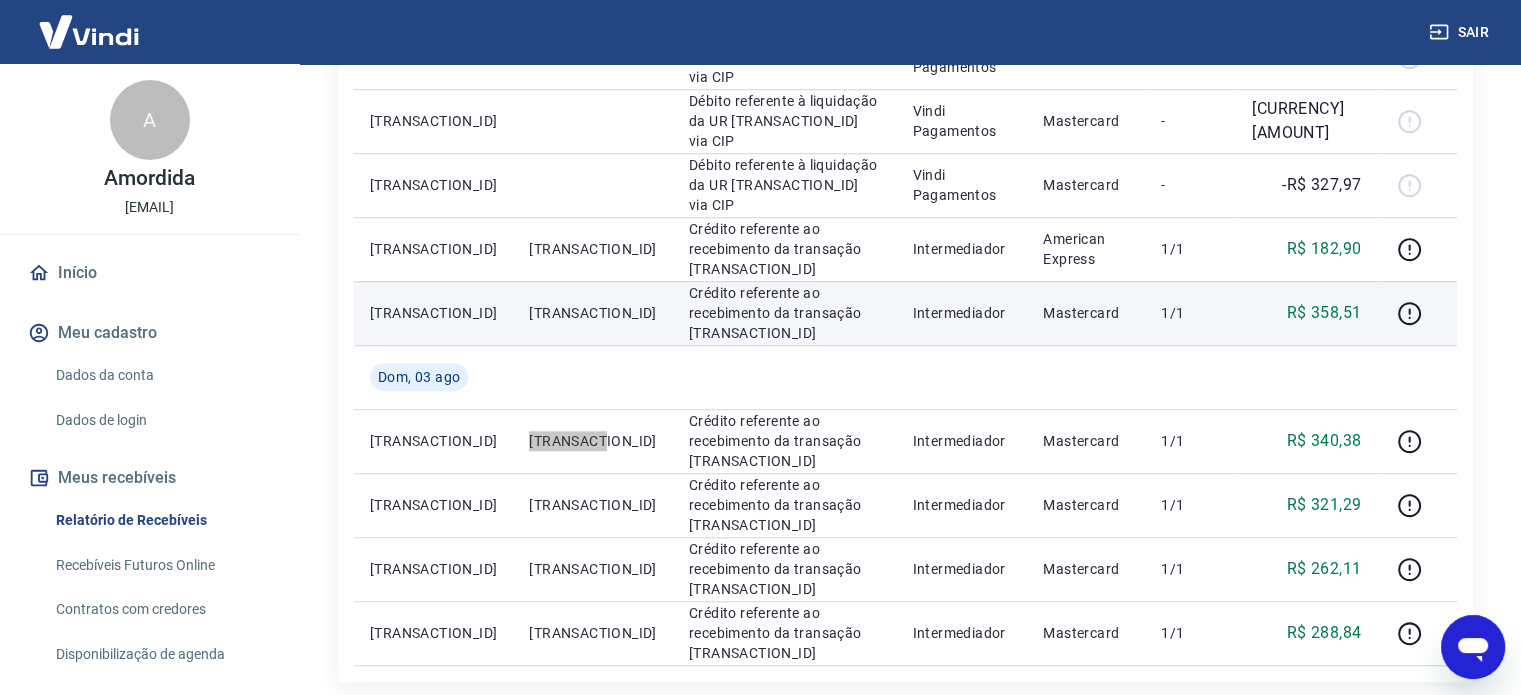 scroll, scrollTop: 1277, scrollLeft: 0, axis: vertical 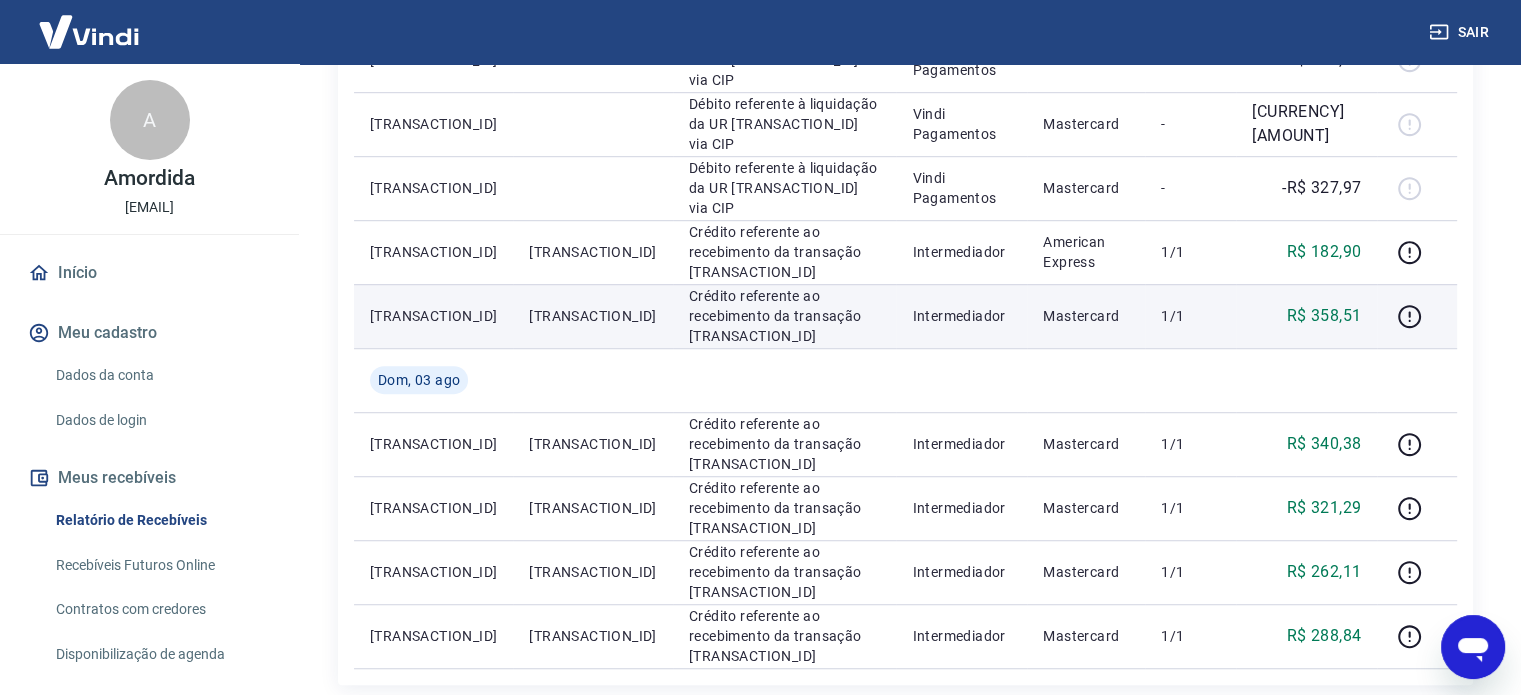 click on "[TRANSACTION_ID]" at bounding box center [592, 316] 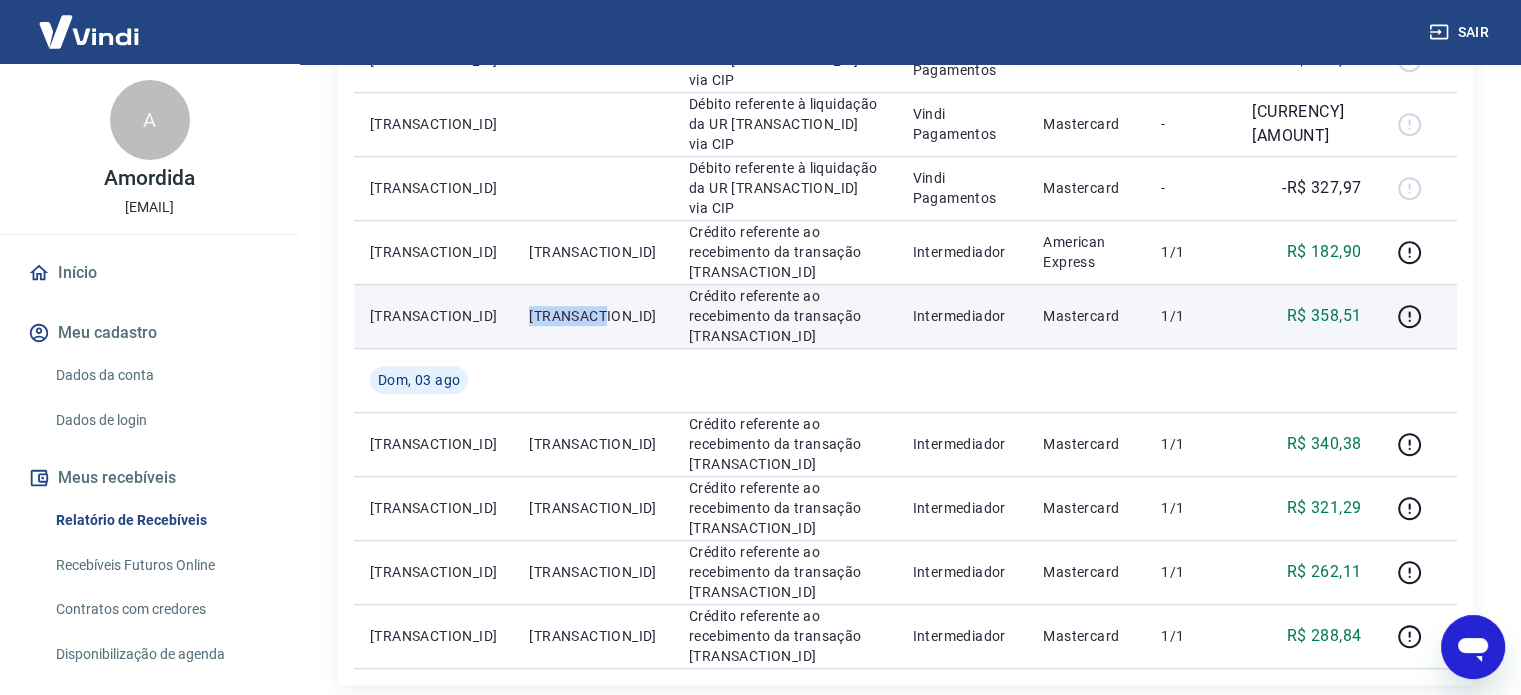 click on "[TRANSACTION_ID]" at bounding box center [592, 316] 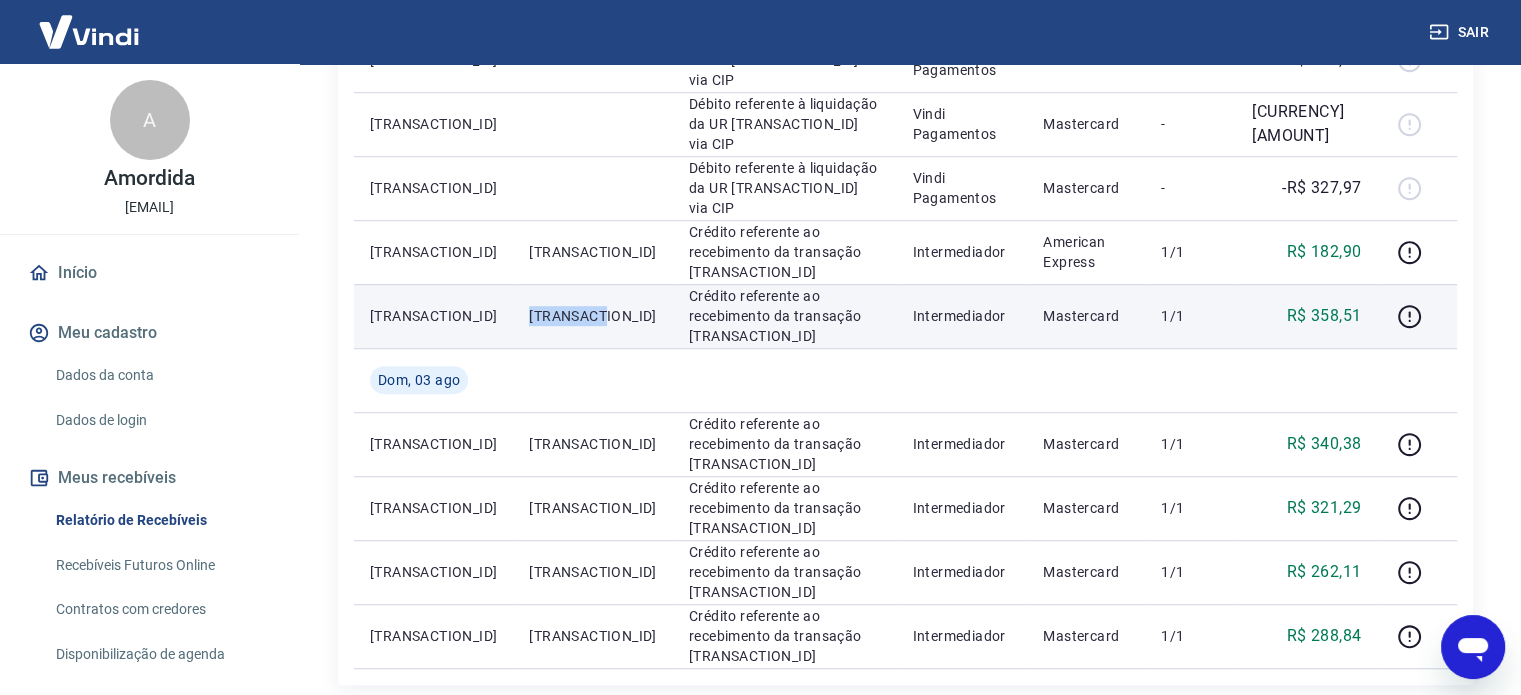 copy on "[TRANSACTION_ID]" 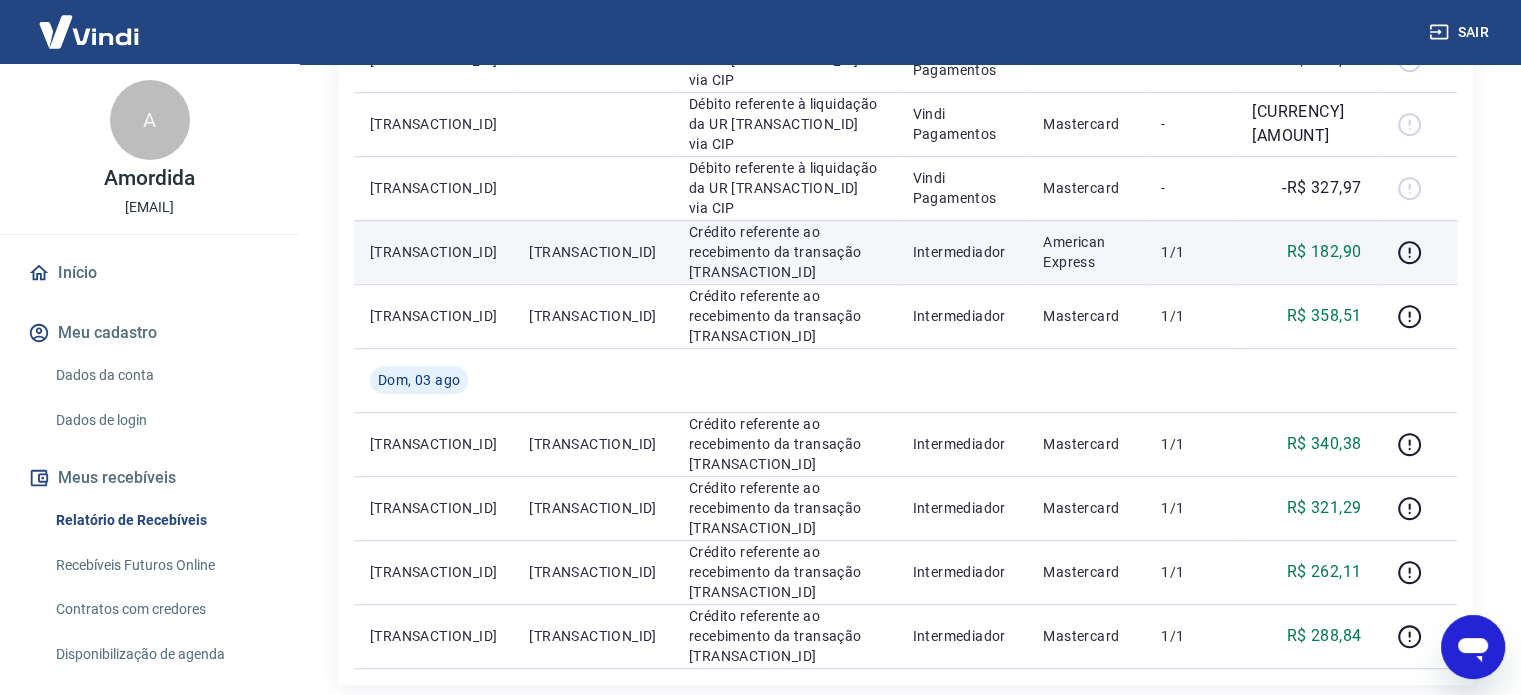 click on "[TRANSACTION_ID]" at bounding box center (592, 252) 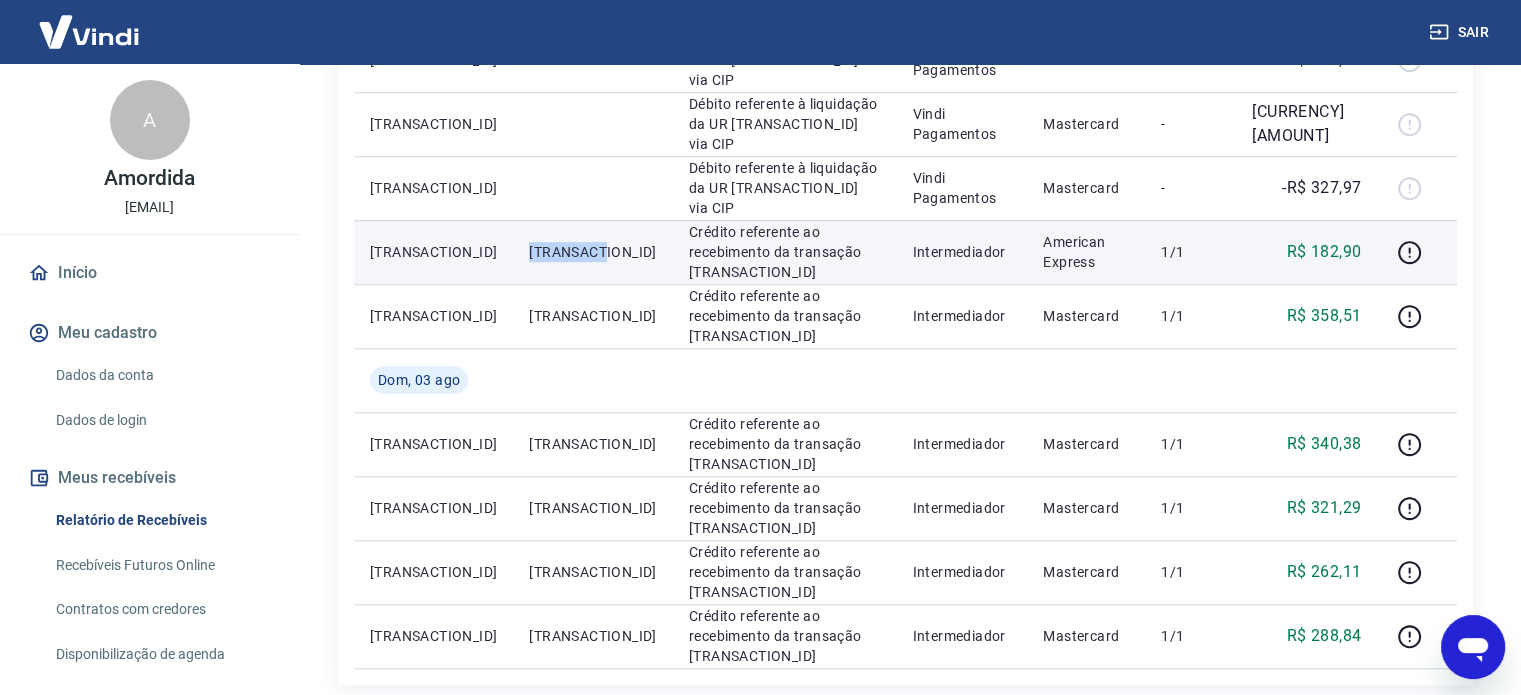 click on "[TRANSACTION_ID]" at bounding box center (592, 252) 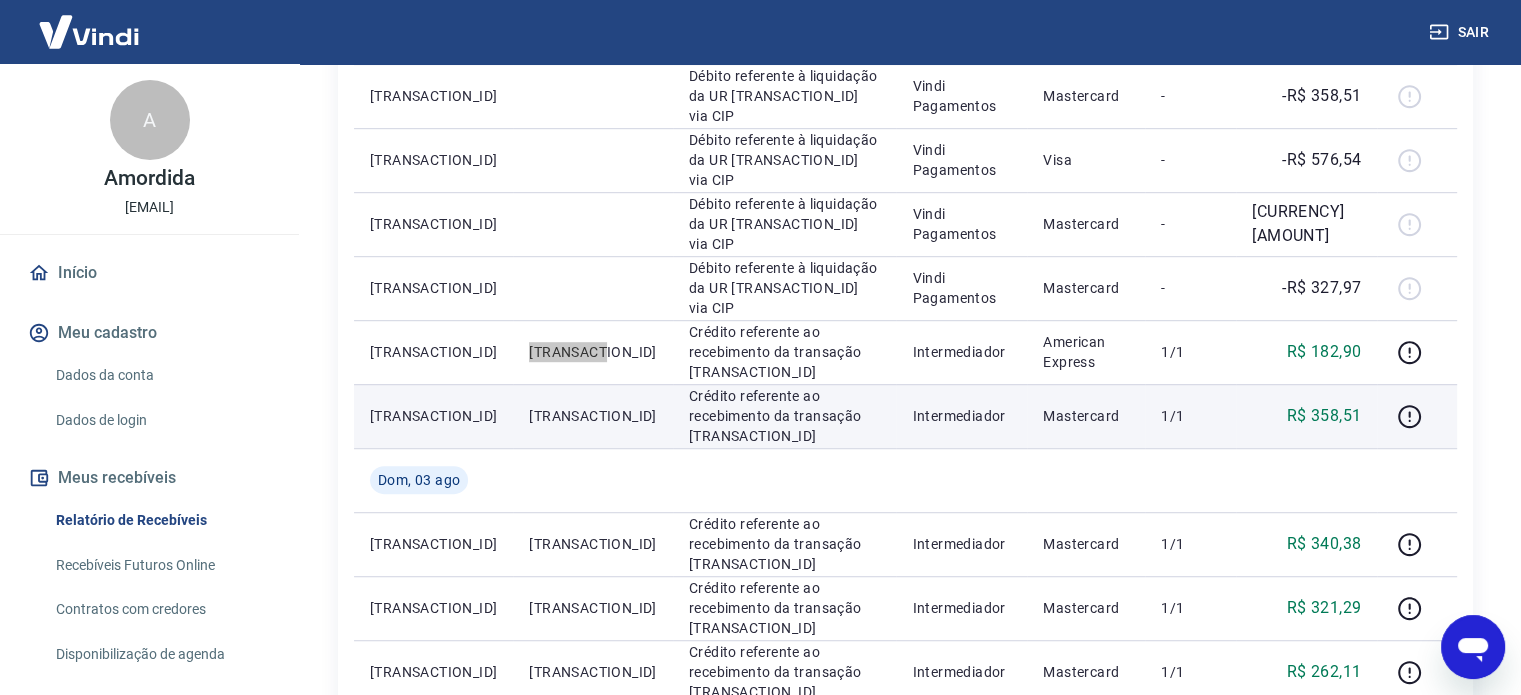 scroll, scrollTop: 1577, scrollLeft: 0, axis: vertical 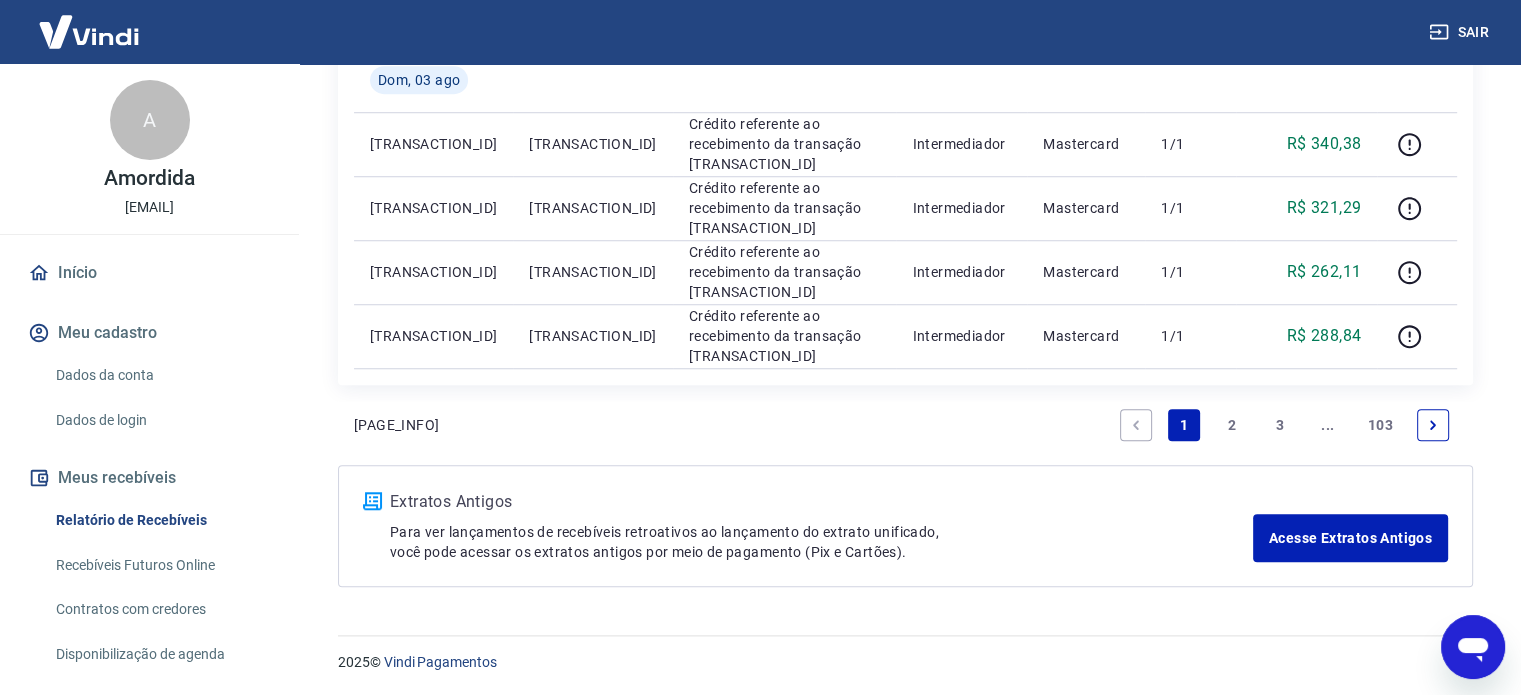drag, startPoint x: 1224, startPoint y: 422, endPoint x: 729, endPoint y: 386, distance: 496.30737 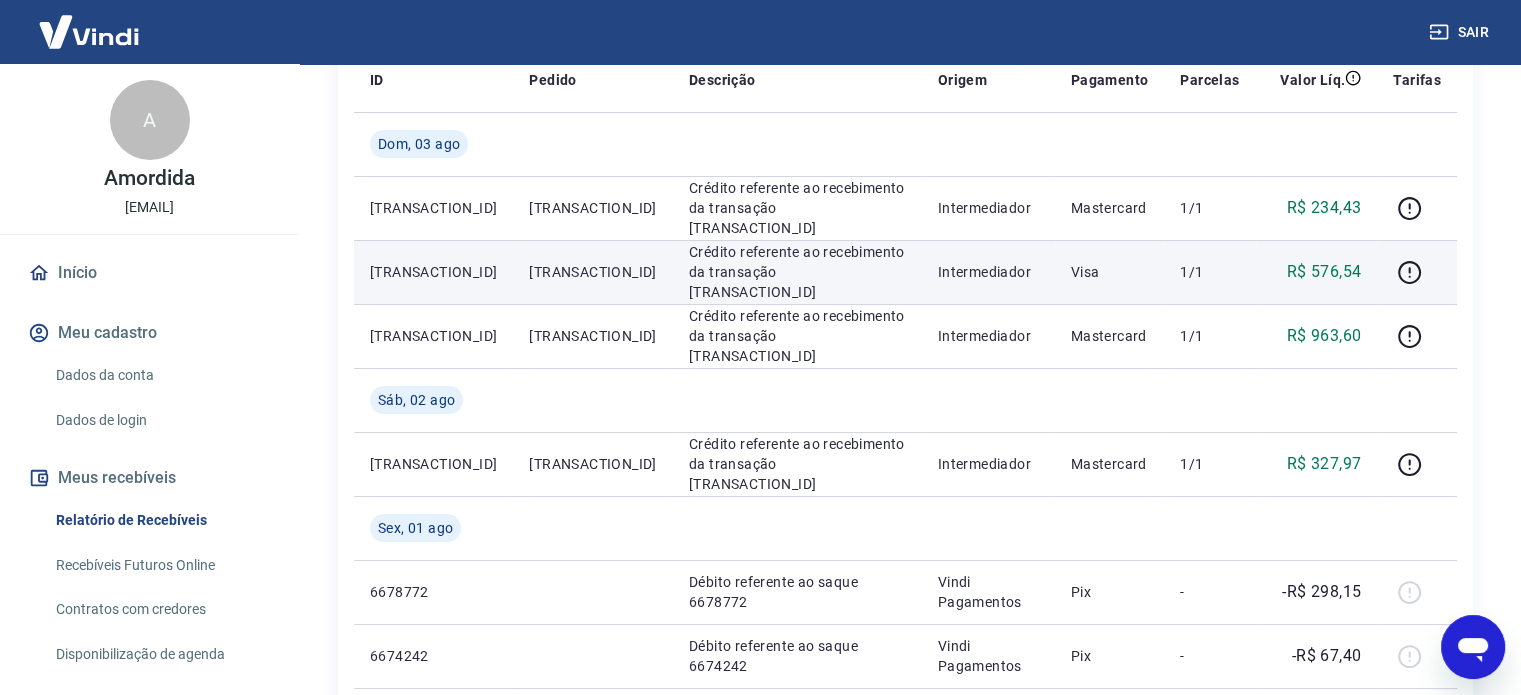 scroll, scrollTop: 300, scrollLeft: 0, axis: vertical 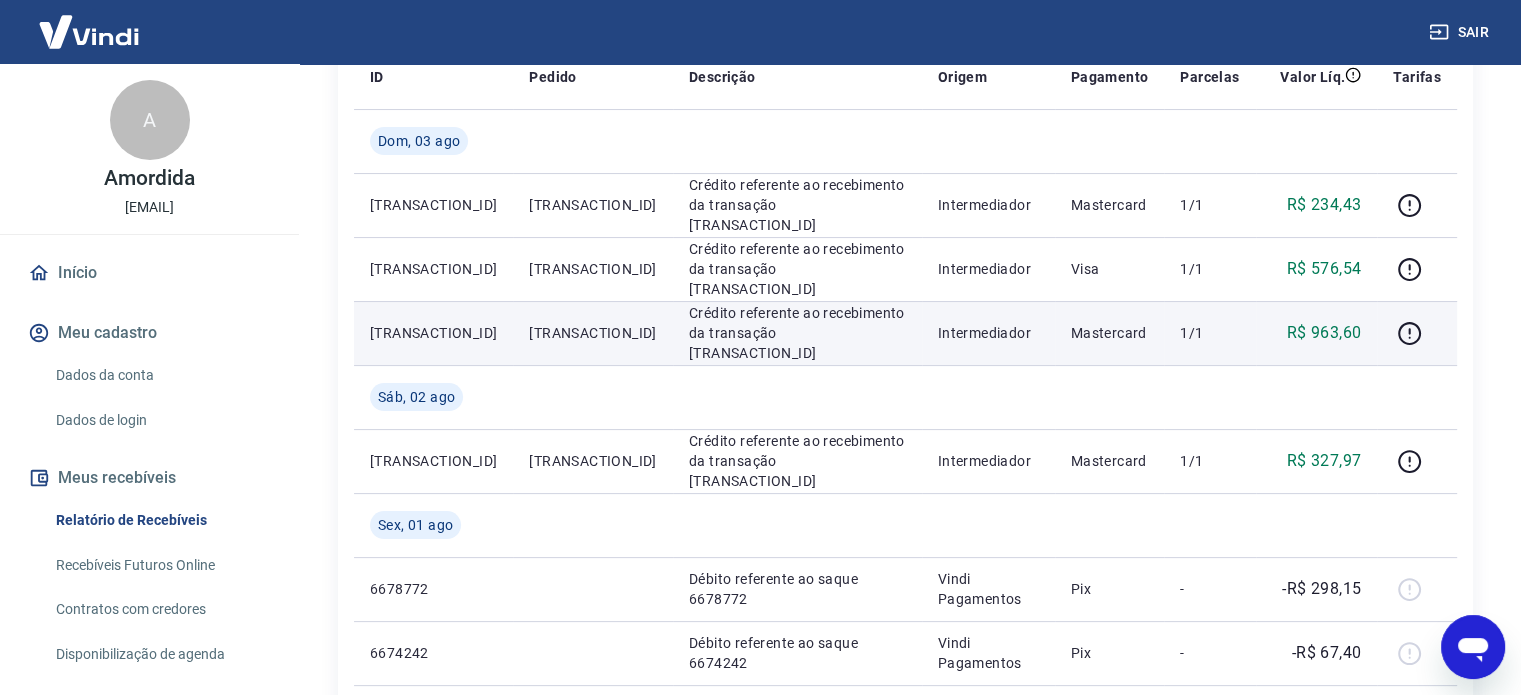 click on "[TRANSACTION_ID]" at bounding box center [592, 333] 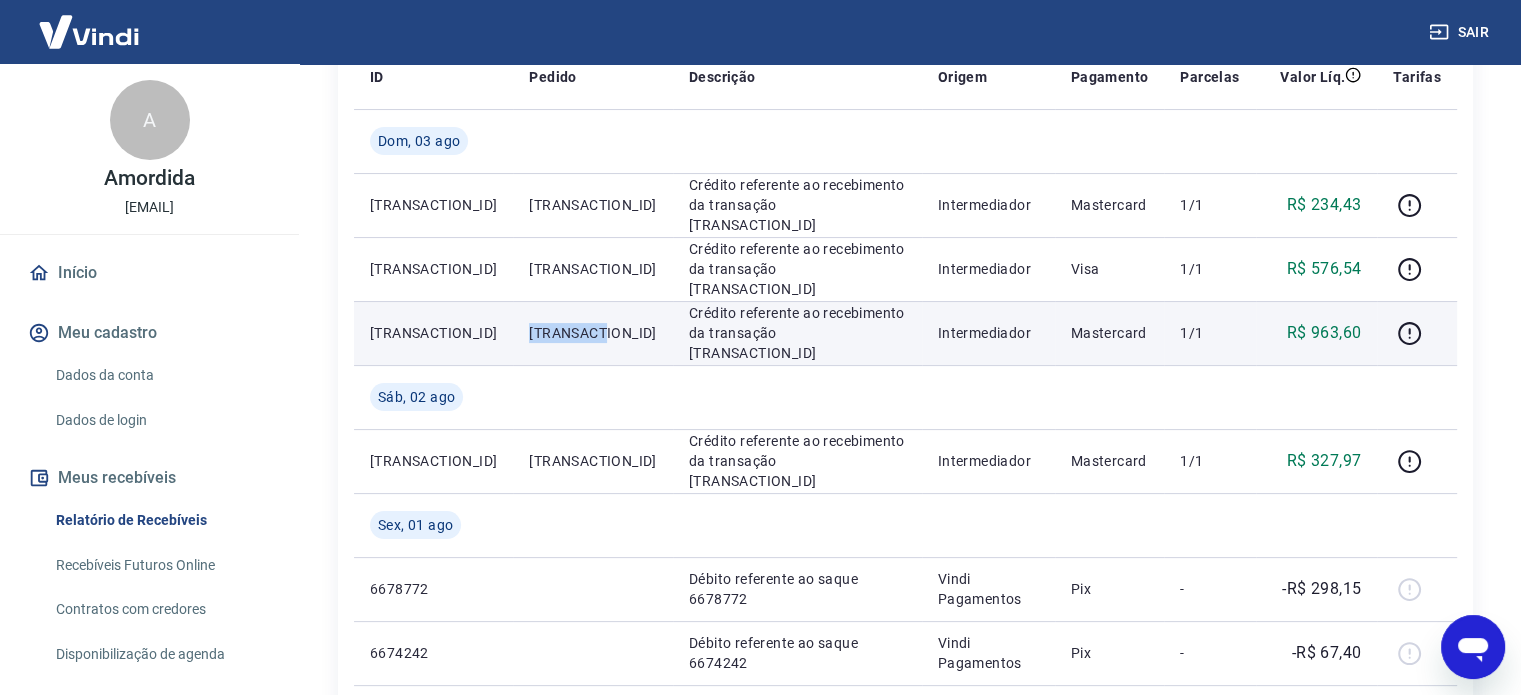 click on "[TRANSACTION_ID]" at bounding box center [592, 333] 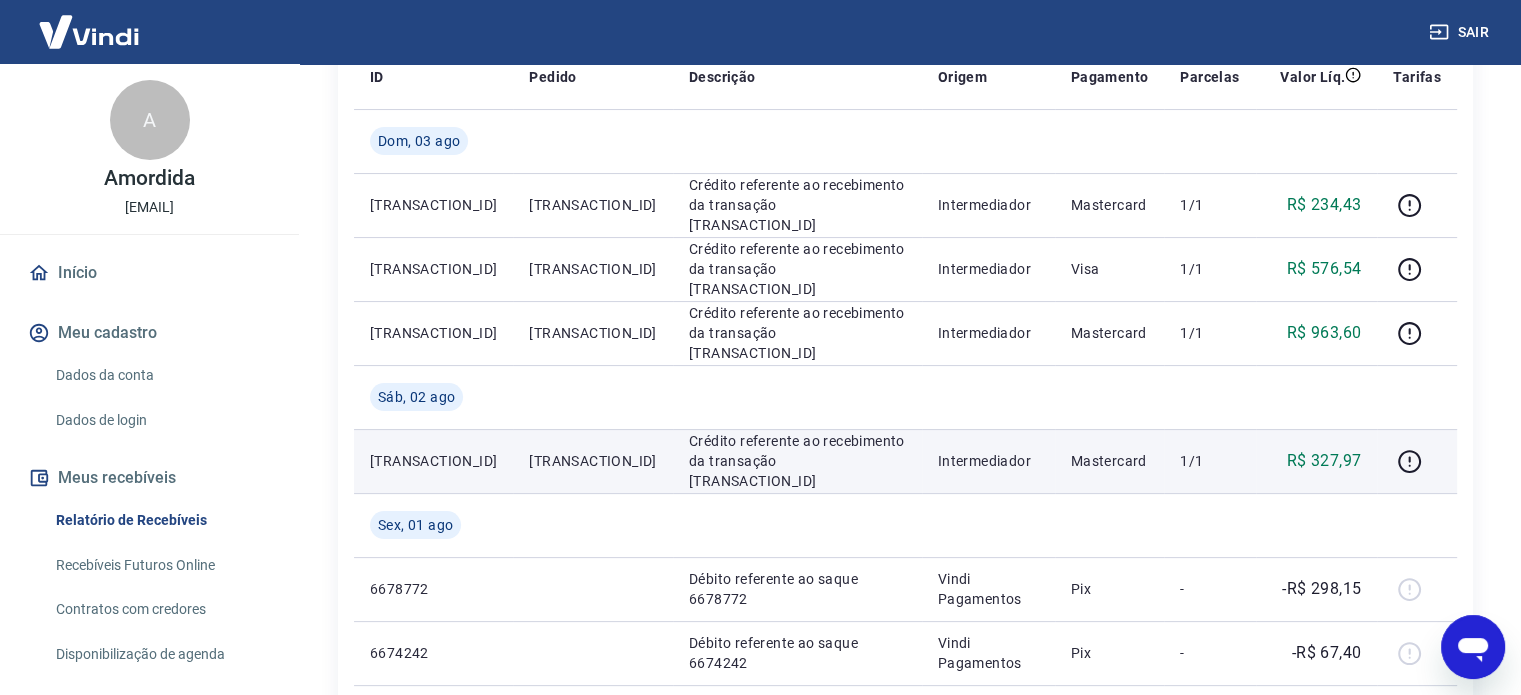 click on "[TRANSACTION_ID]" at bounding box center [592, 461] 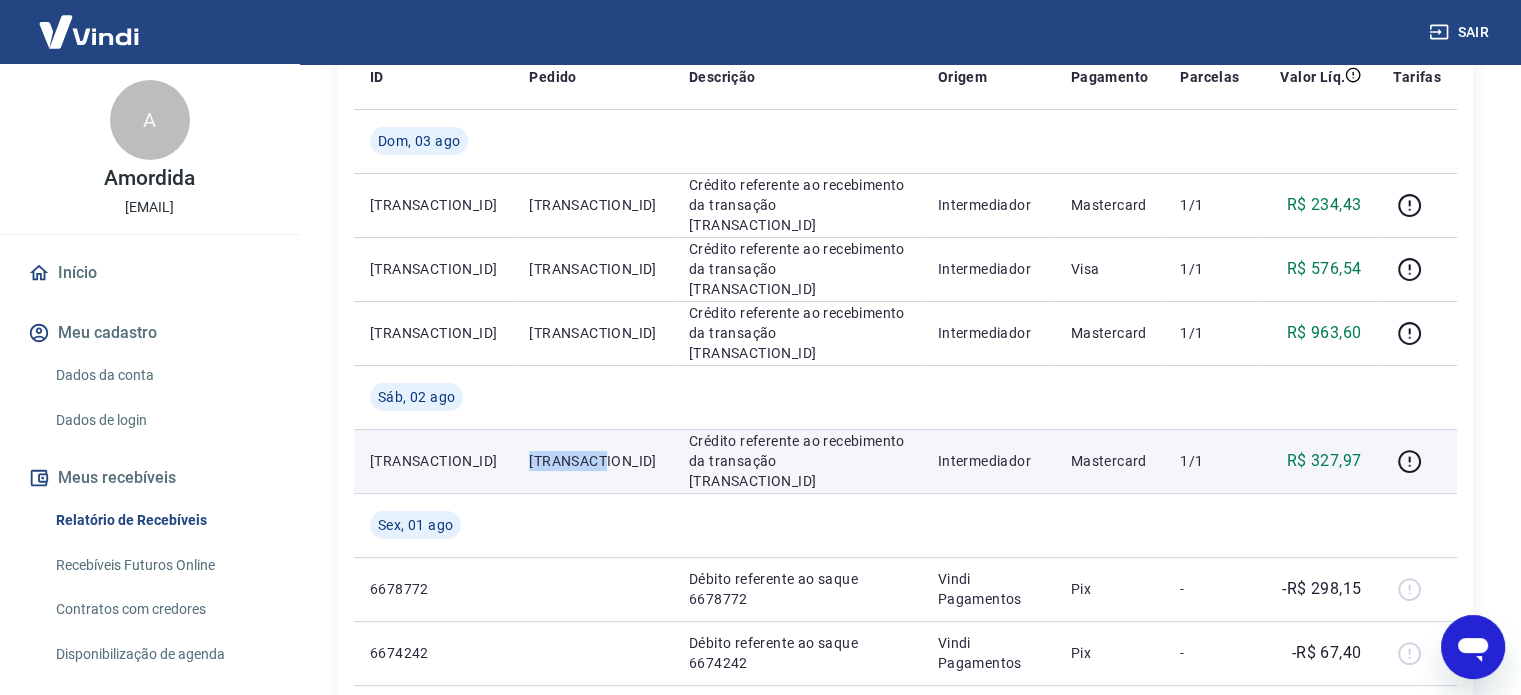 click on "[TRANSACTION_ID]" at bounding box center (592, 461) 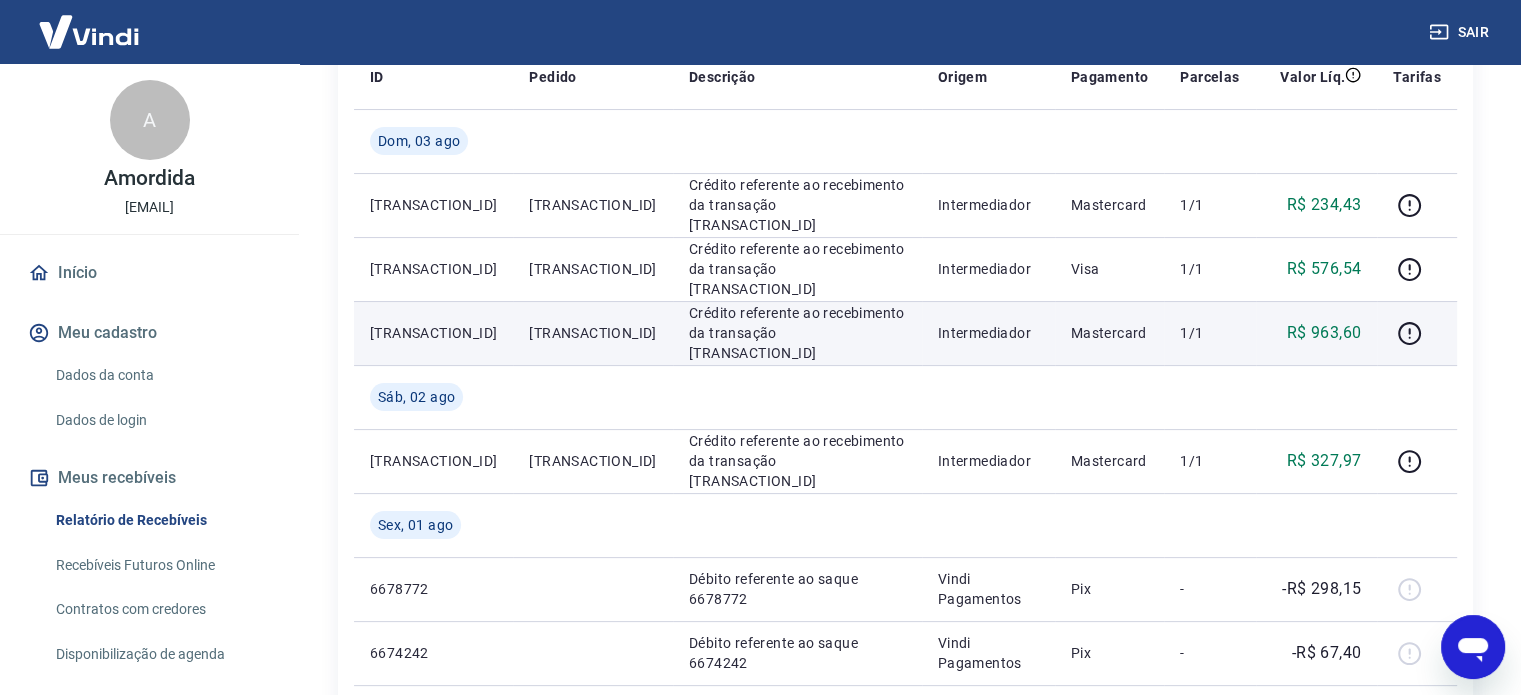 click on "[TRANSACTION_ID]" at bounding box center (592, 333) 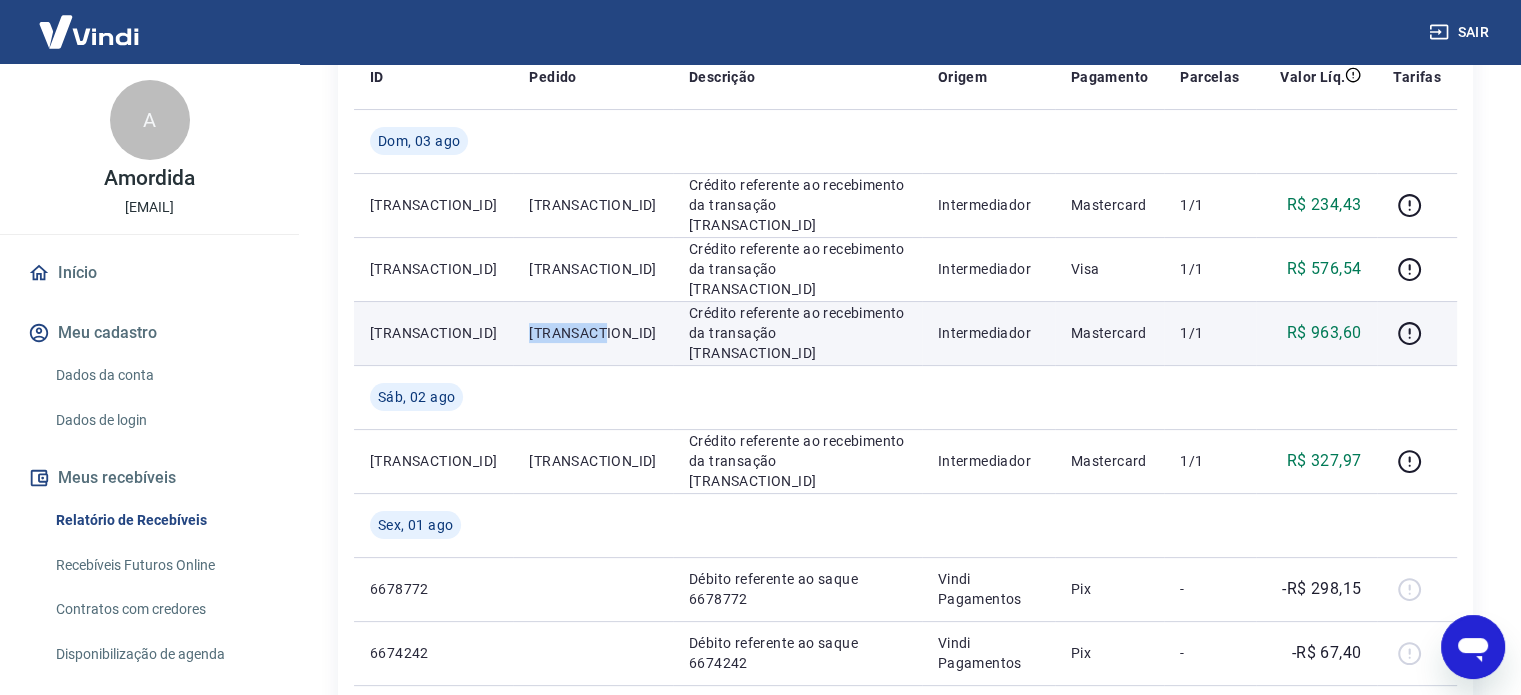 click on "[TRANSACTION_ID]" at bounding box center [592, 333] 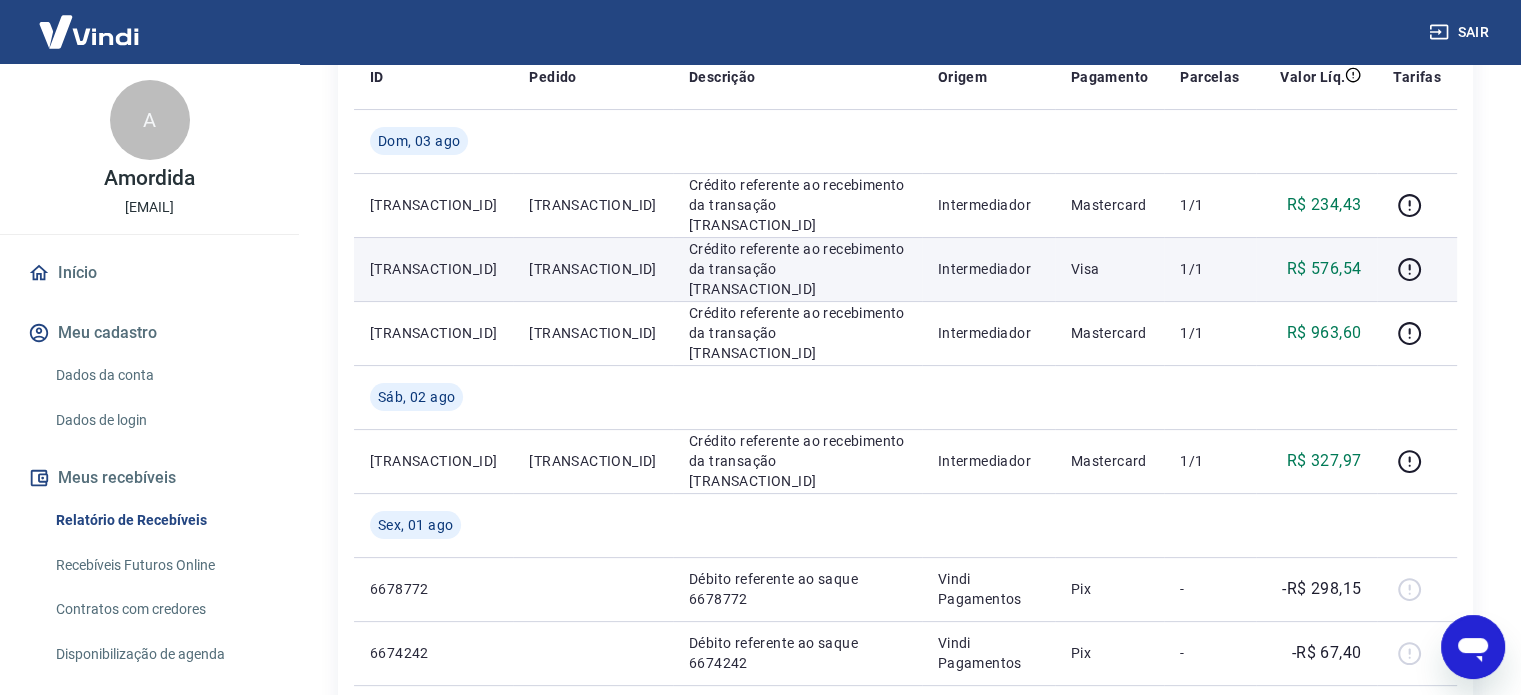 click on "[TRANSACTION_ID]" at bounding box center (592, 269) 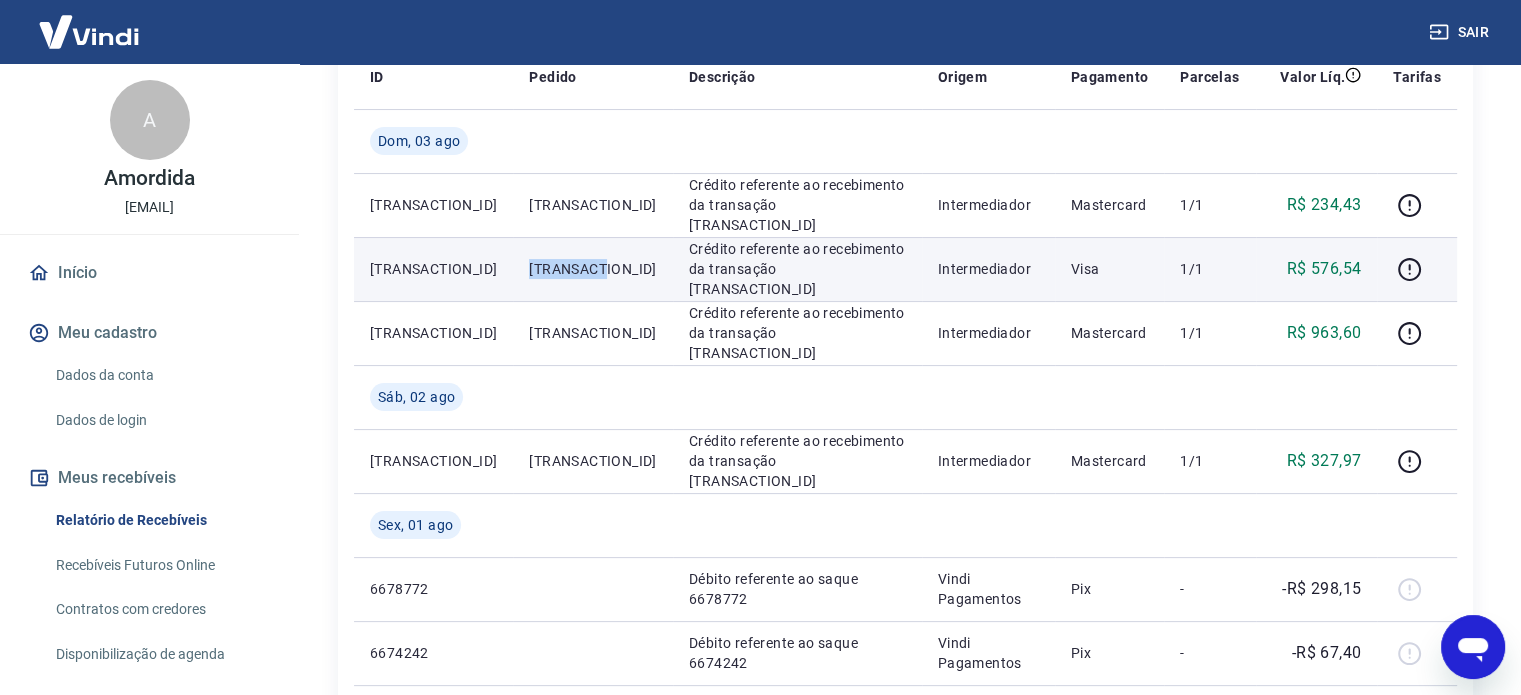 click on "[TRANSACTION_ID]" at bounding box center (592, 269) 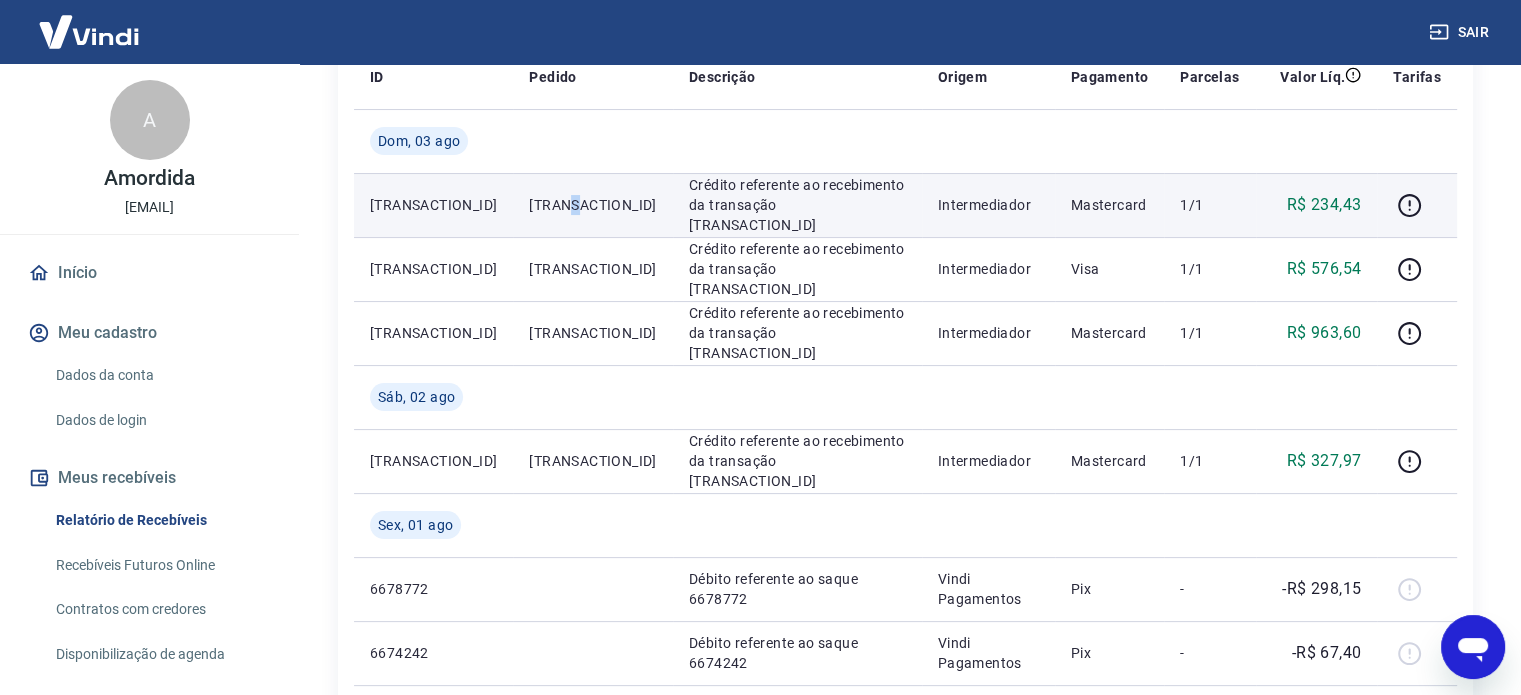 click on "[TRANSACTION_ID]" at bounding box center [592, 205] 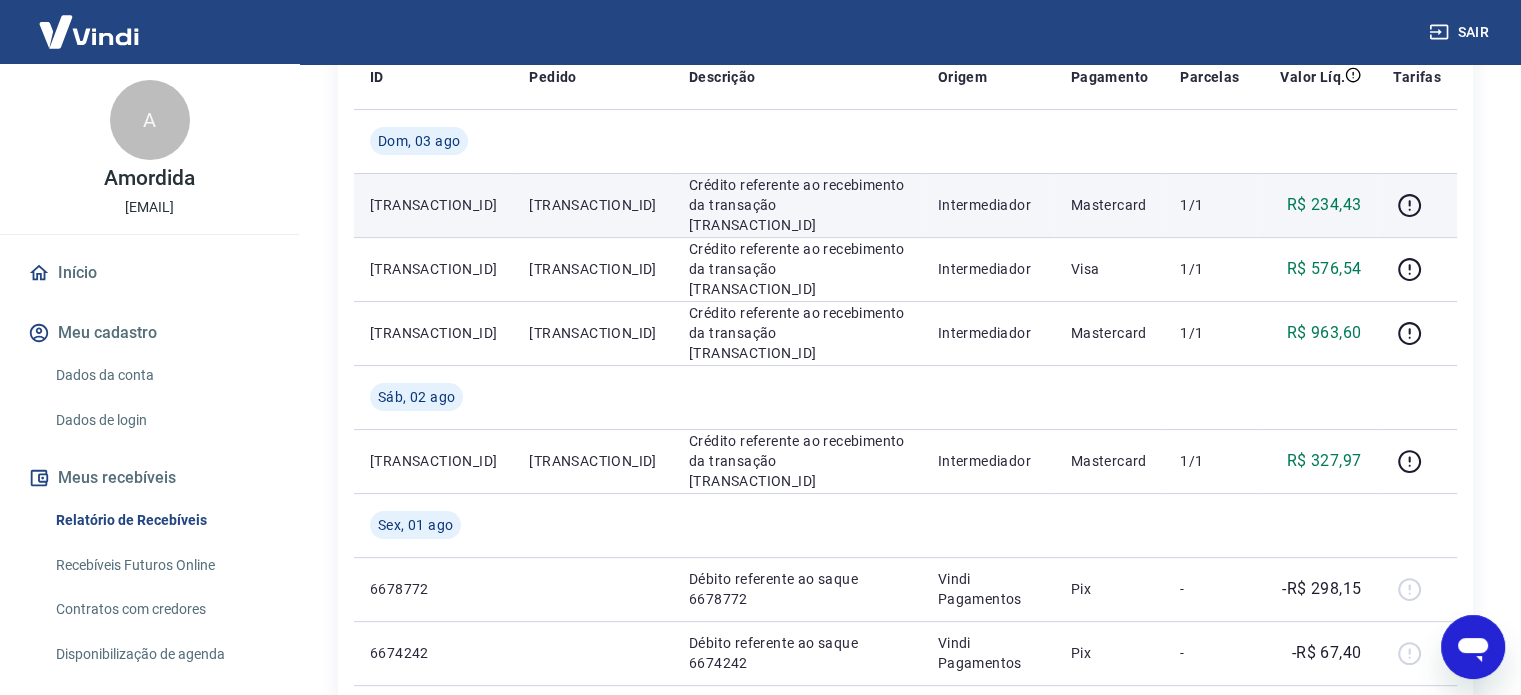 click on "[TRANSACTION_ID]" at bounding box center (592, 205) 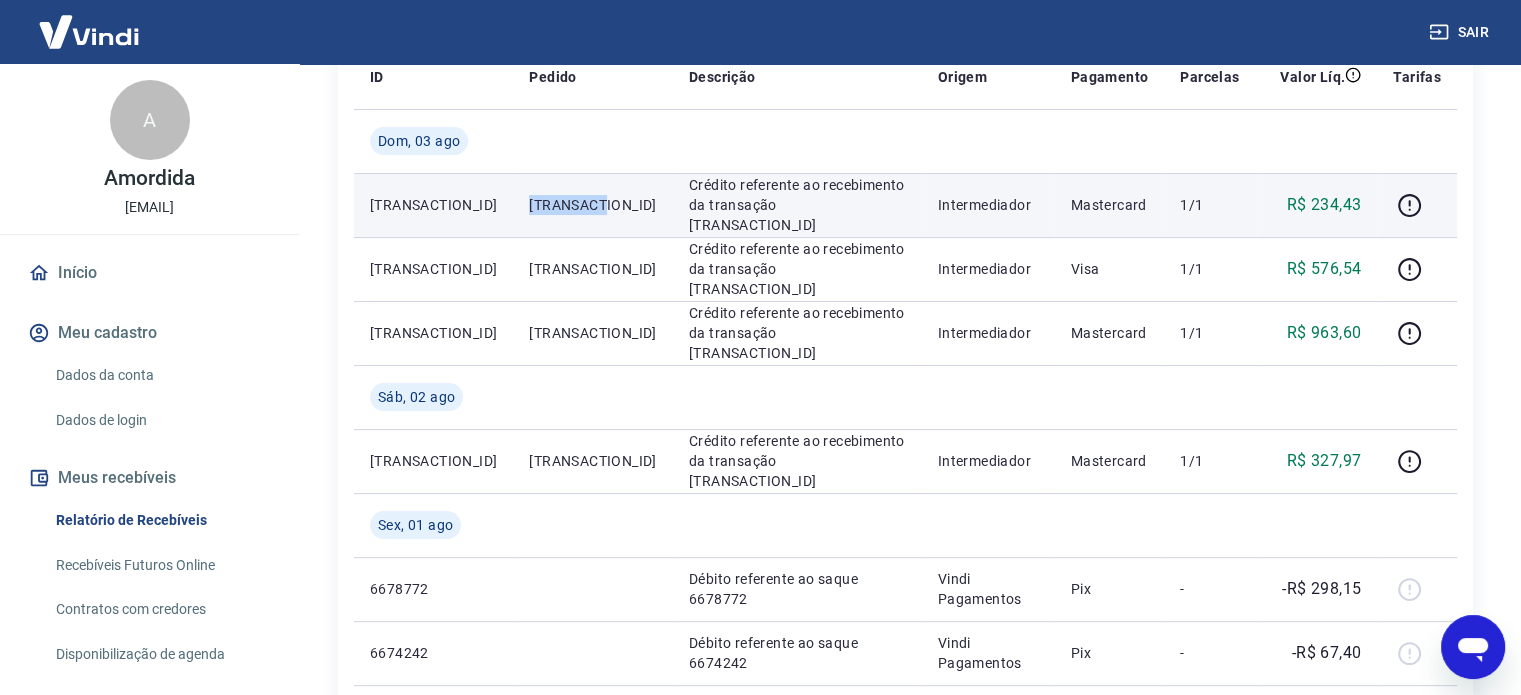 click on "[TRANSACTION_ID]" at bounding box center [592, 205] 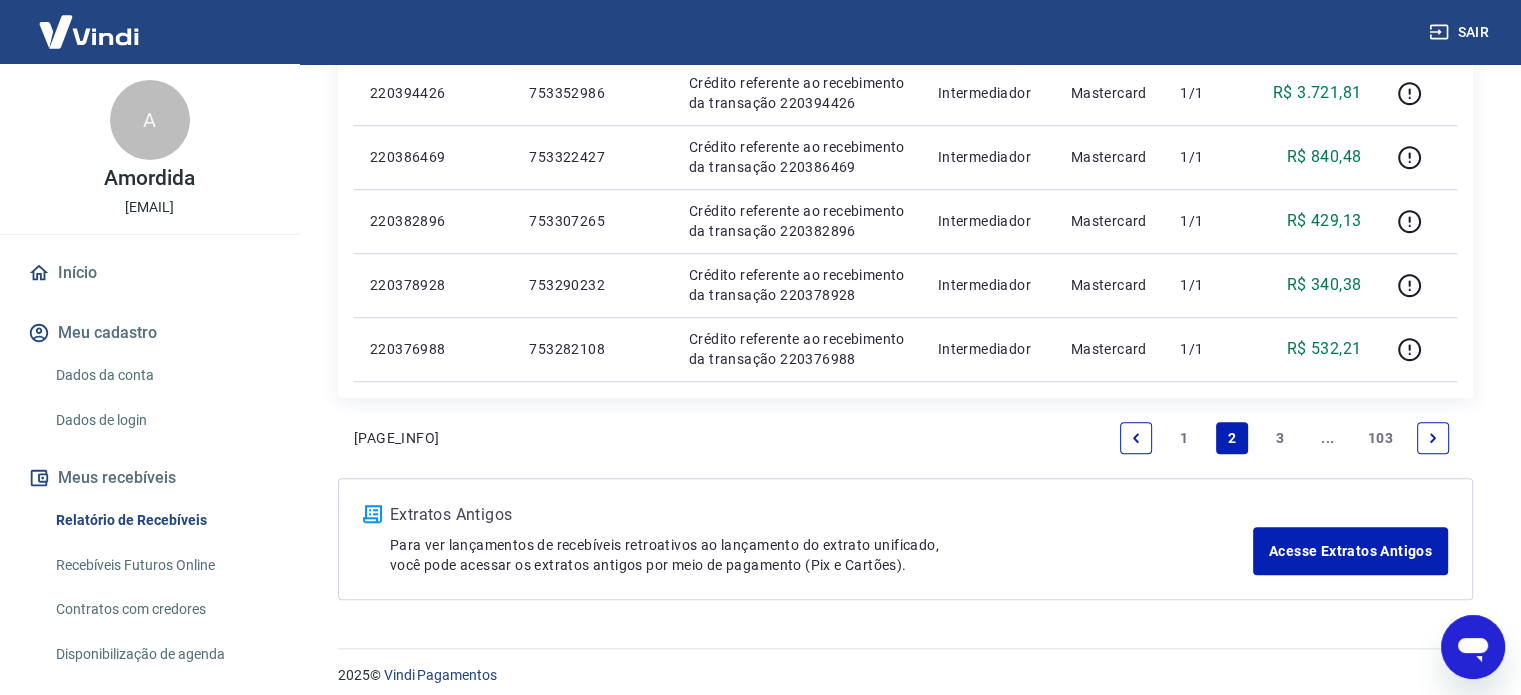 scroll, scrollTop: 1513, scrollLeft: 0, axis: vertical 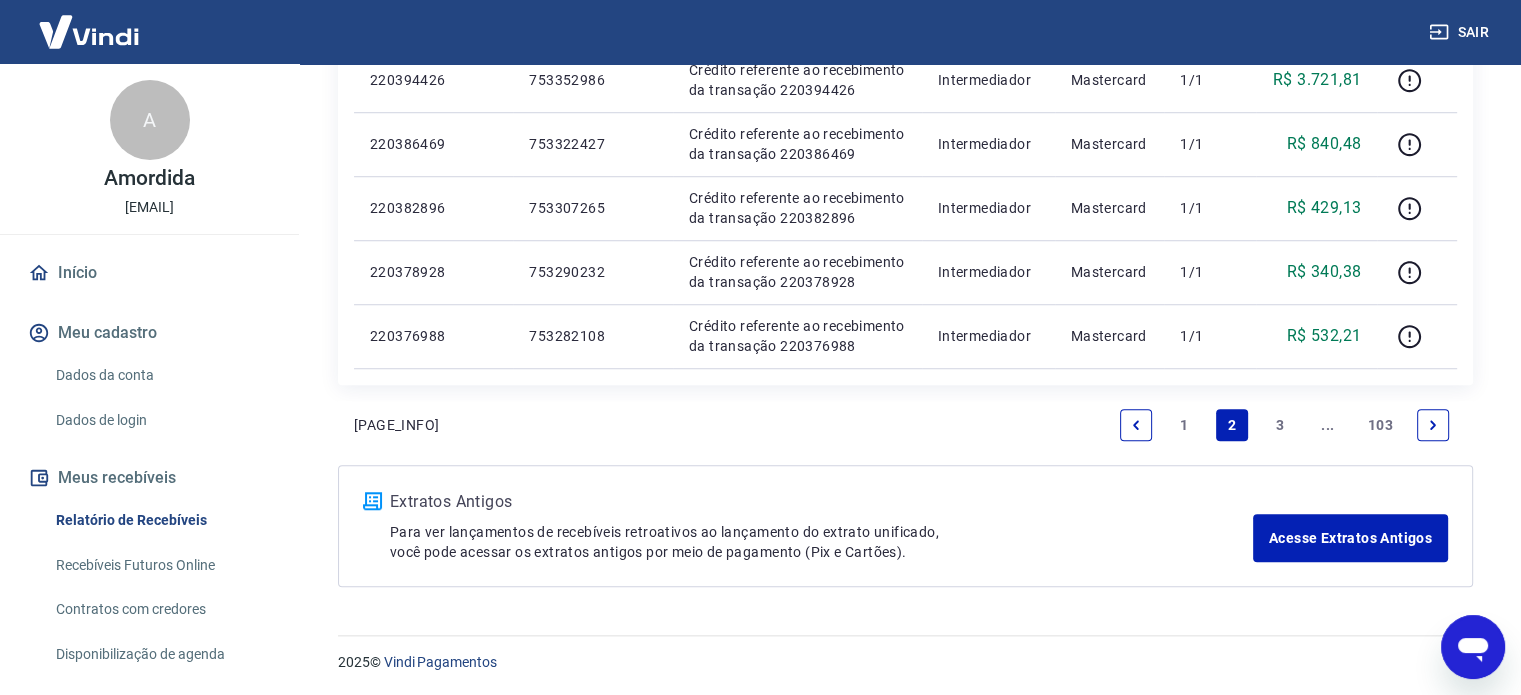 drag, startPoint x: 1189, startPoint y: 419, endPoint x: 1238, endPoint y: 432, distance: 50.695168 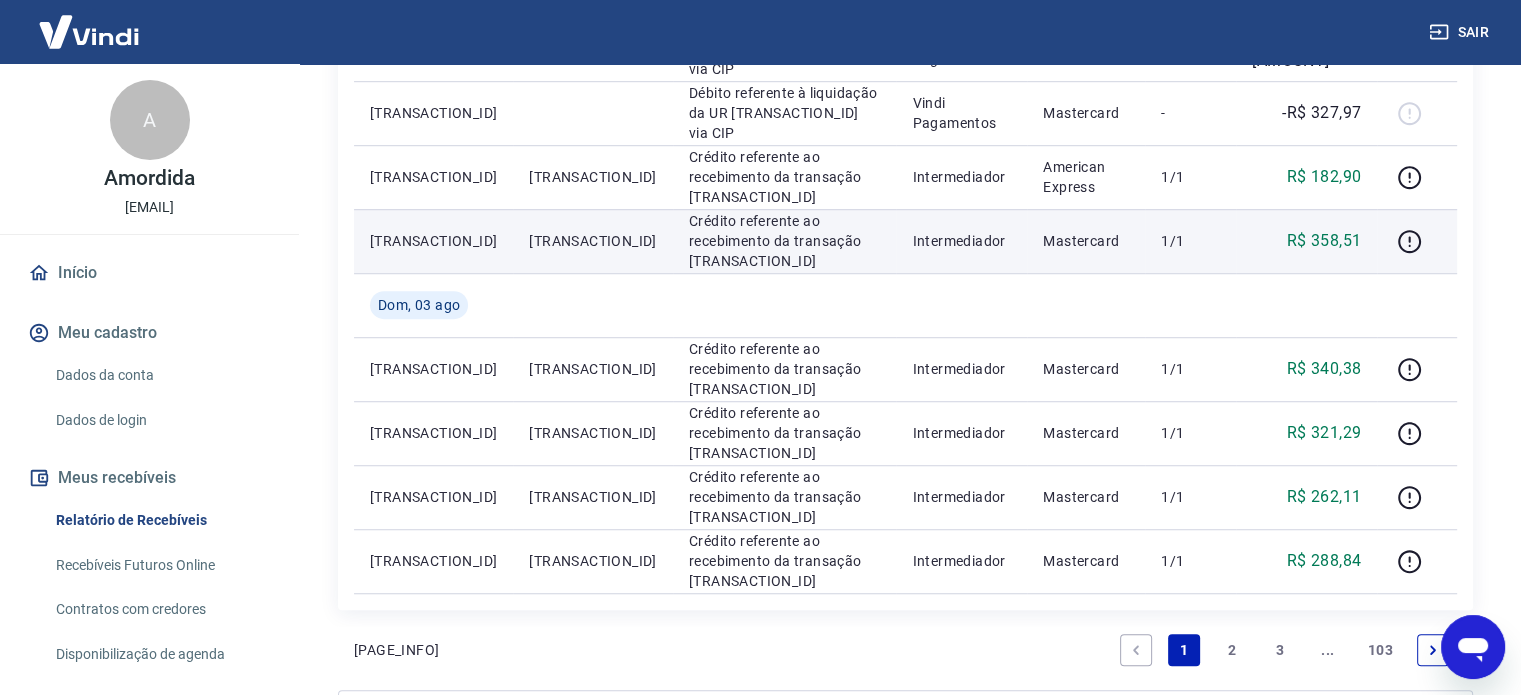scroll, scrollTop: 1577, scrollLeft: 0, axis: vertical 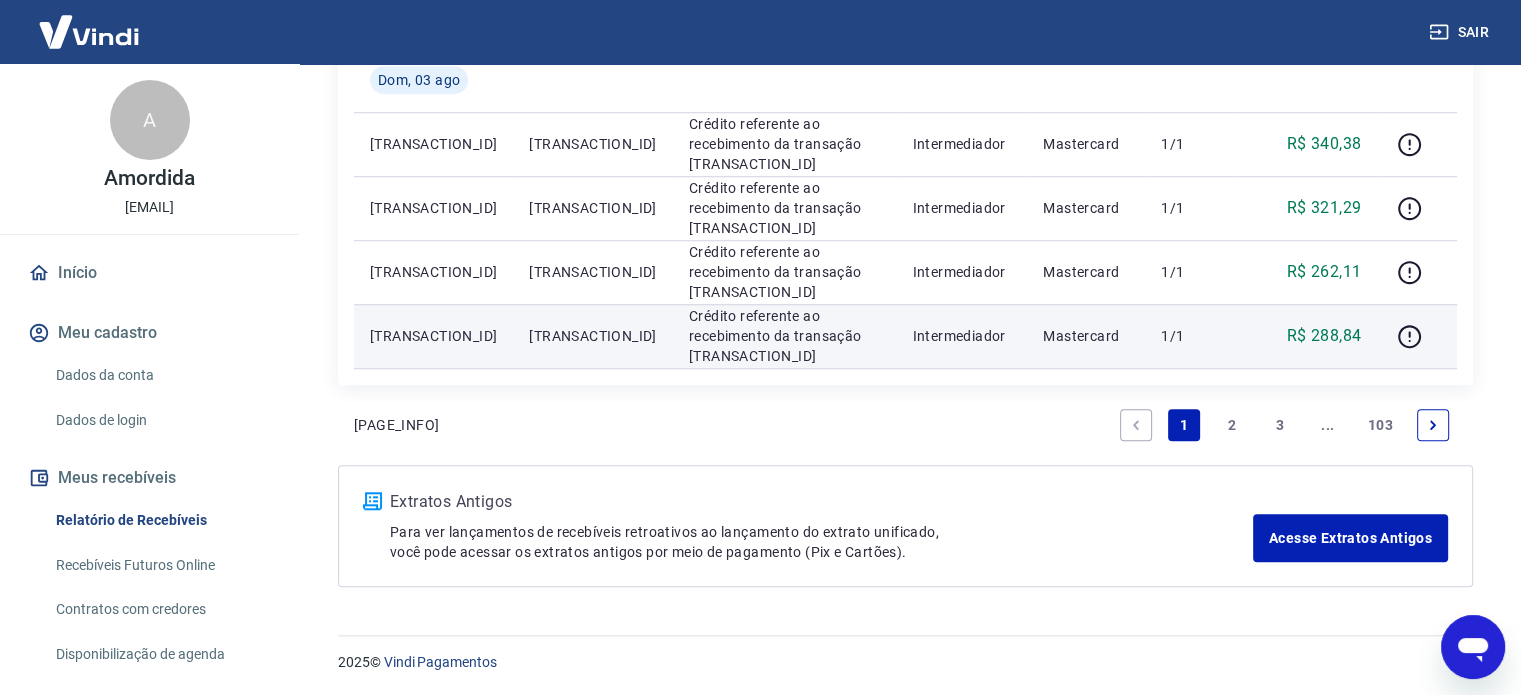 click on "[TRANSACTION_ID]" at bounding box center (592, 336) 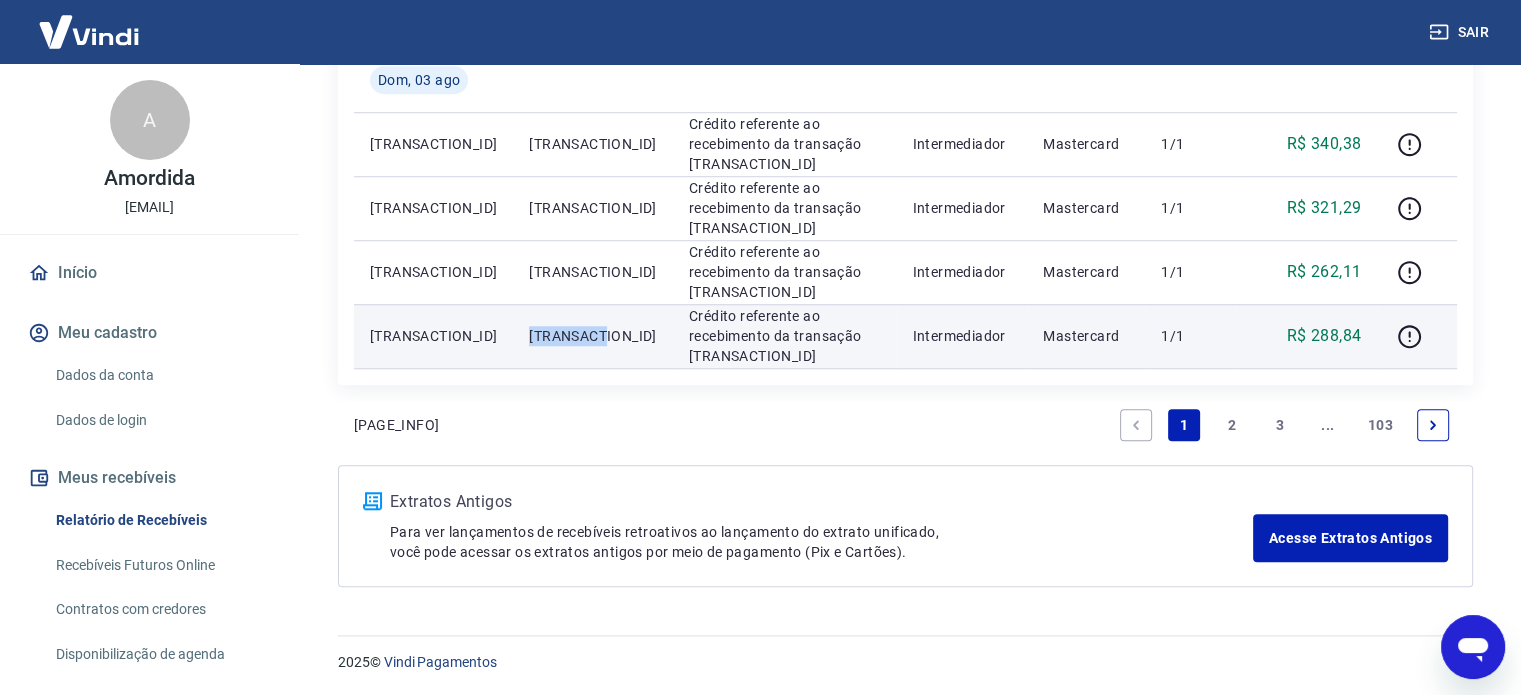 click on "[TRANSACTION_ID]" at bounding box center [592, 336] 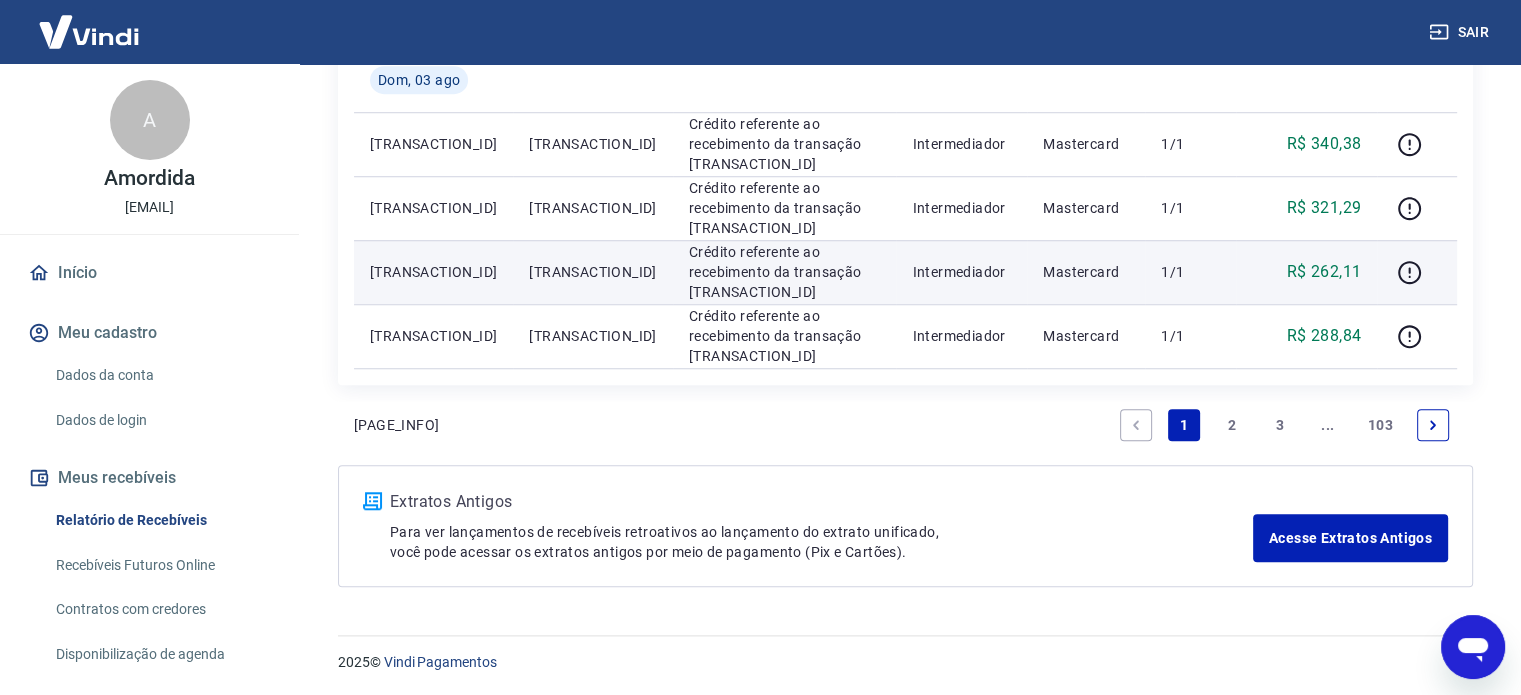 click on "[TRANSACTION_ID]" at bounding box center (592, 272) 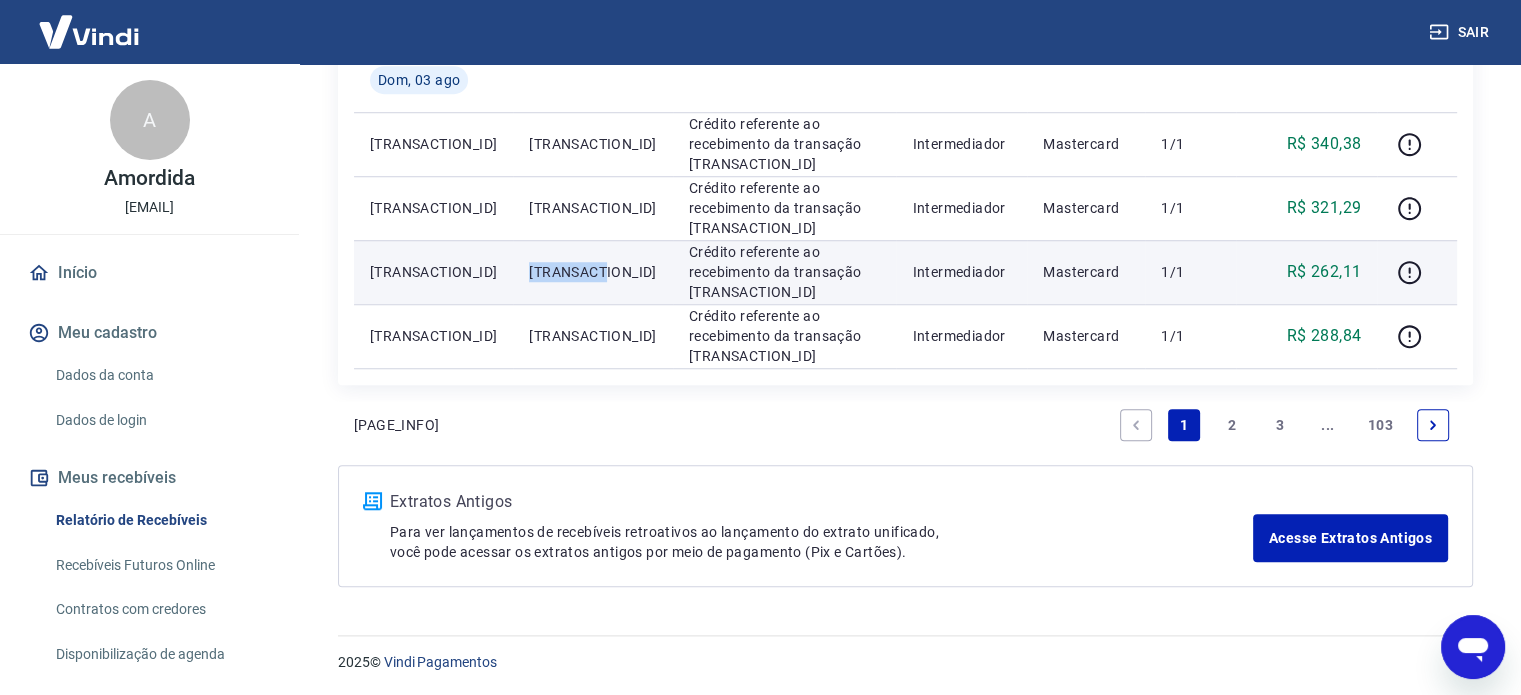 click on "[TRANSACTION_ID]" at bounding box center (592, 272) 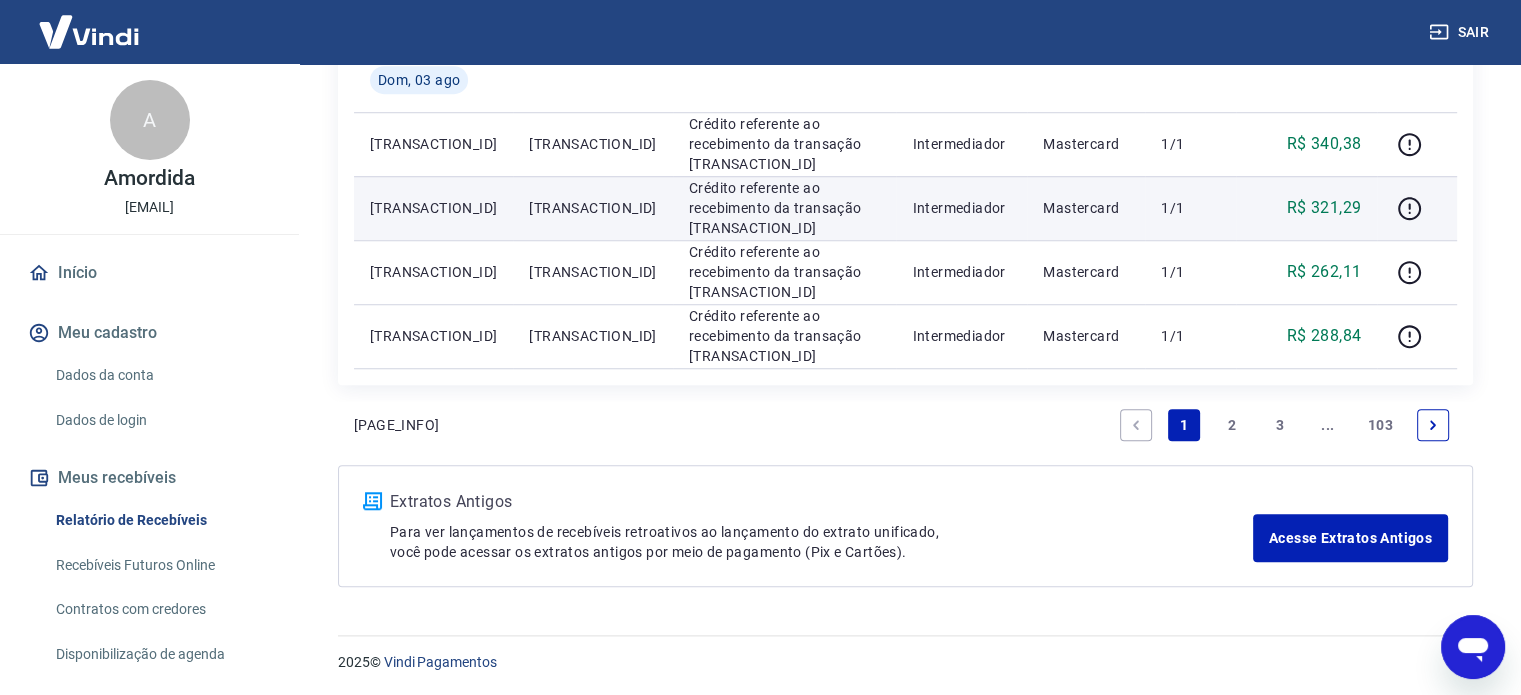 click on "[TRANSACTION_ID]" at bounding box center [592, 208] 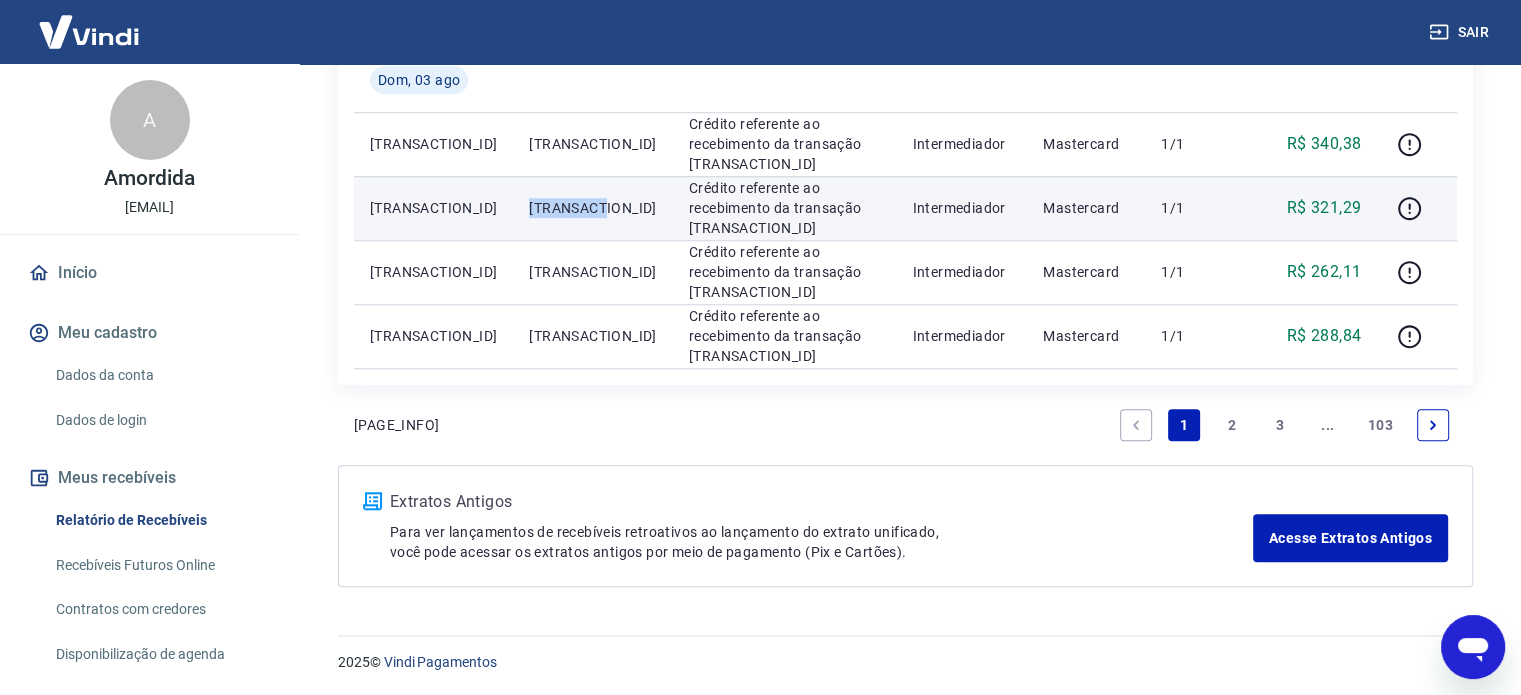 click on "[TRANSACTION_ID]" at bounding box center (592, 208) 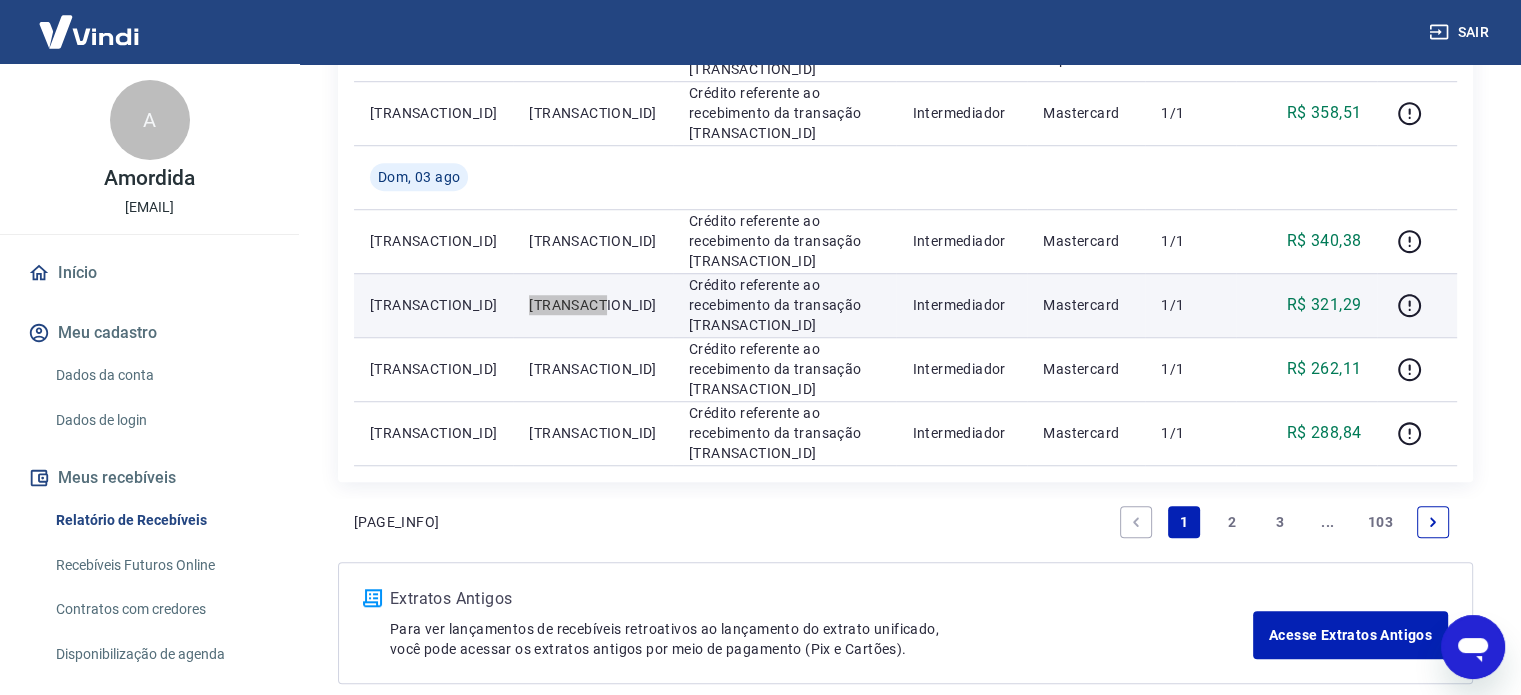 scroll, scrollTop: 1477, scrollLeft: 0, axis: vertical 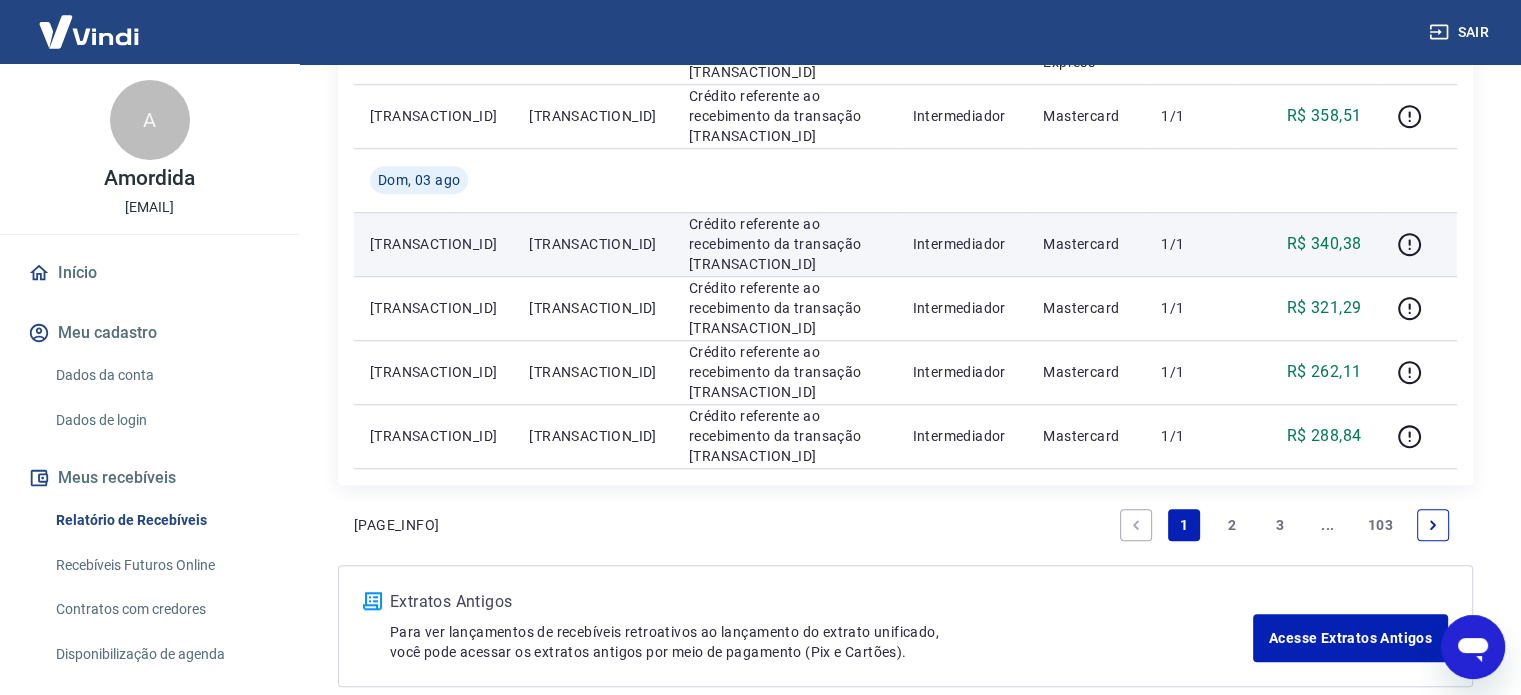 click on "[TRANSACTION_ID]" at bounding box center (592, 244) 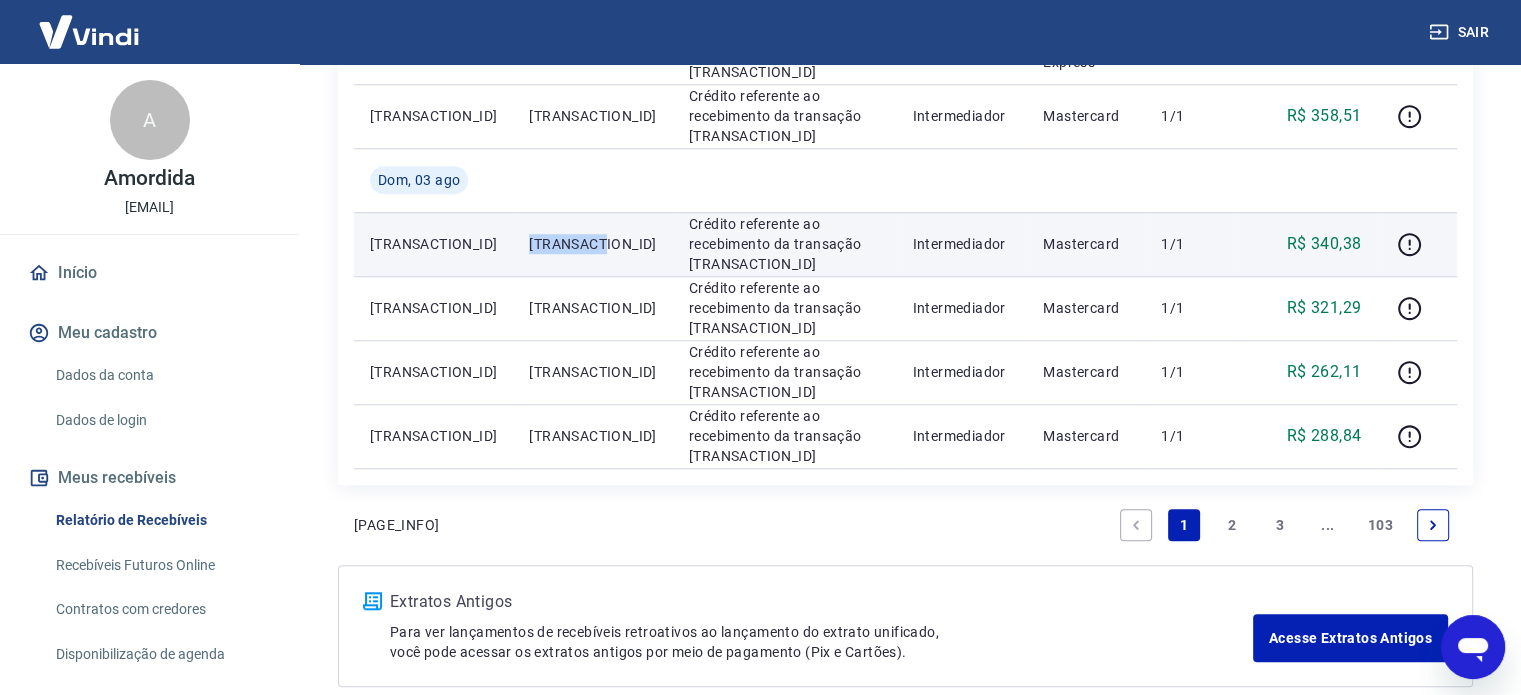 click on "[TRANSACTION_ID]" at bounding box center (592, 244) 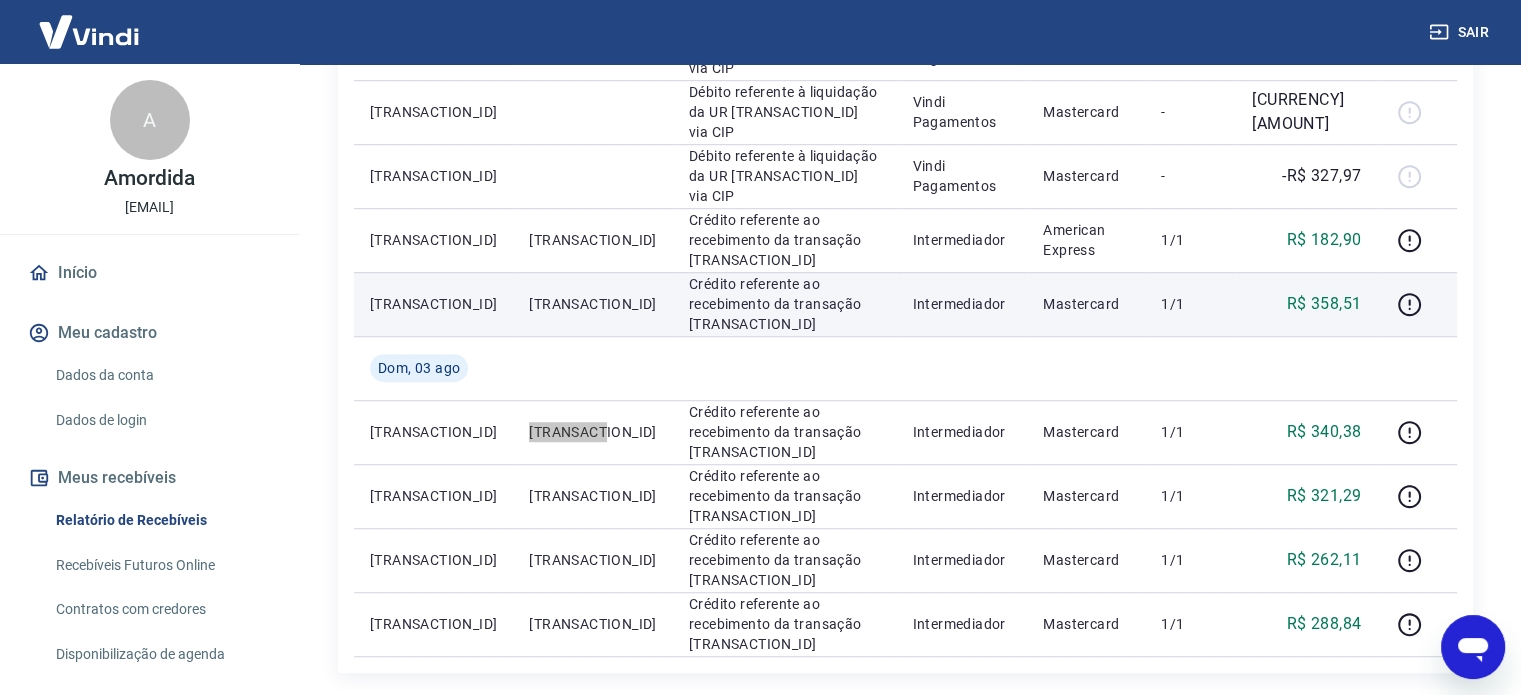 scroll, scrollTop: 1277, scrollLeft: 0, axis: vertical 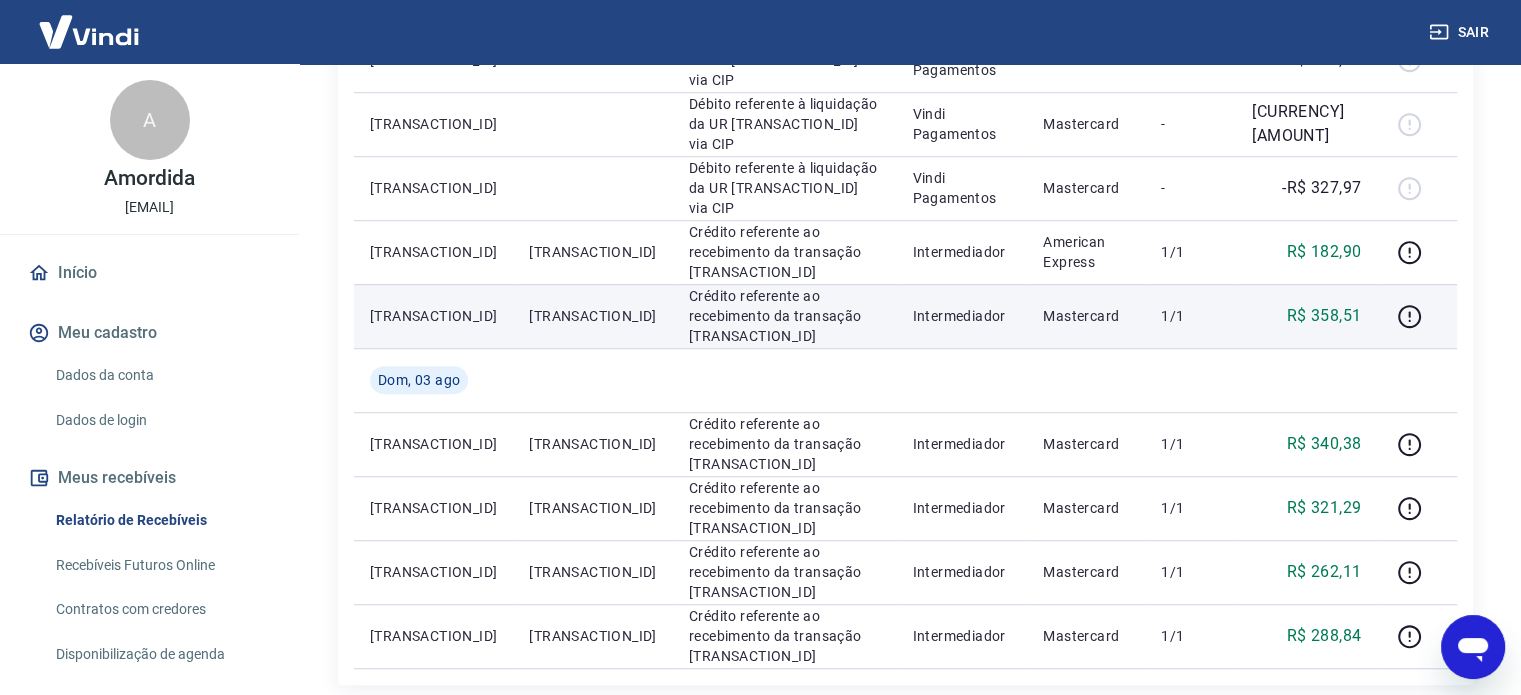 click on "[TRANSACTION_ID]" at bounding box center [592, 316] 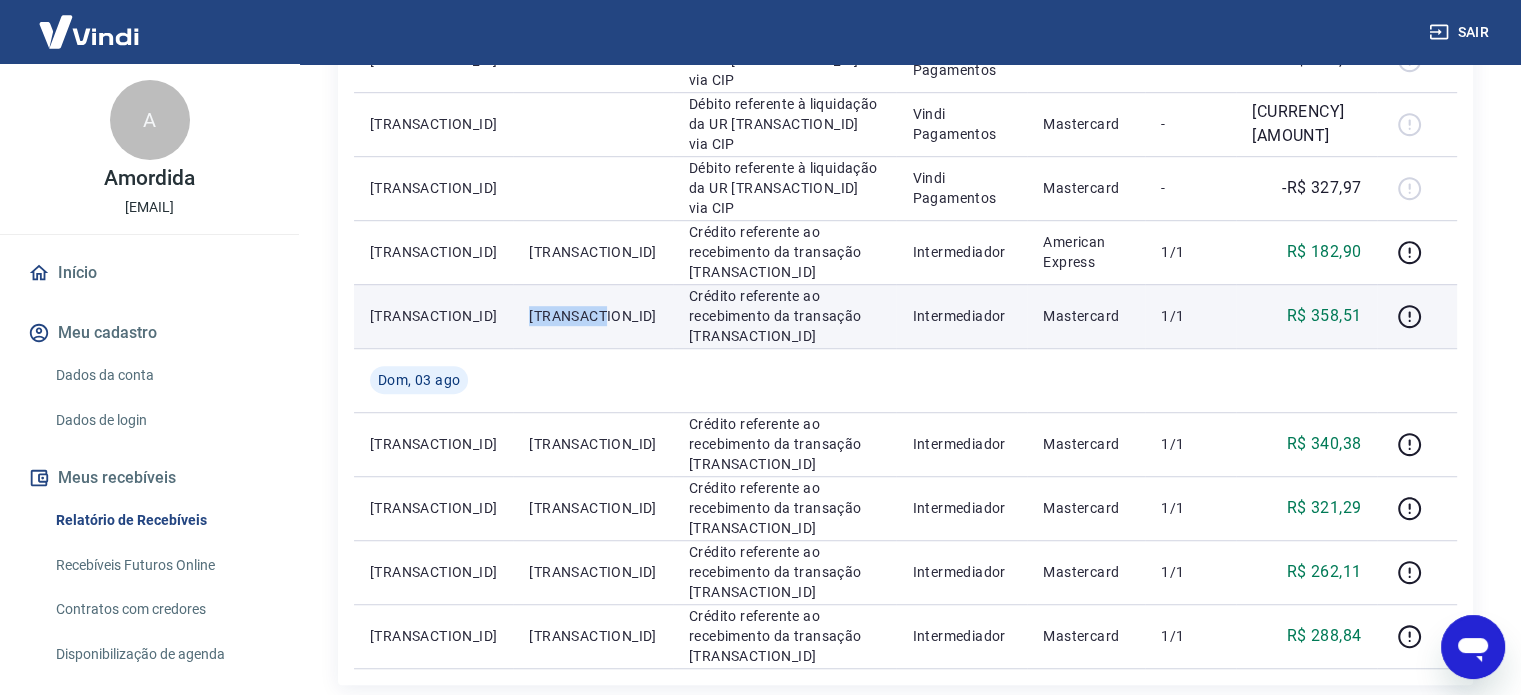 click on "[TRANSACTION_ID]" at bounding box center (592, 316) 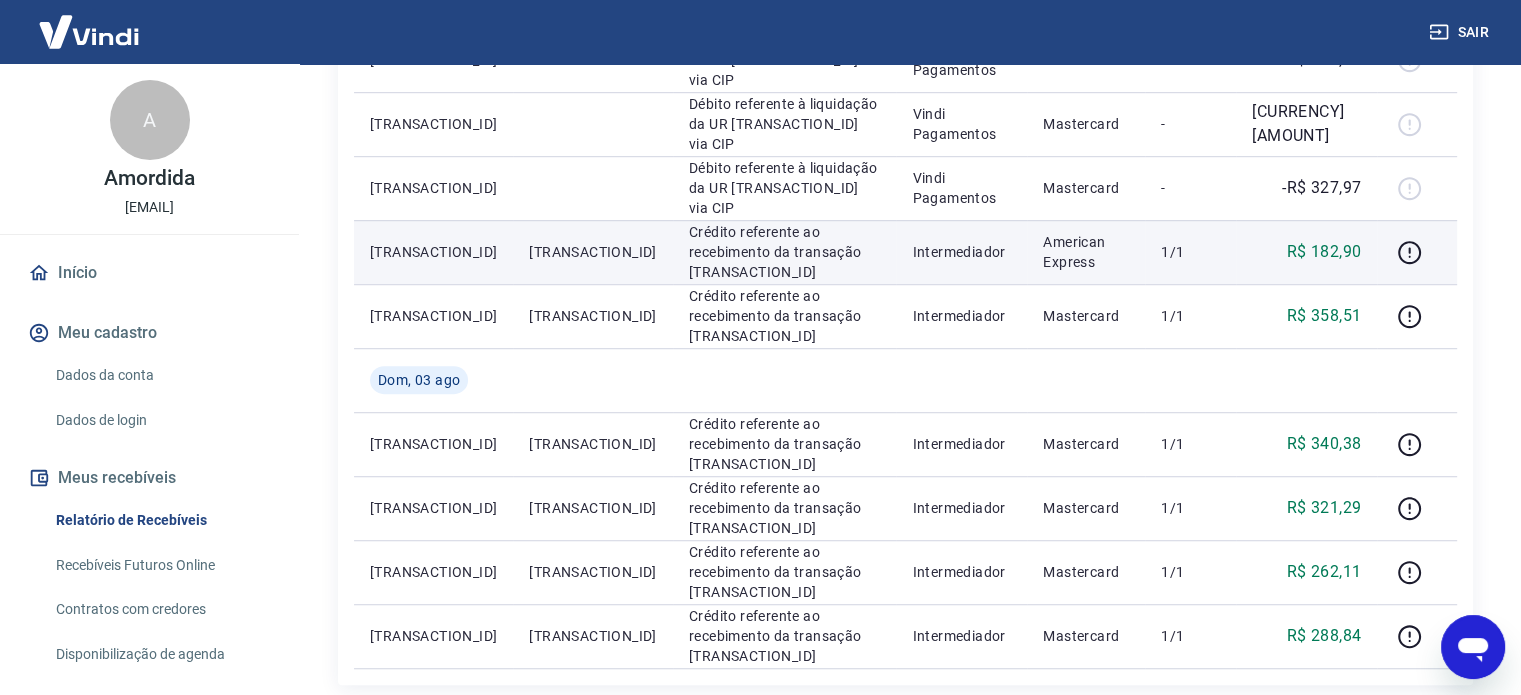 click on "[TRANSACTION_ID]" at bounding box center [592, 252] 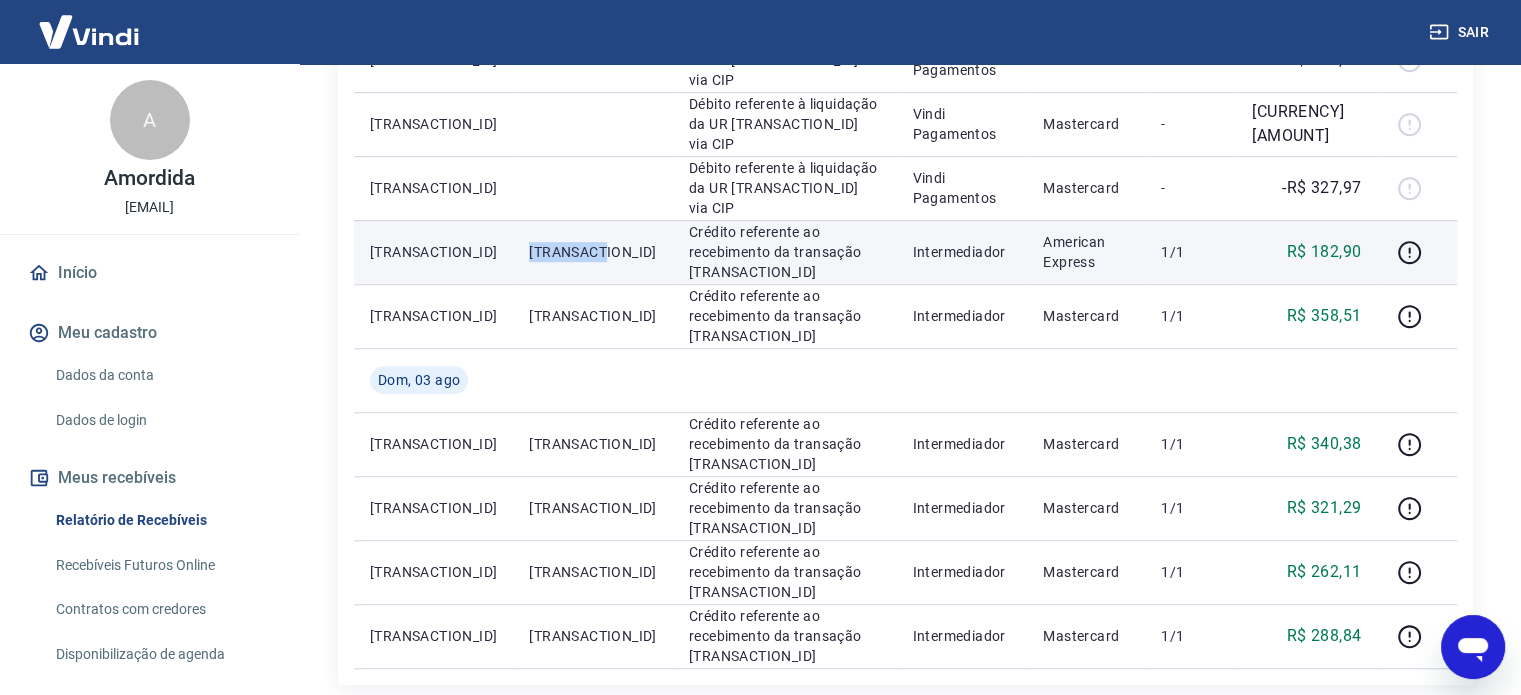 click on "[TRANSACTION_ID]" at bounding box center (592, 252) 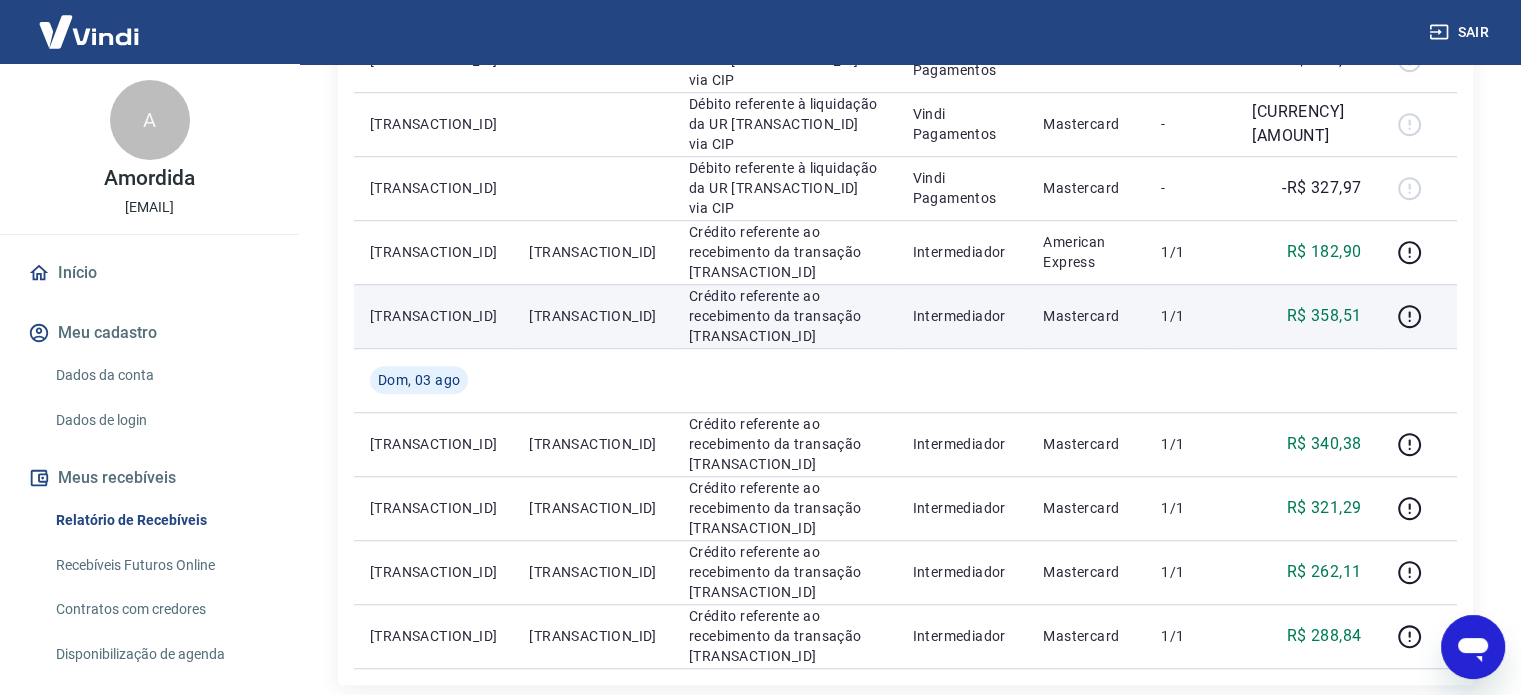 click on "Crédito referente ao recebimento da transação [TRANSACTION_ID]" at bounding box center (785, 316) 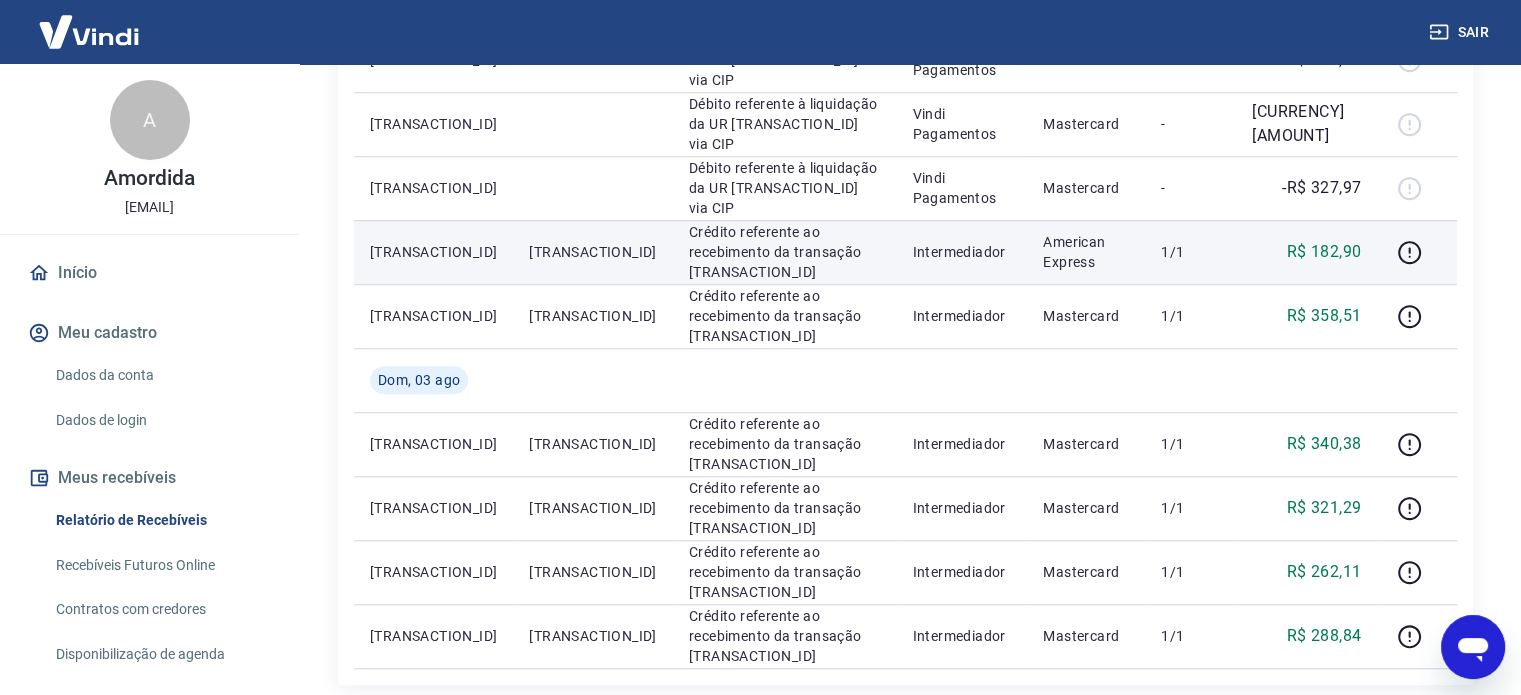 click on "[TRANSACTION_ID]" at bounding box center (592, 252) 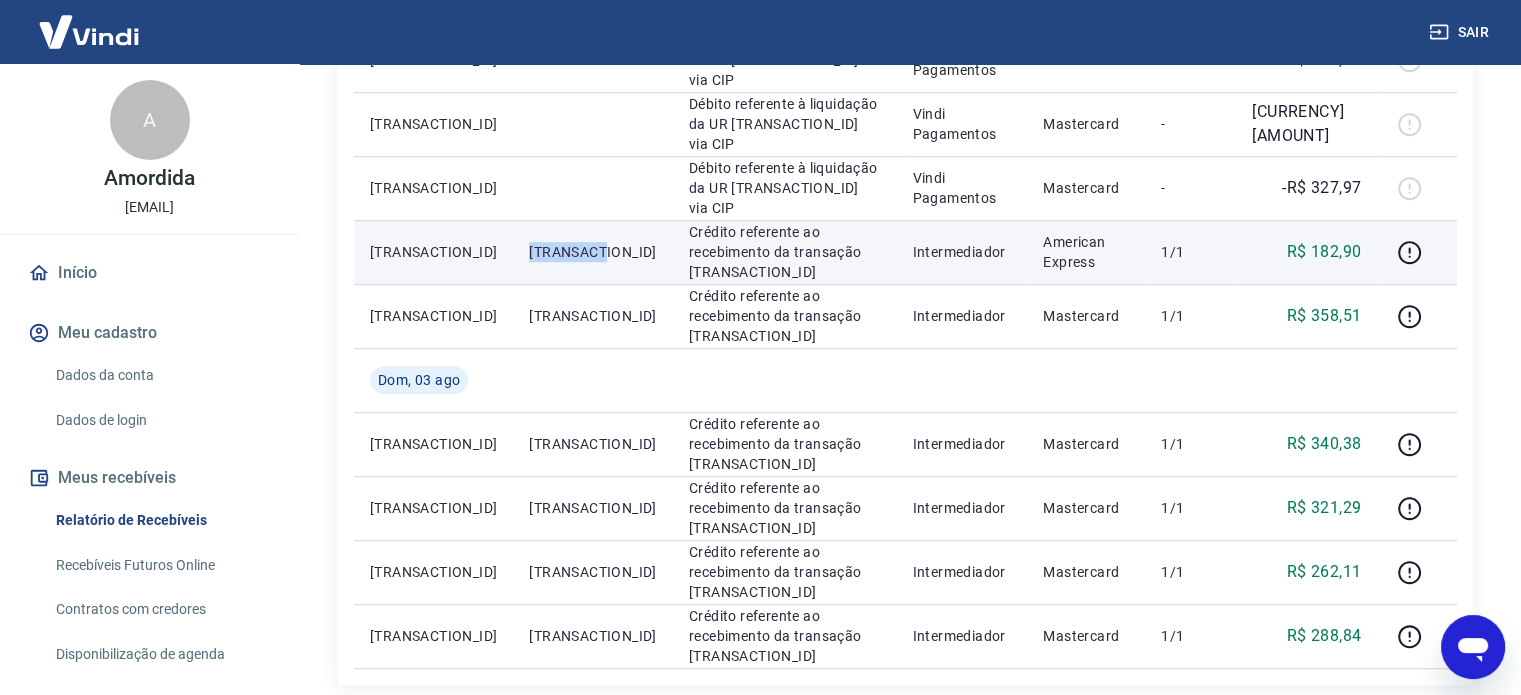 click on "[TRANSACTION_ID]" at bounding box center [592, 252] 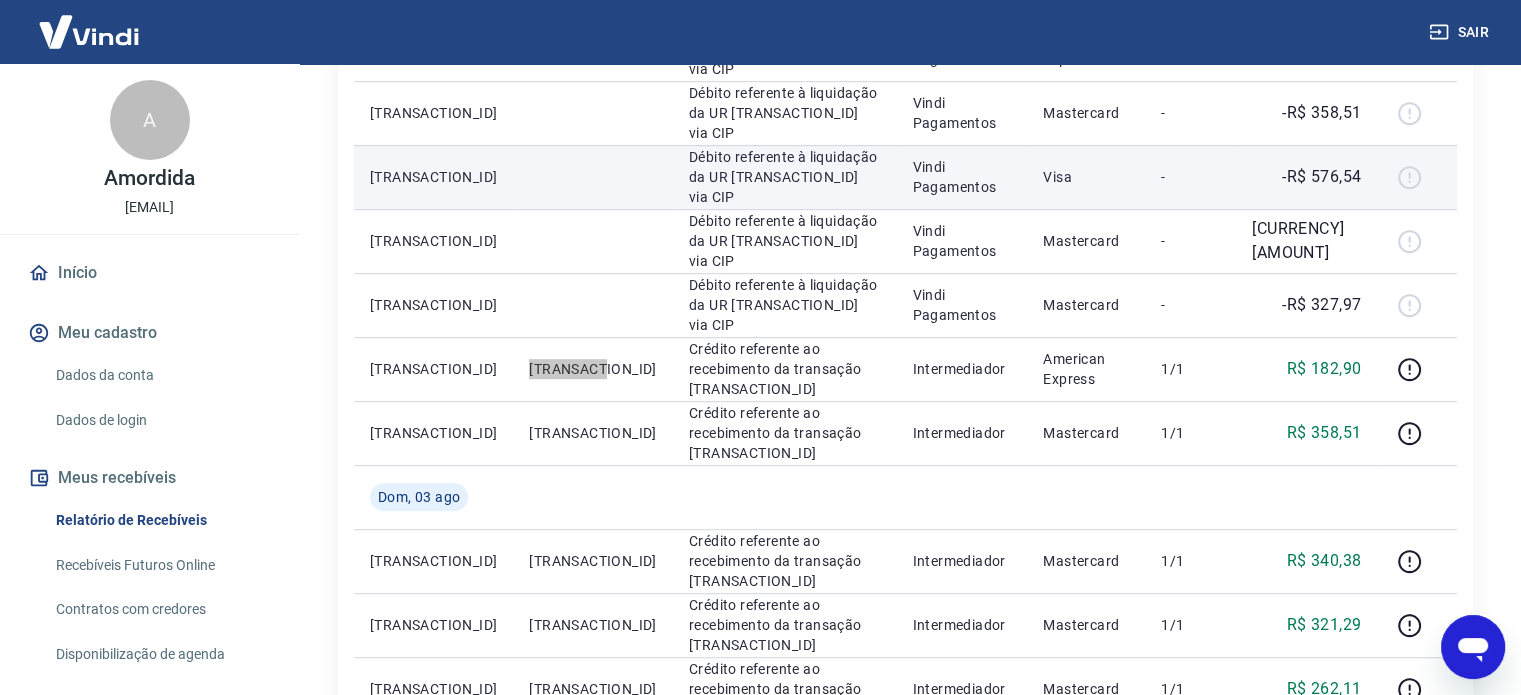 scroll, scrollTop: 1277, scrollLeft: 0, axis: vertical 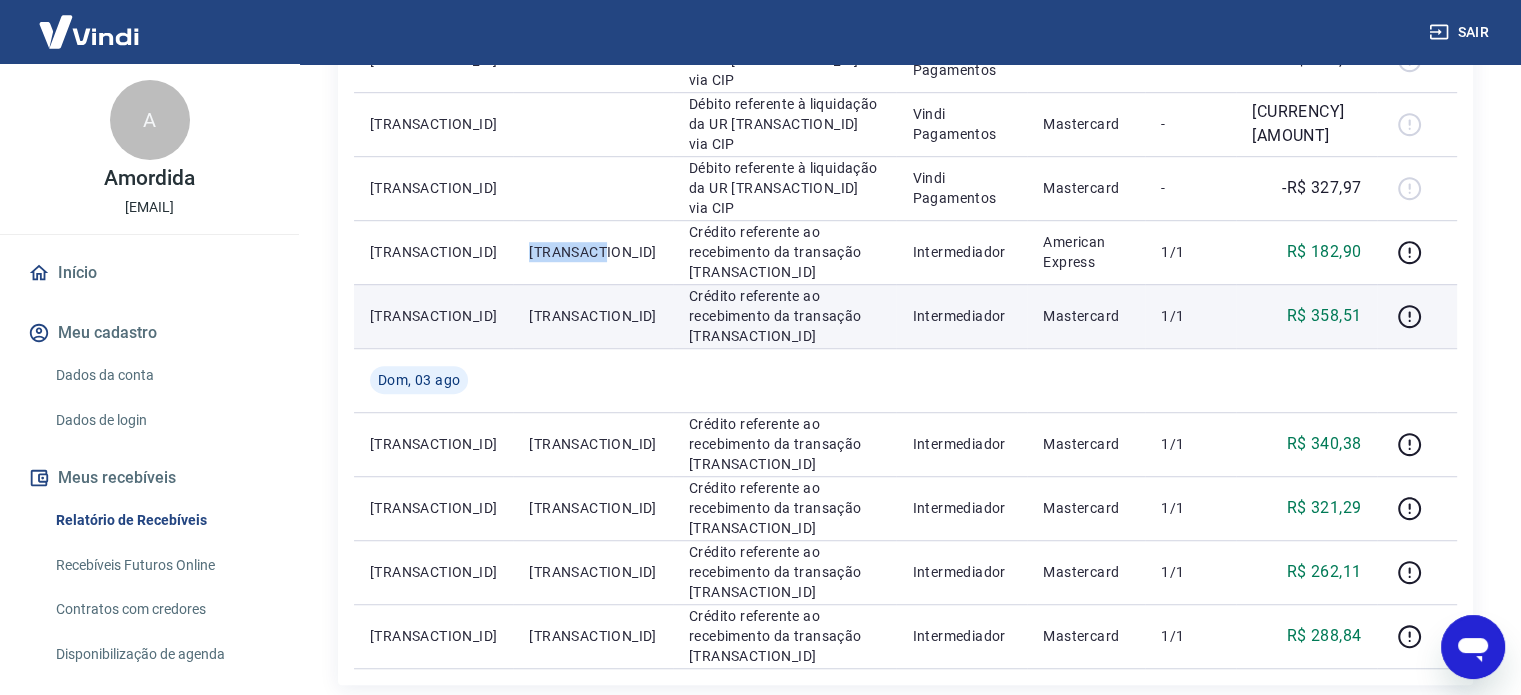 click on "[TRANSACTION_ID]" at bounding box center (592, 316) 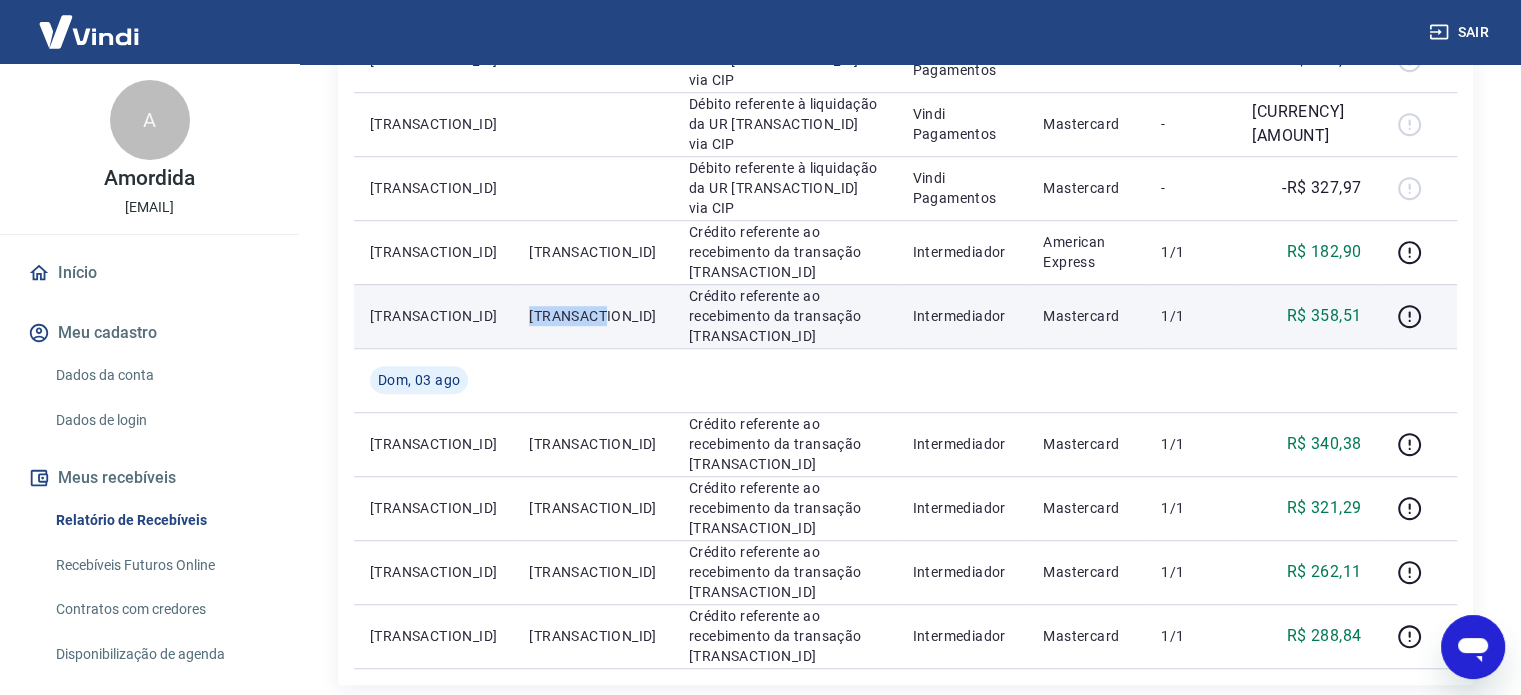 click on "[TRANSACTION_ID]" at bounding box center [592, 316] 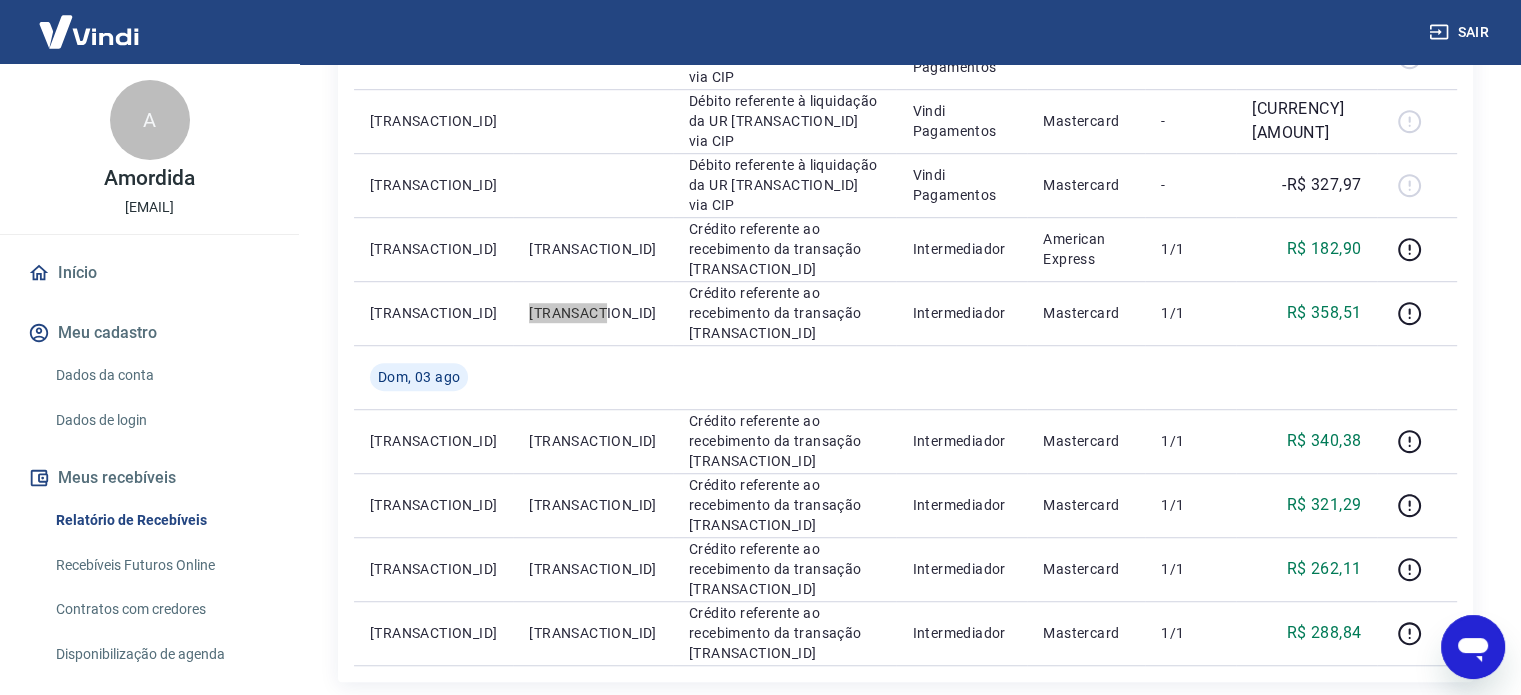 scroll, scrollTop: 1277, scrollLeft: 0, axis: vertical 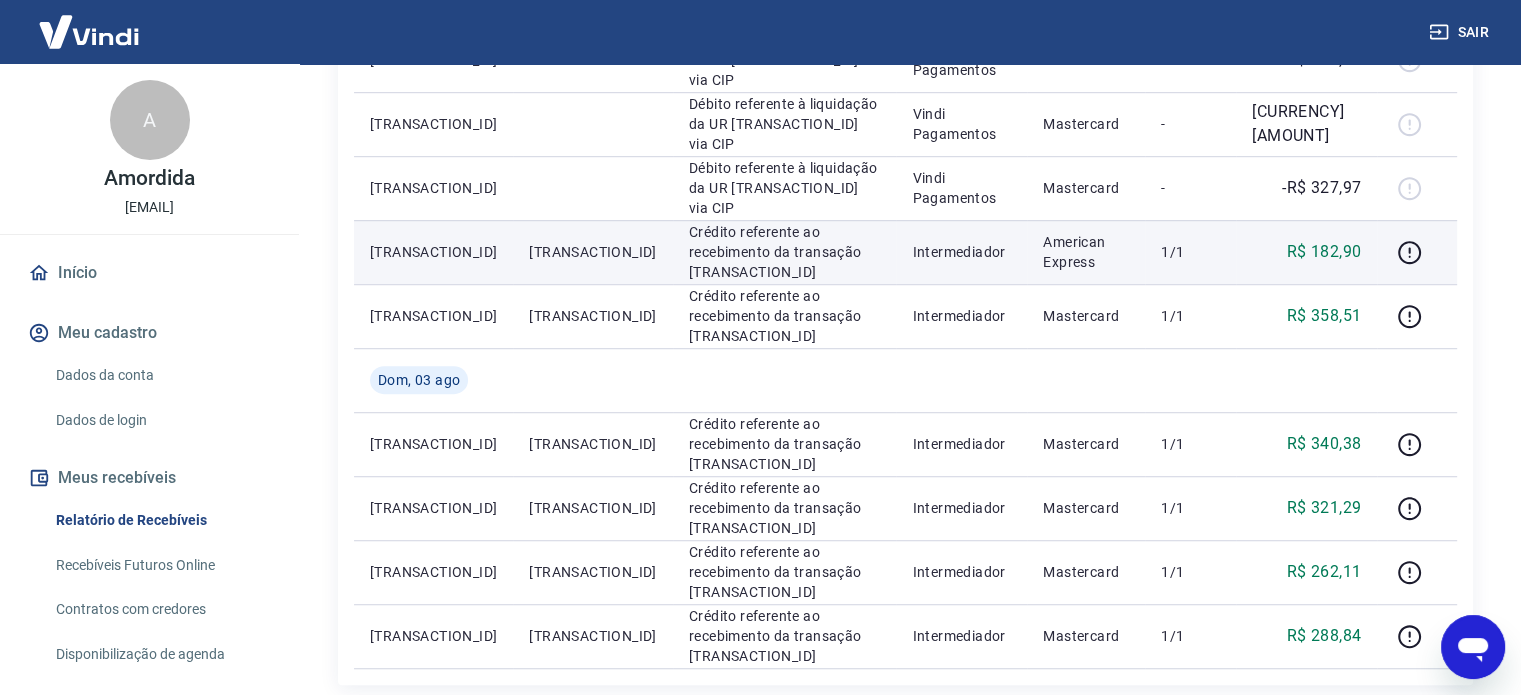 click on "[TRANSACTION_ID]" at bounding box center [592, 252] 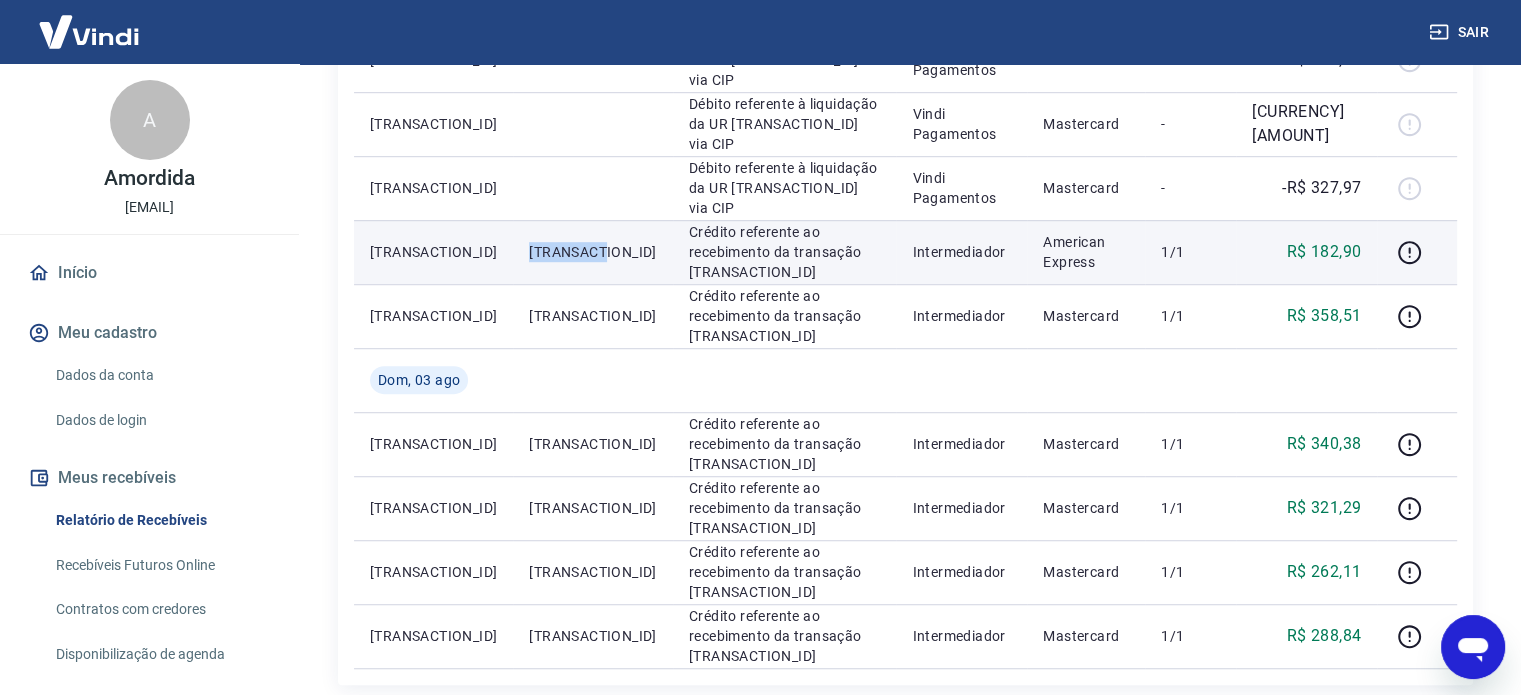 click on "[TRANSACTION_ID]" at bounding box center [592, 252] 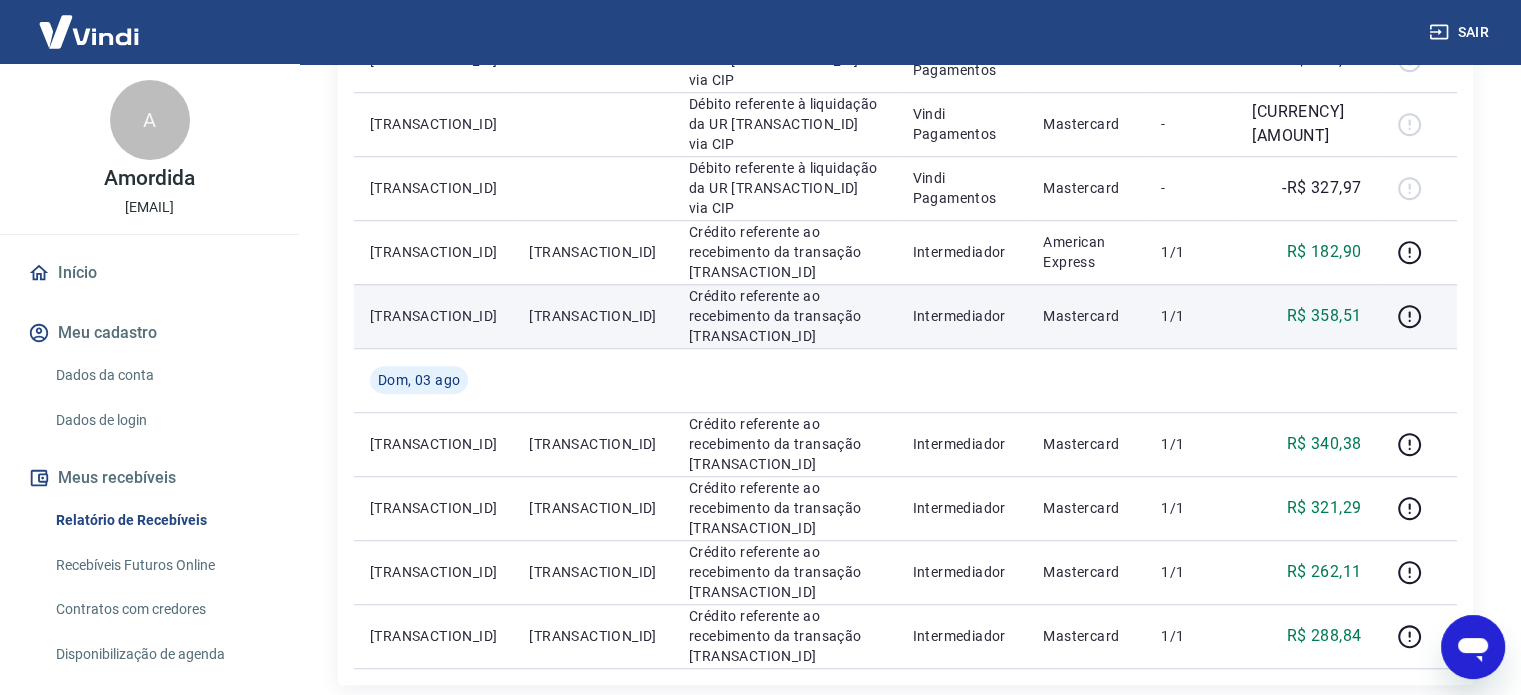 click on "[TRANSACTION_ID]" at bounding box center [592, 316] 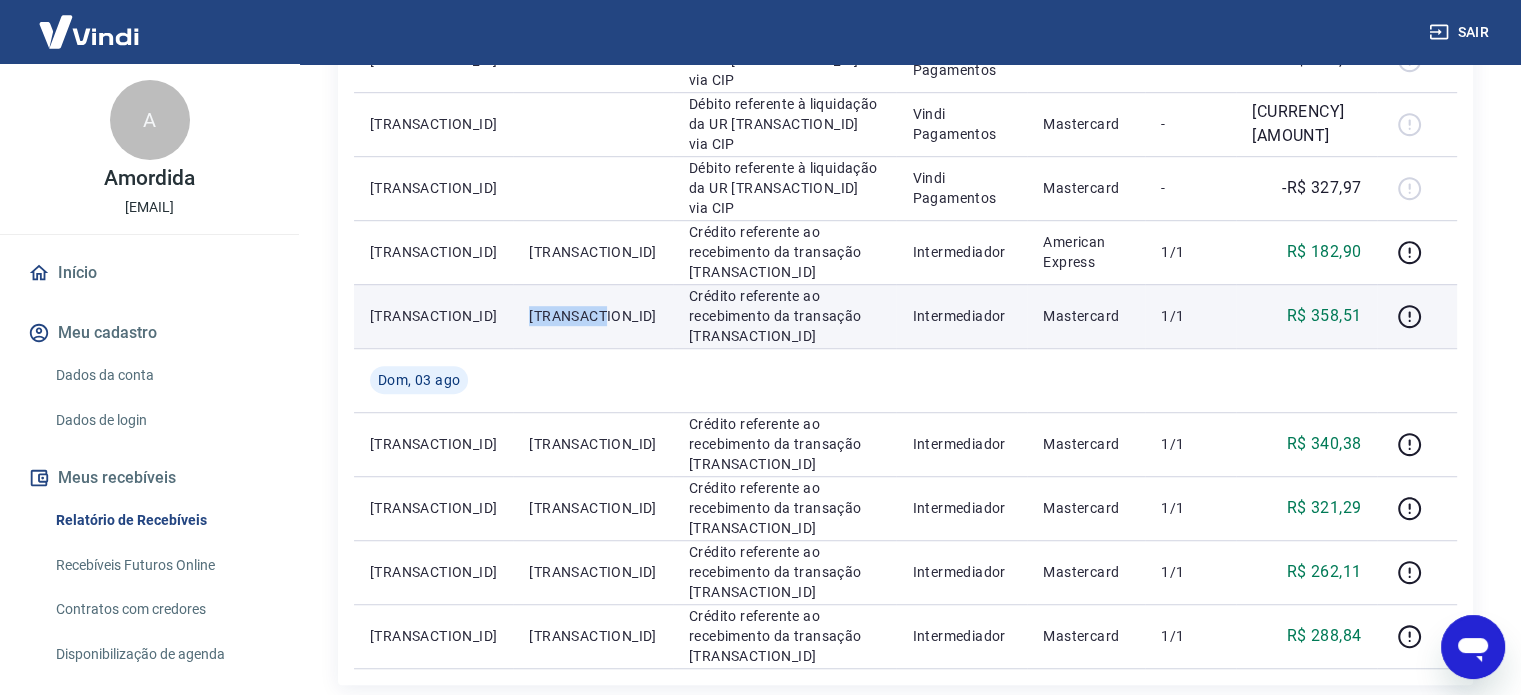 click on "[TRANSACTION_ID]" at bounding box center [592, 316] 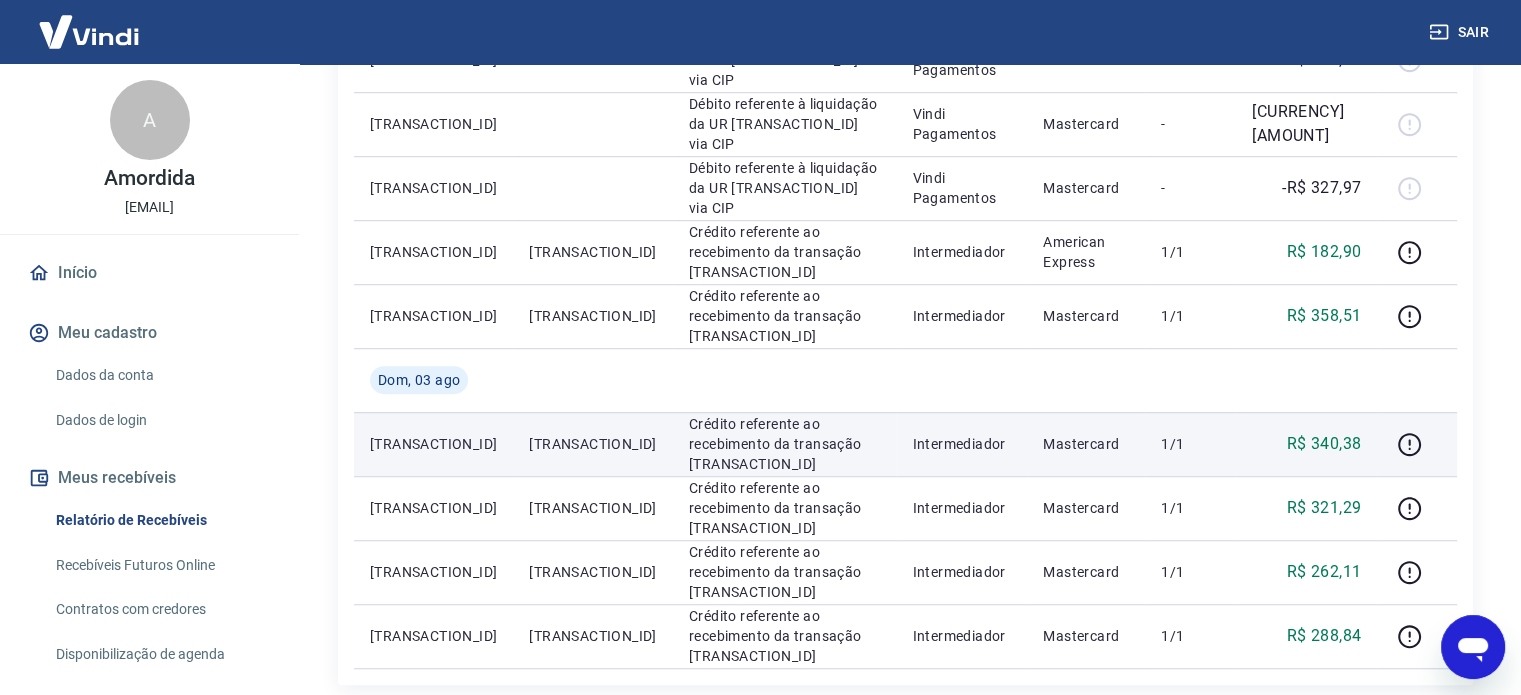 click on "[TRANSACTION_ID]" at bounding box center [592, 444] 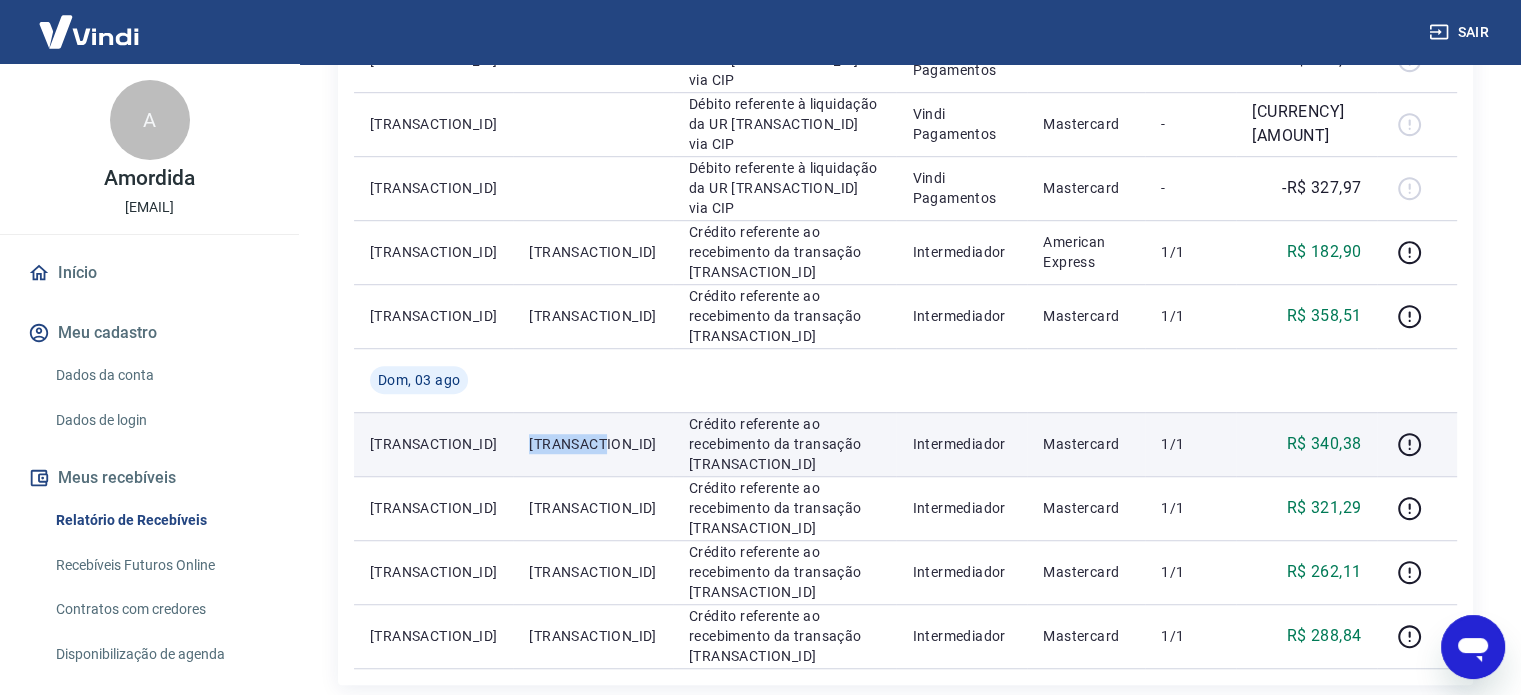 click on "[TRANSACTION_ID]" at bounding box center [592, 444] 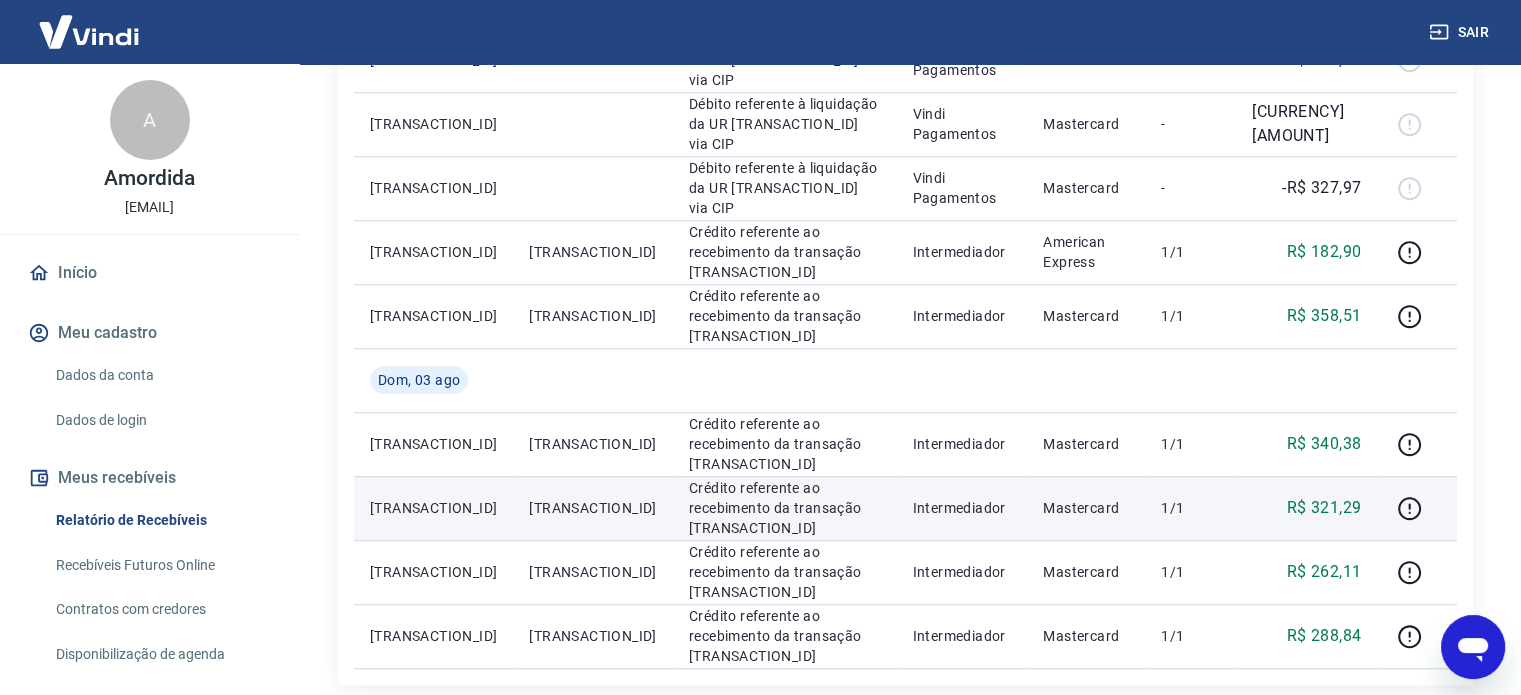 click on "[TRANSACTION_ID]" at bounding box center (592, 508) 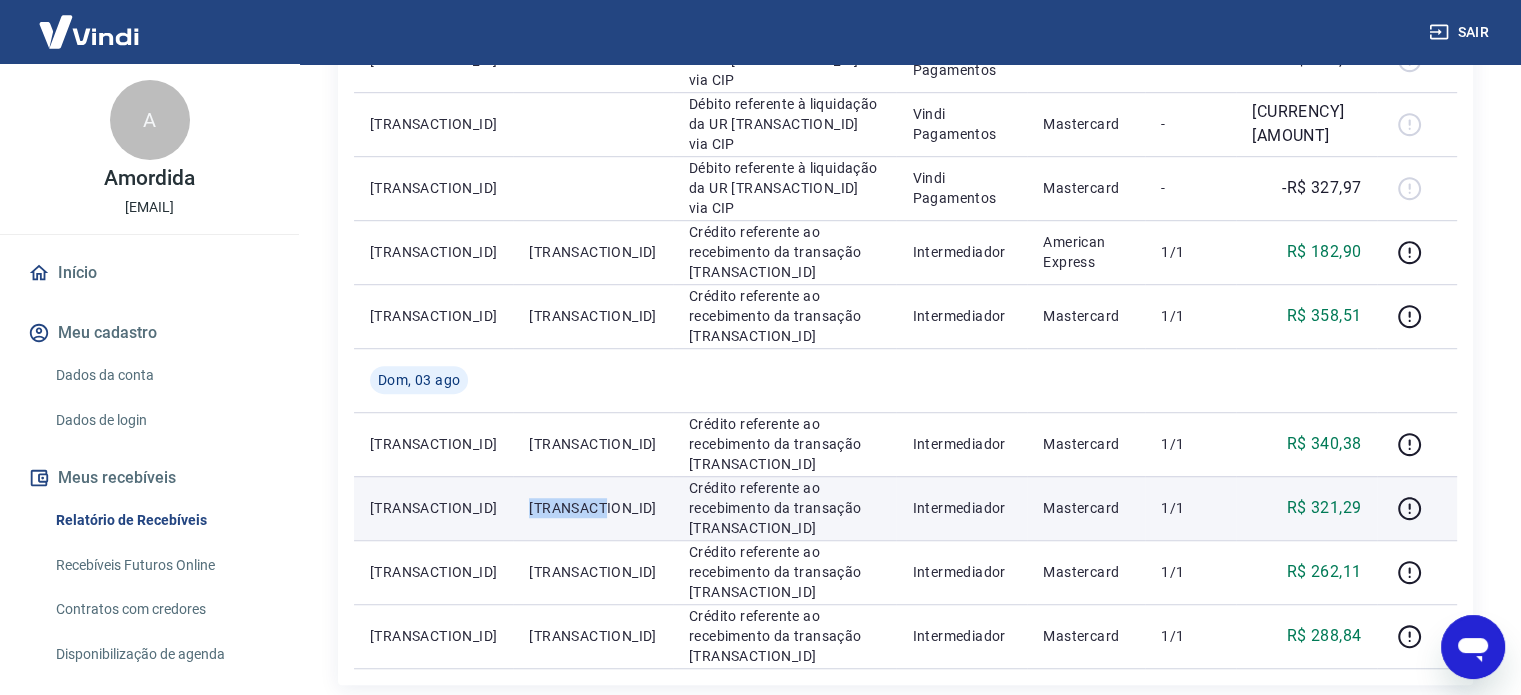 click on "[TRANSACTION_ID]" at bounding box center [592, 508] 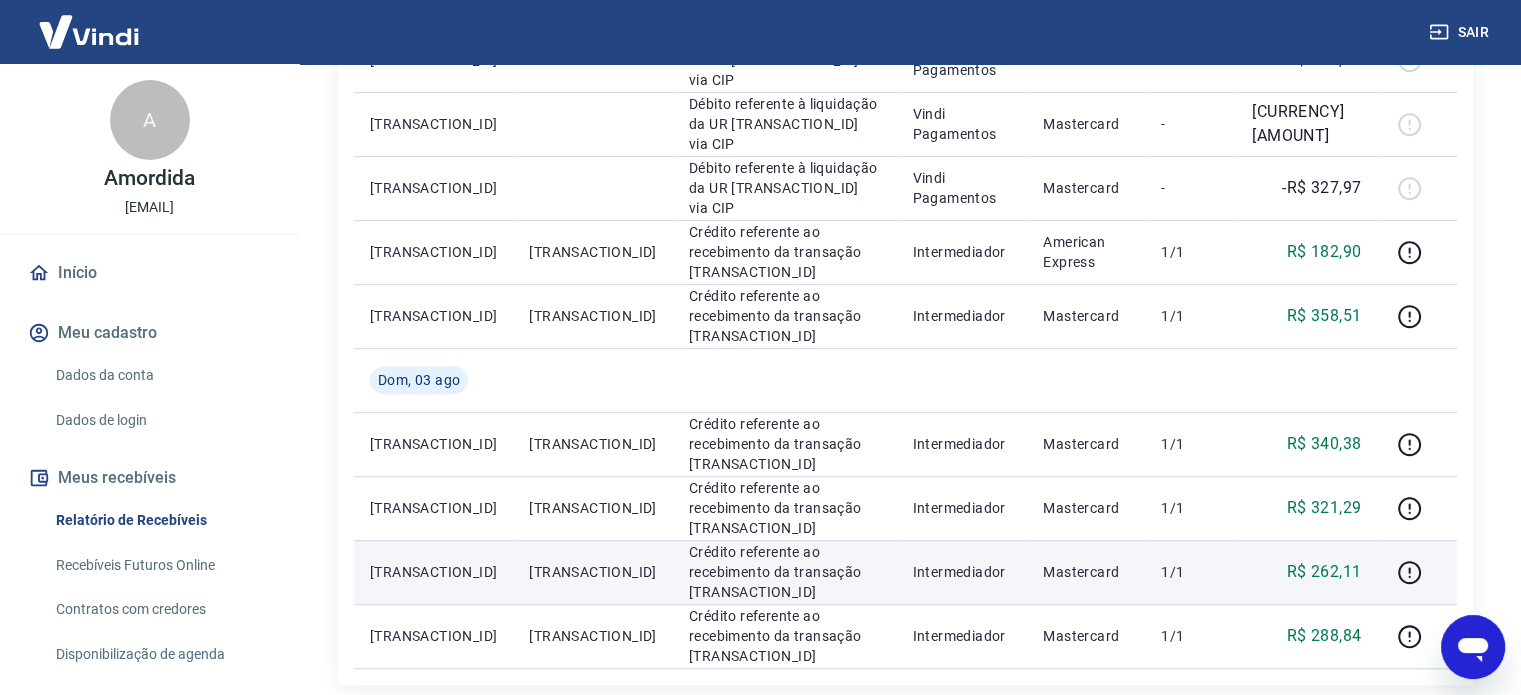 click on "[TRANSACTION_ID]" at bounding box center (592, 572) 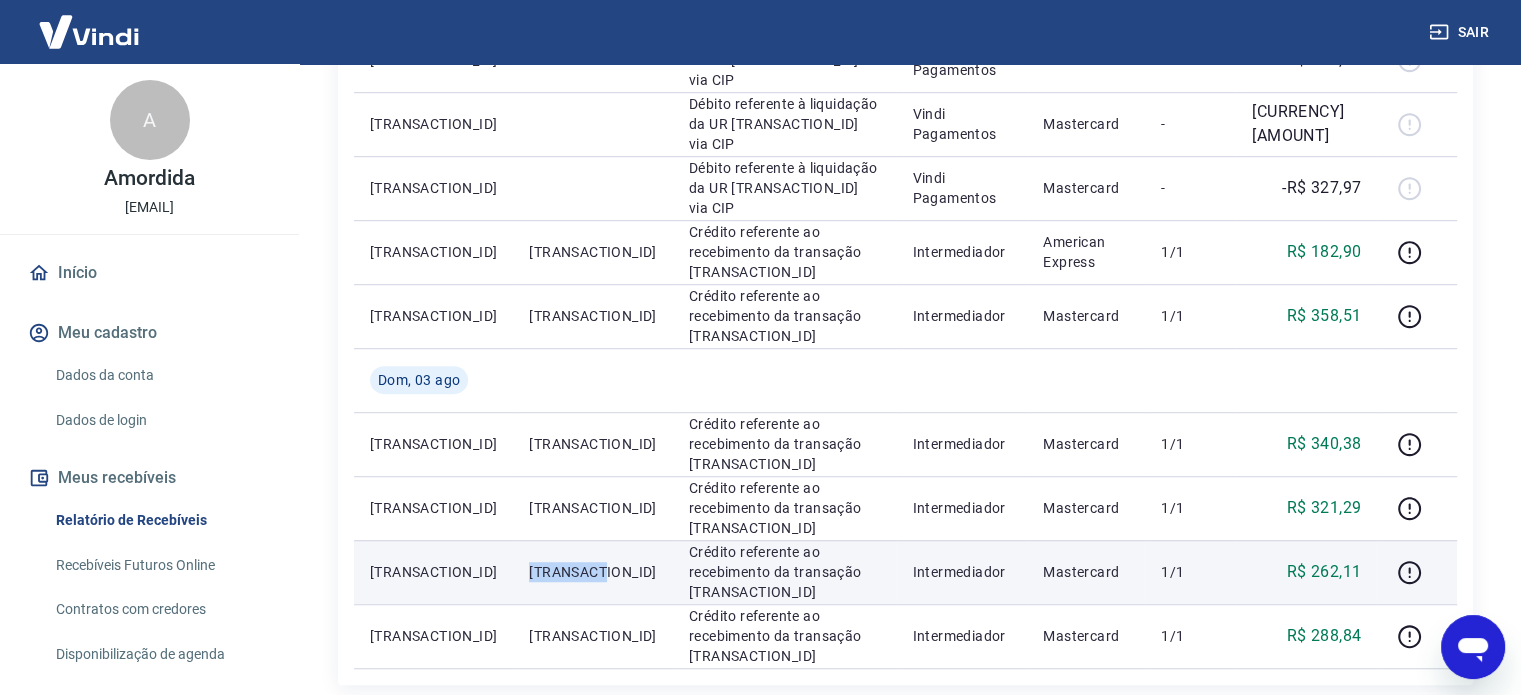 click on "[TRANSACTION_ID]" at bounding box center (592, 572) 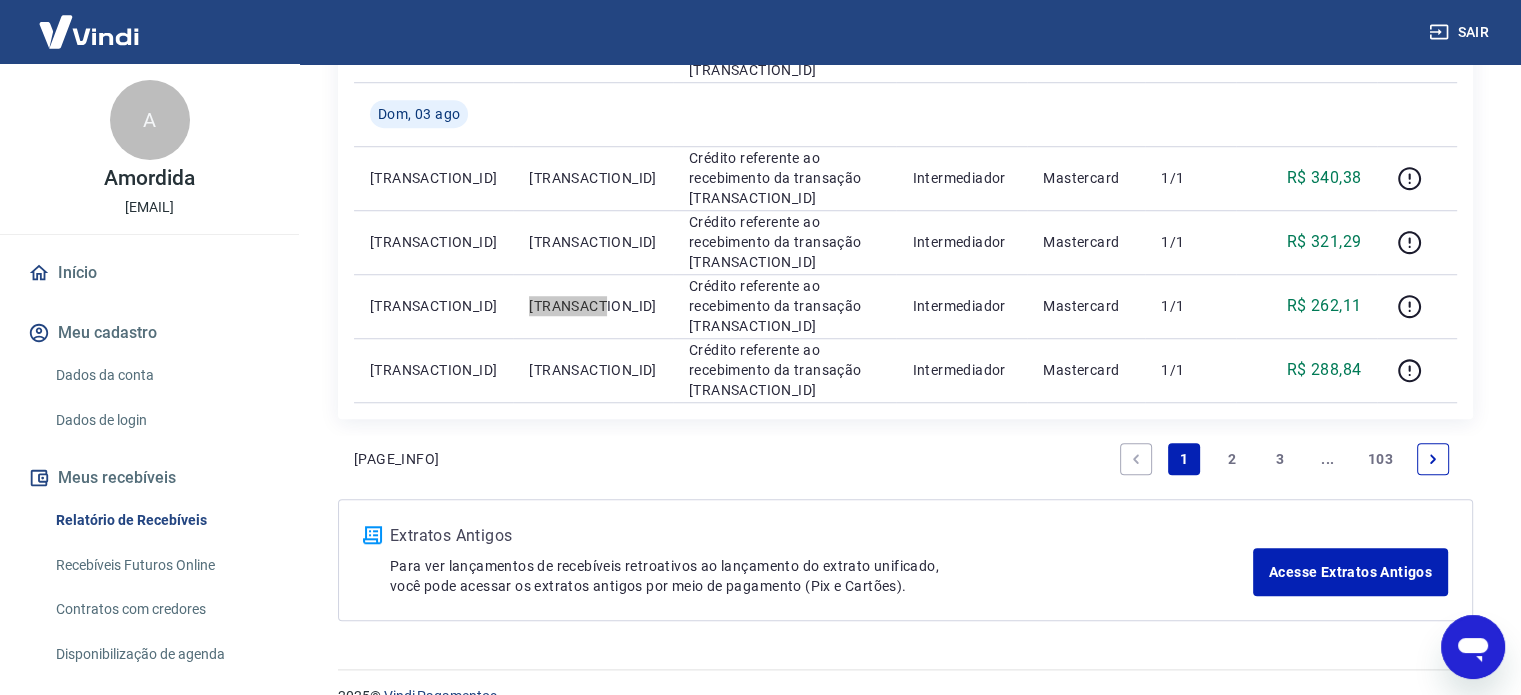 scroll, scrollTop: 1577, scrollLeft: 0, axis: vertical 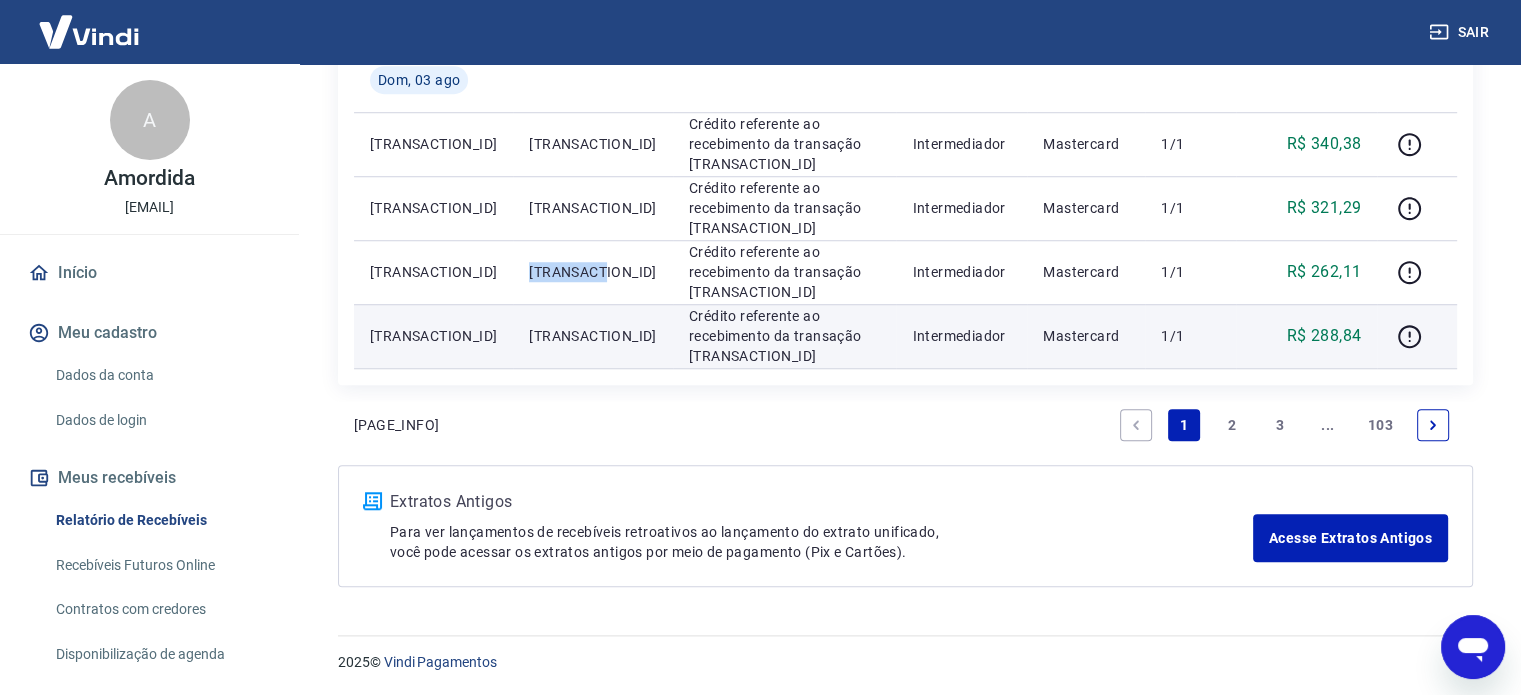 click on "[TRANSACTION_ID]" at bounding box center [592, 336] 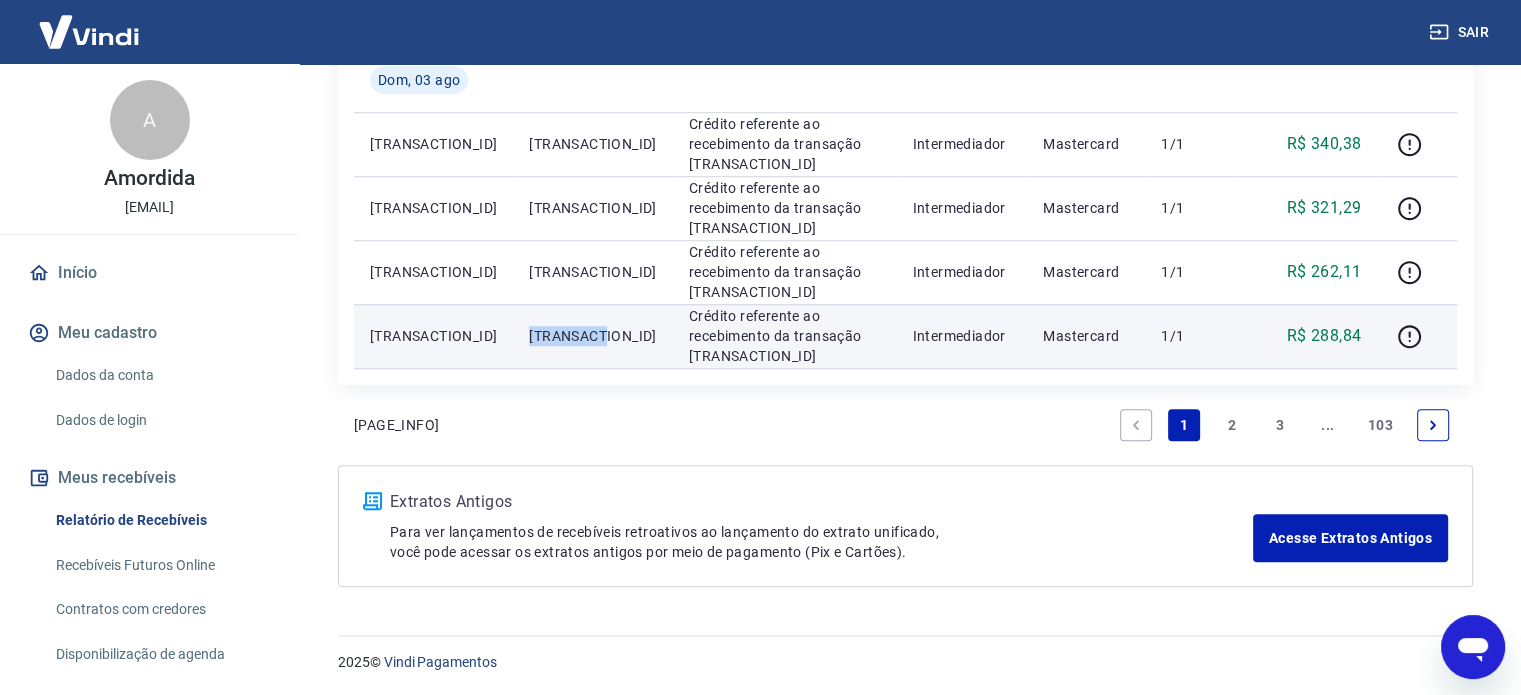 click on "[TRANSACTION_ID]" at bounding box center (592, 336) 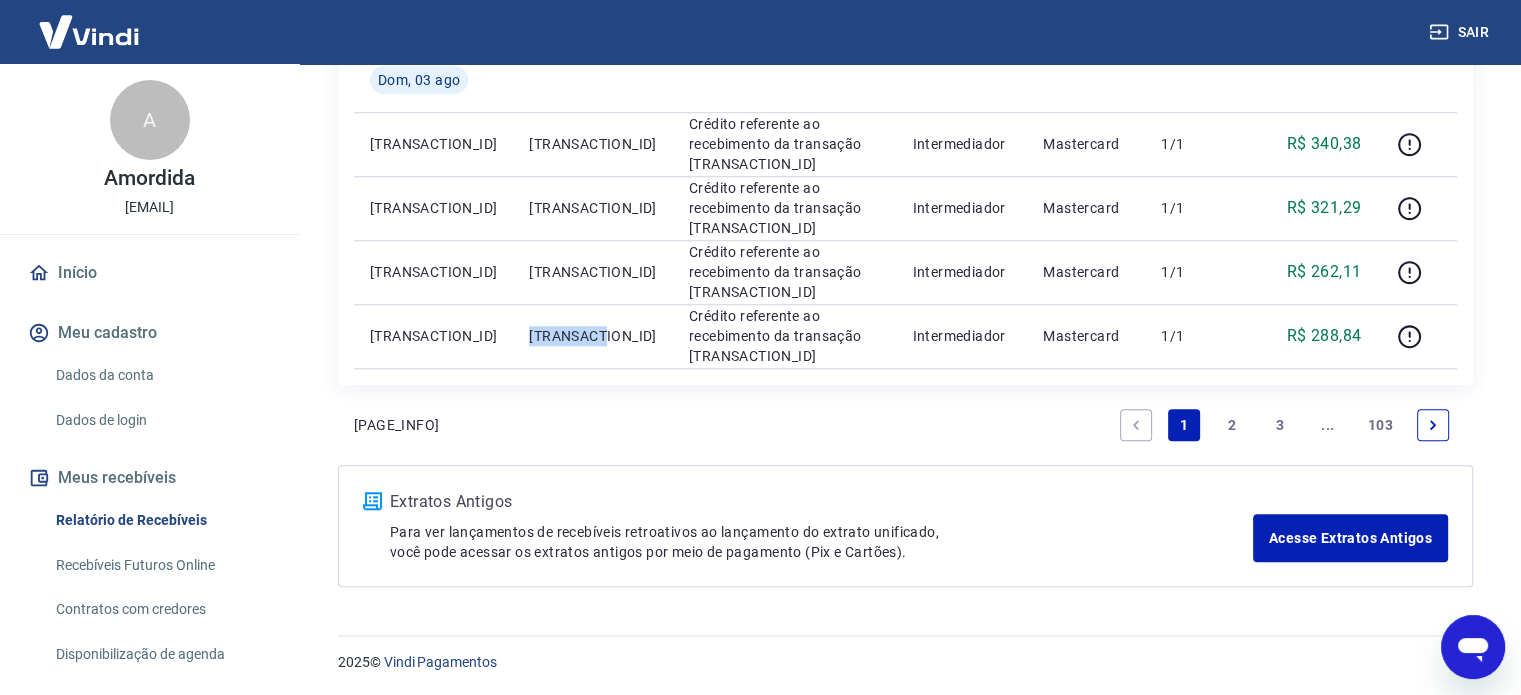 drag, startPoint x: 1242, startPoint y: 428, endPoint x: 612, endPoint y: 377, distance: 632.0609 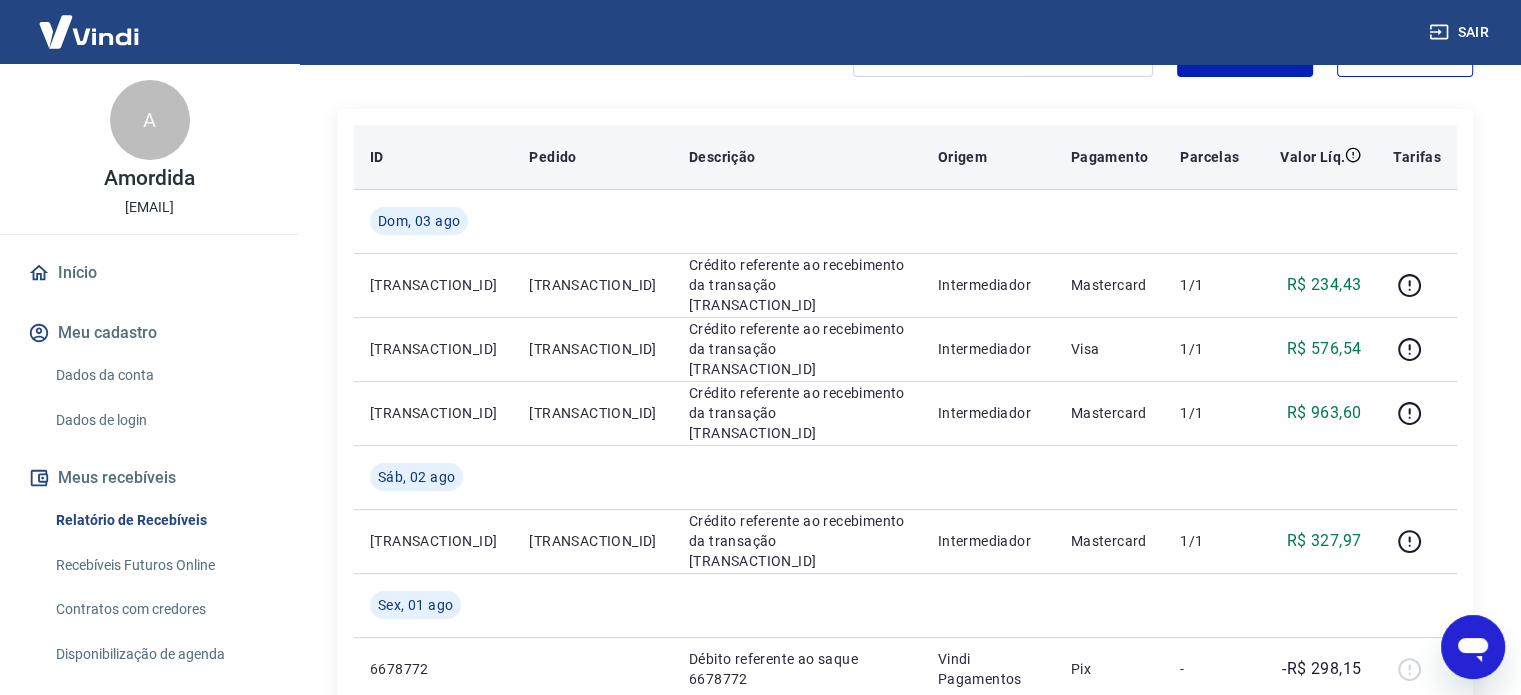 scroll, scrollTop: 300, scrollLeft: 0, axis: vertical 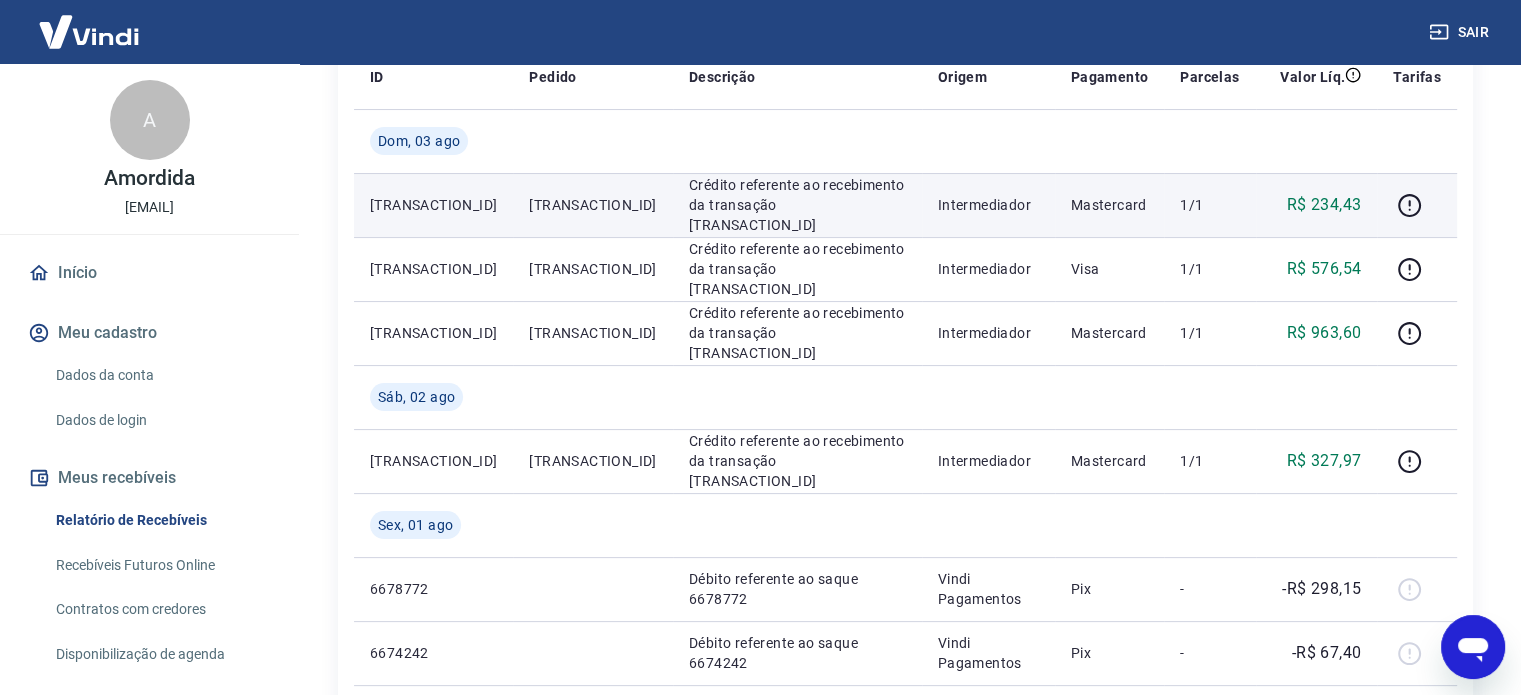click on "[TRANSACTION_ID]" at bounding box center (592, 205) 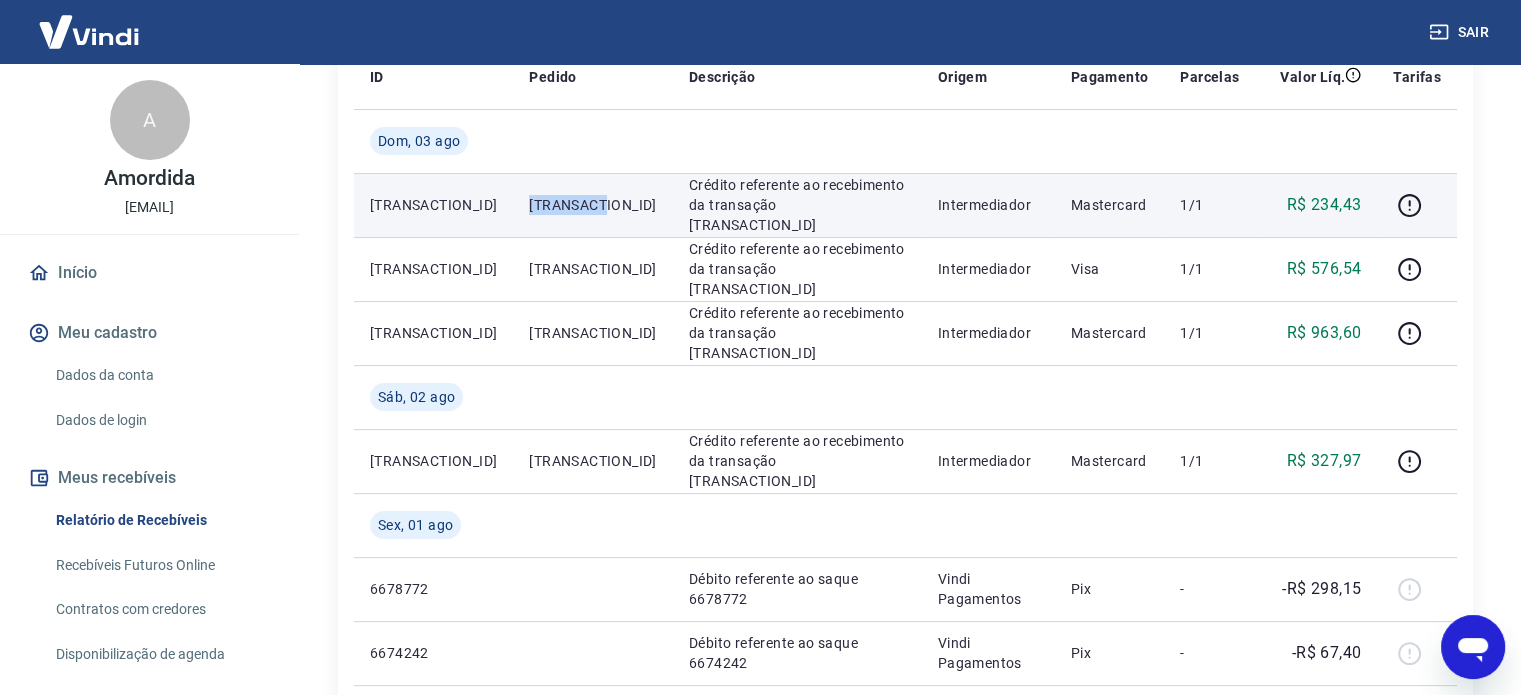 click on "[TRANSACTION_ID]" at bounding box center [592, 205] 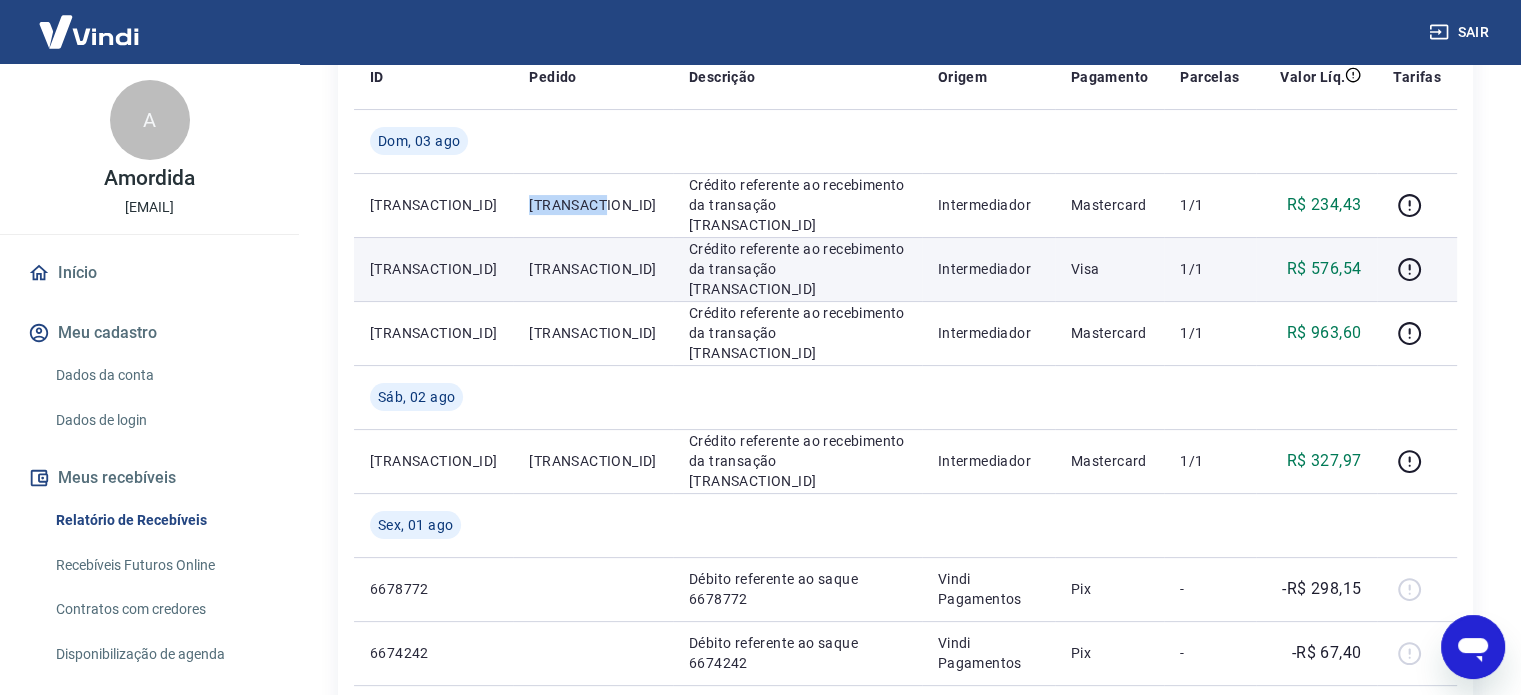 click on "[TRANSACTION_ID]" at bounding box center [592, 269] 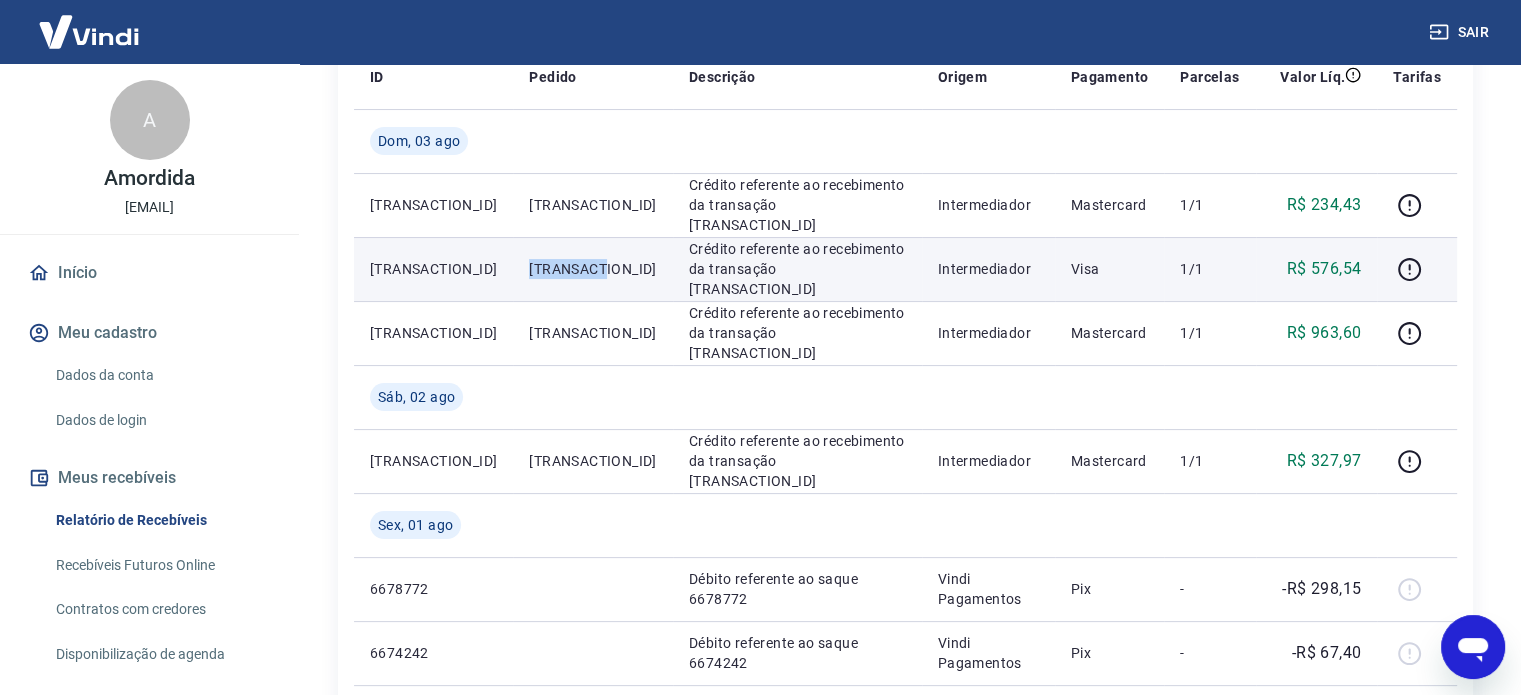 click on "[TRANSACTION_ID]" at bounding box center (592, 269) 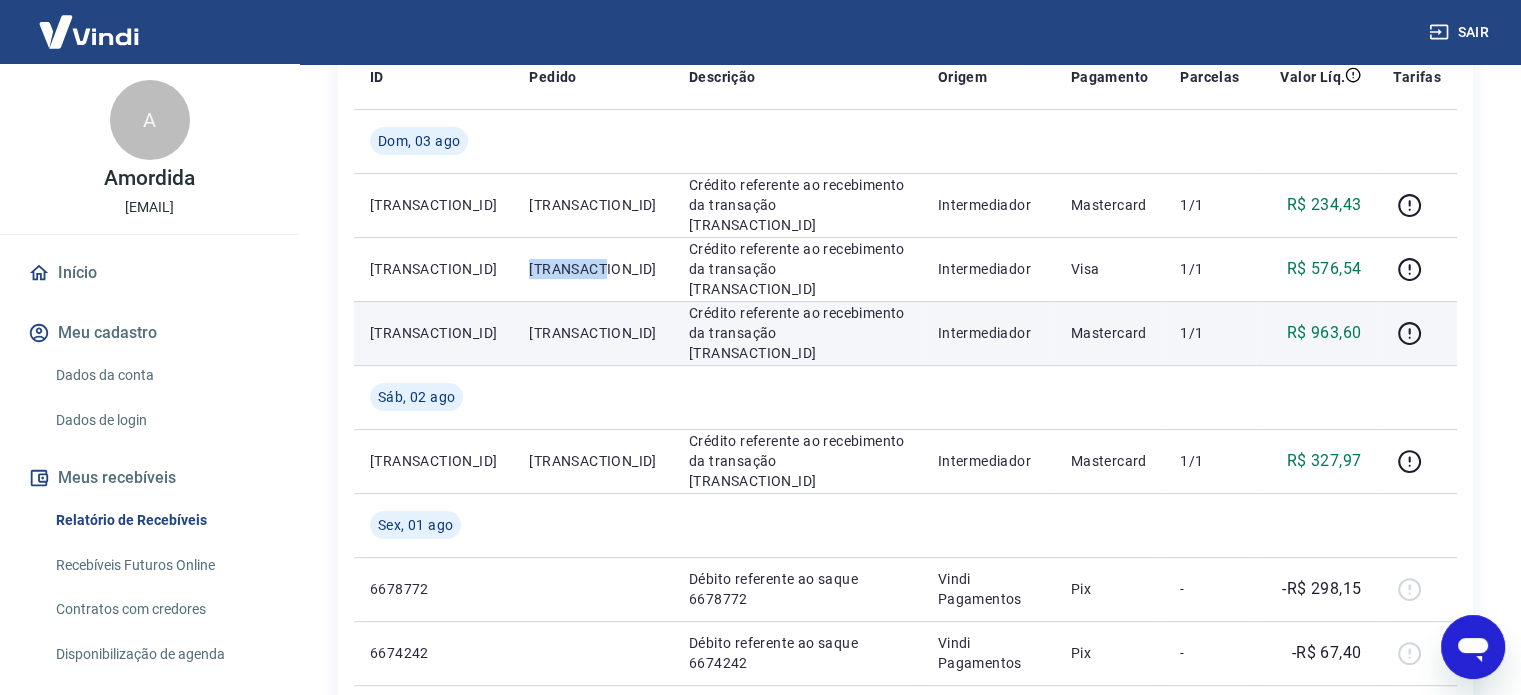 click on "[TRANSACTION_ID]" at bounding box center [592, 333] 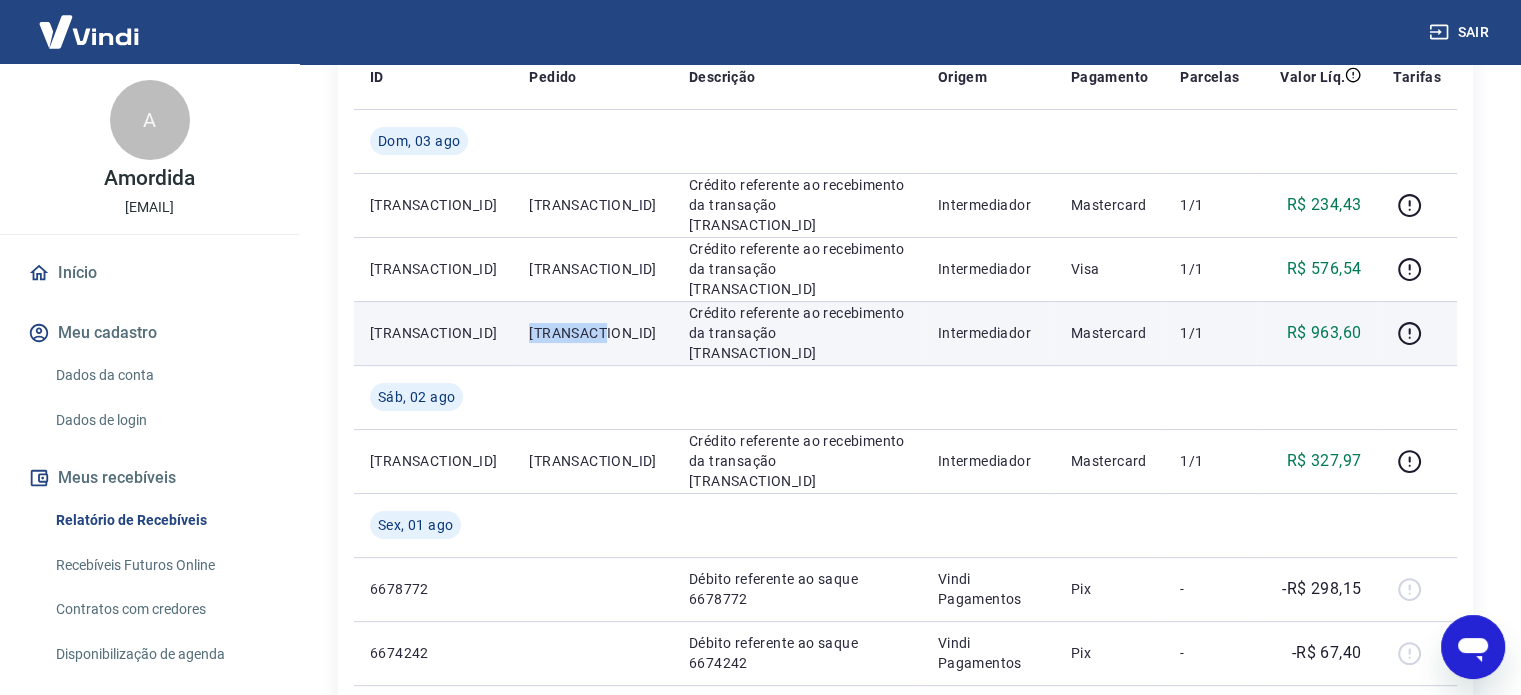 click on "[TRANSACTION_ID]" at bounding box center (592, 333) 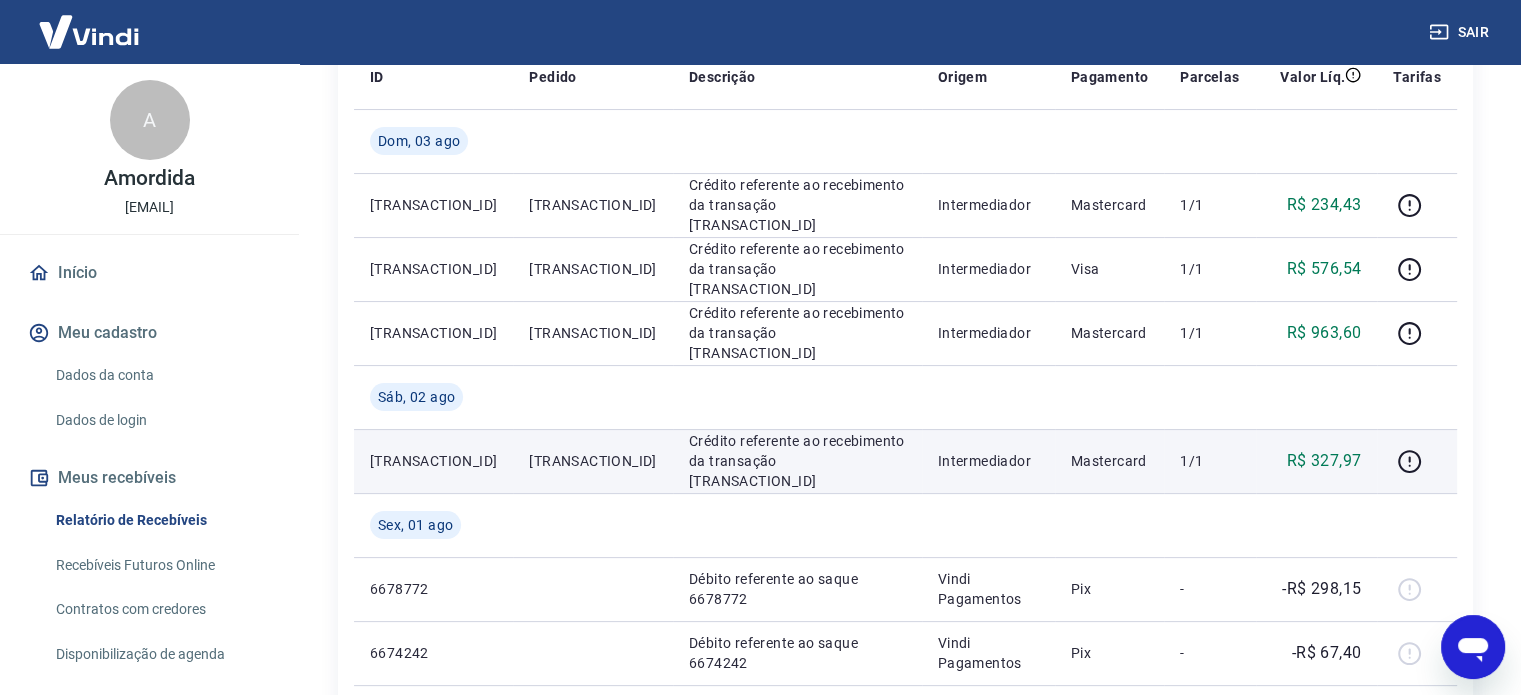 click on "[TRANSACTION_ID]" at bounding box center [592, 461] 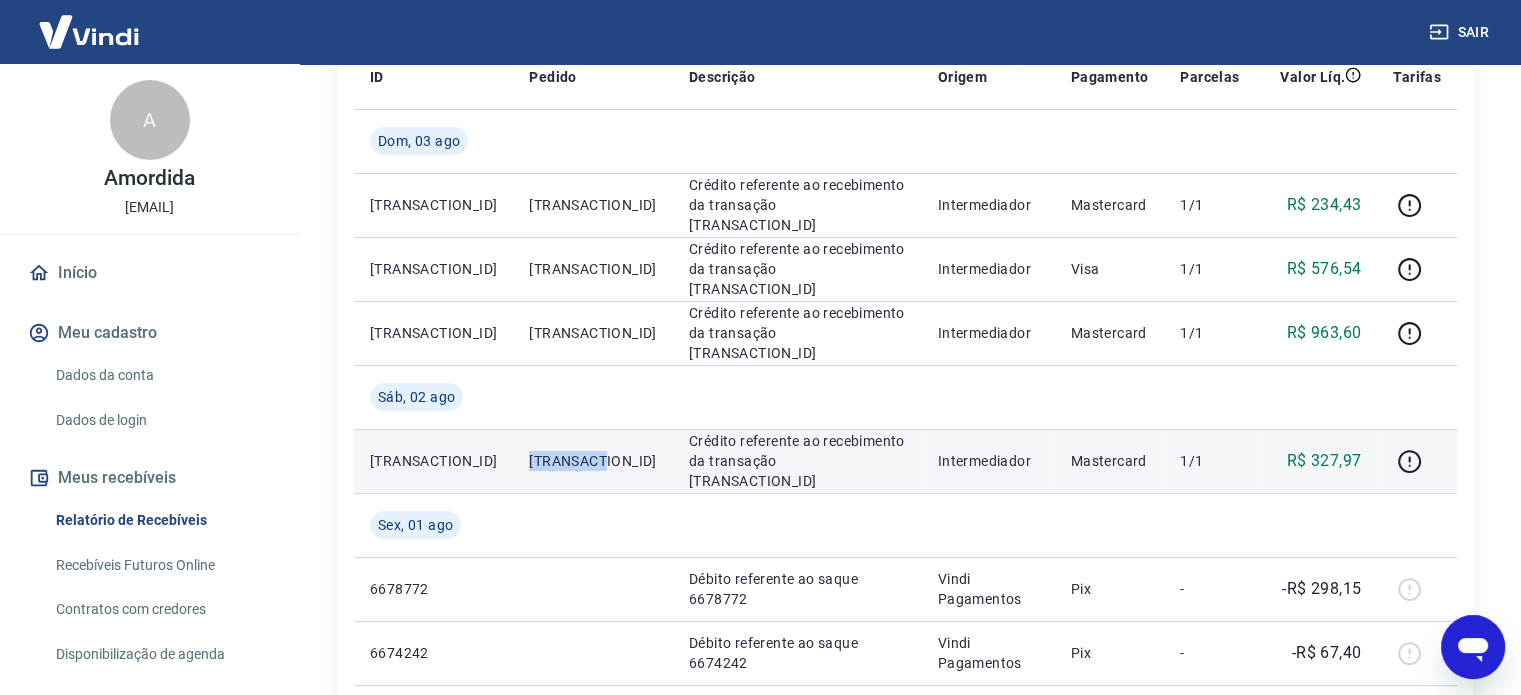 click on "[TRANSACTION_ID]" at bounding box center [592, 461] 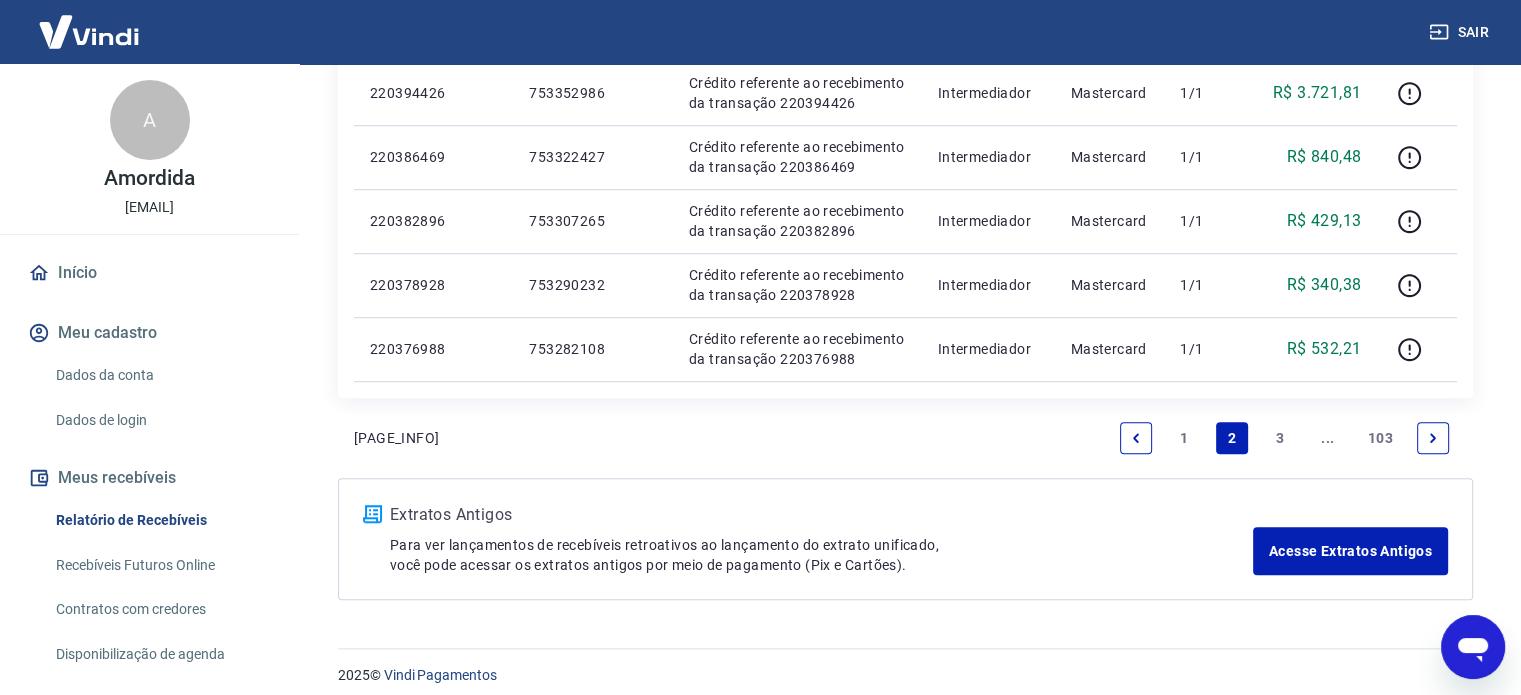 scroll, scrollTop: 1513, scrollLeft: 0, axis: vertical 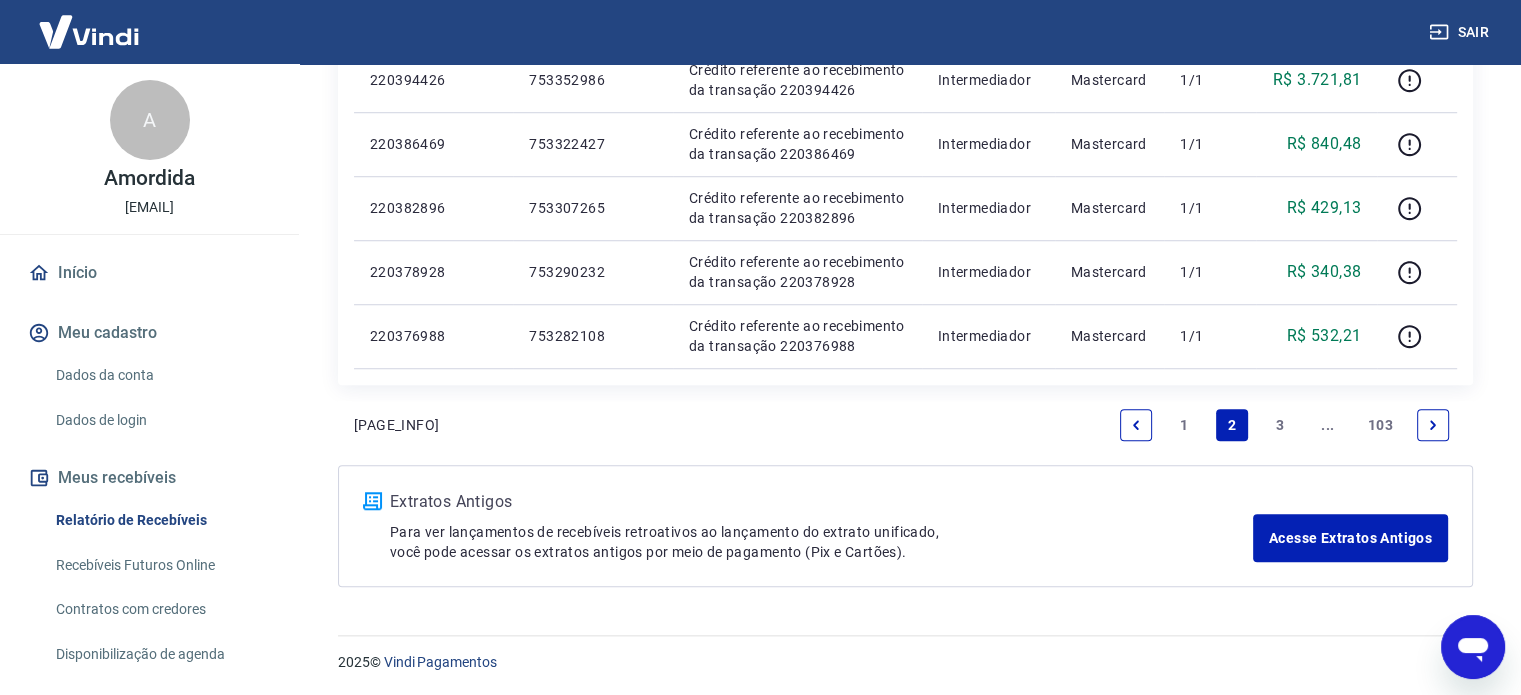 drag, startPoint x: 1195, startPoint y: 423, endPoint x: 1225, endPoint y: 411, distance: 32.31099 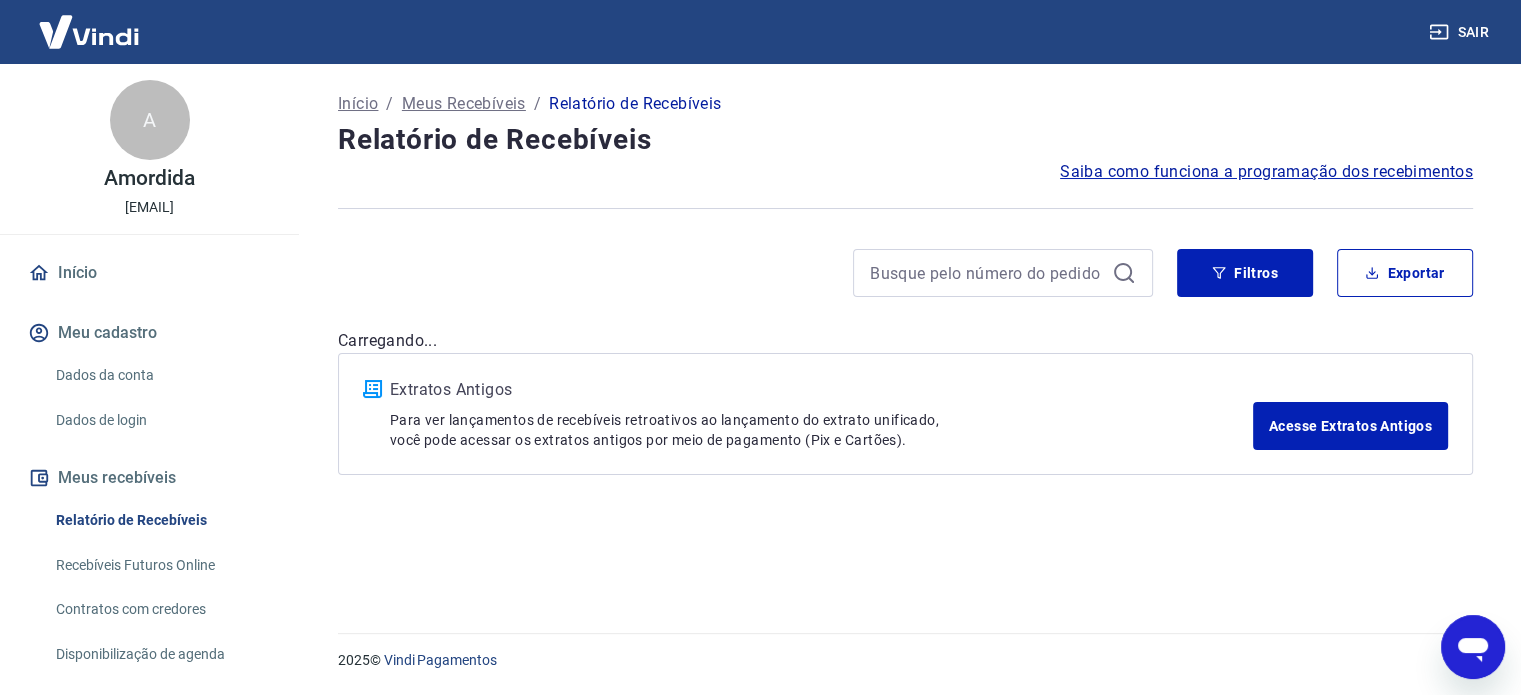scroll, scrollTop: 0, scrollLeft: 0, axis: both 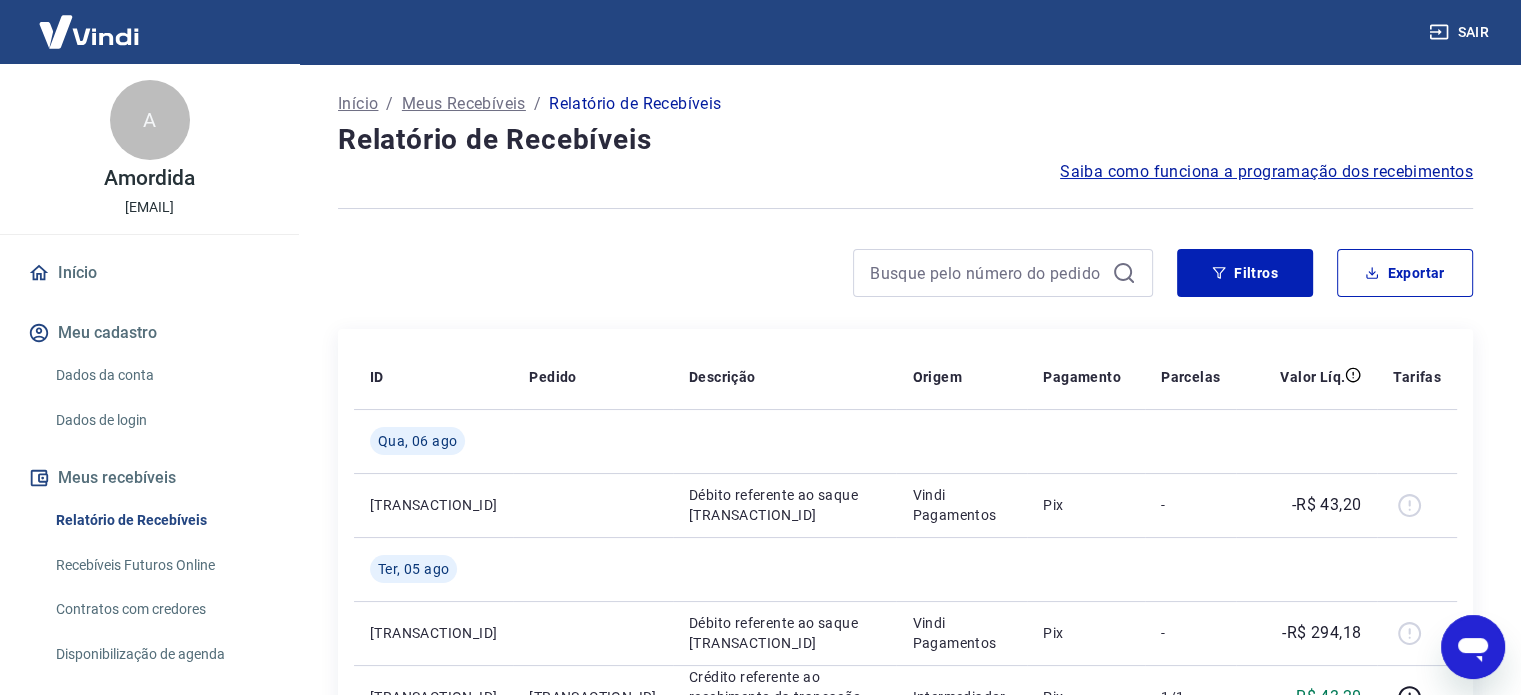 drag, startPoint x: 752, startPoint y: 210, endPoint x: 743, endPoint y: 215, distance: 10.29563 